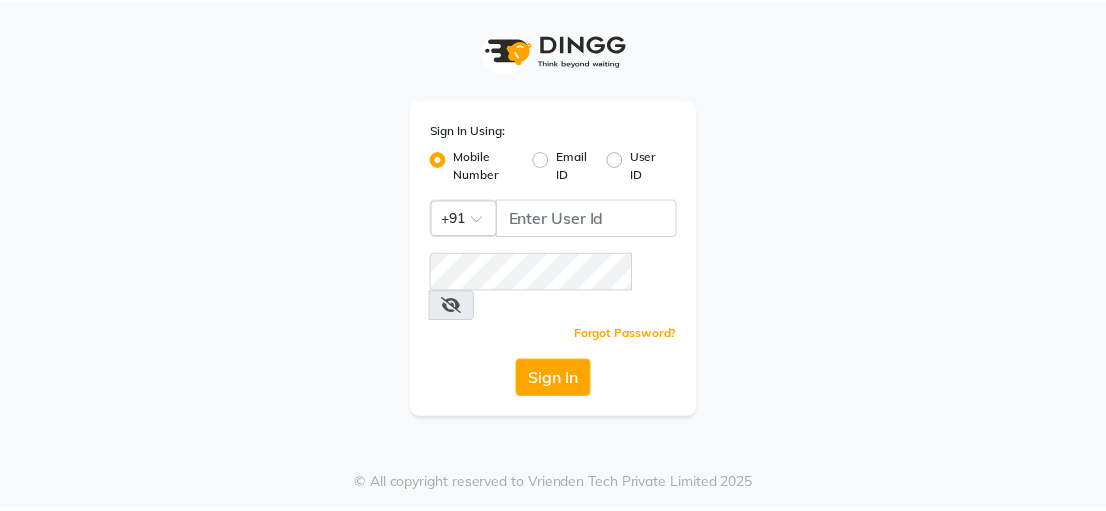 scroll, scrollTop: 0, scrollLeft: 0, axis: both 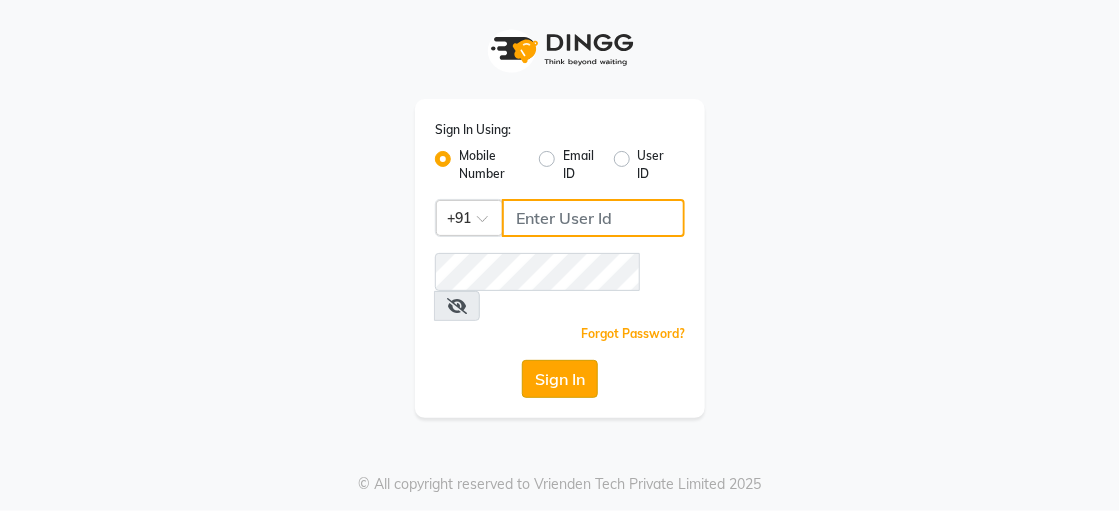 type on "[PHONE]" 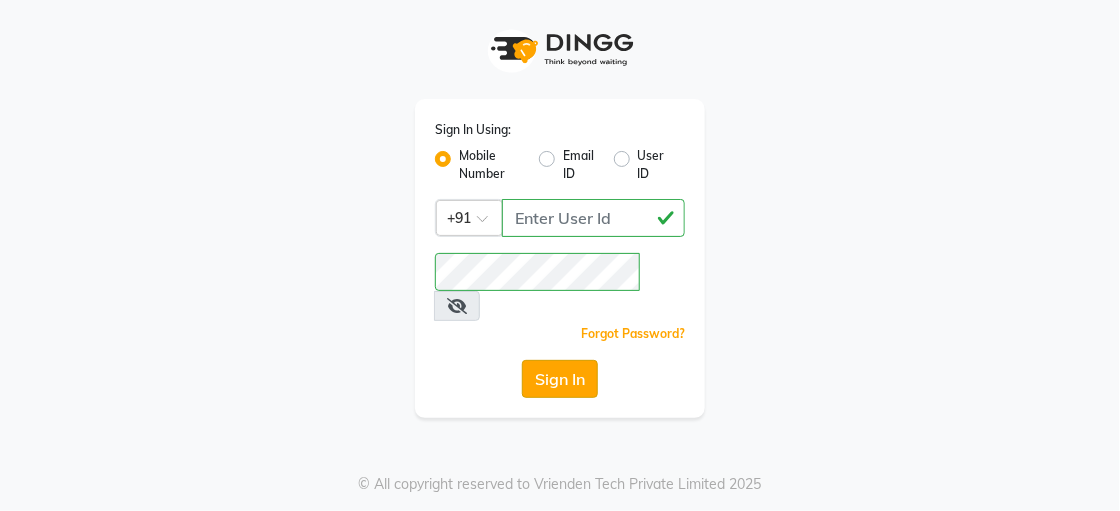 click on "Sign In" 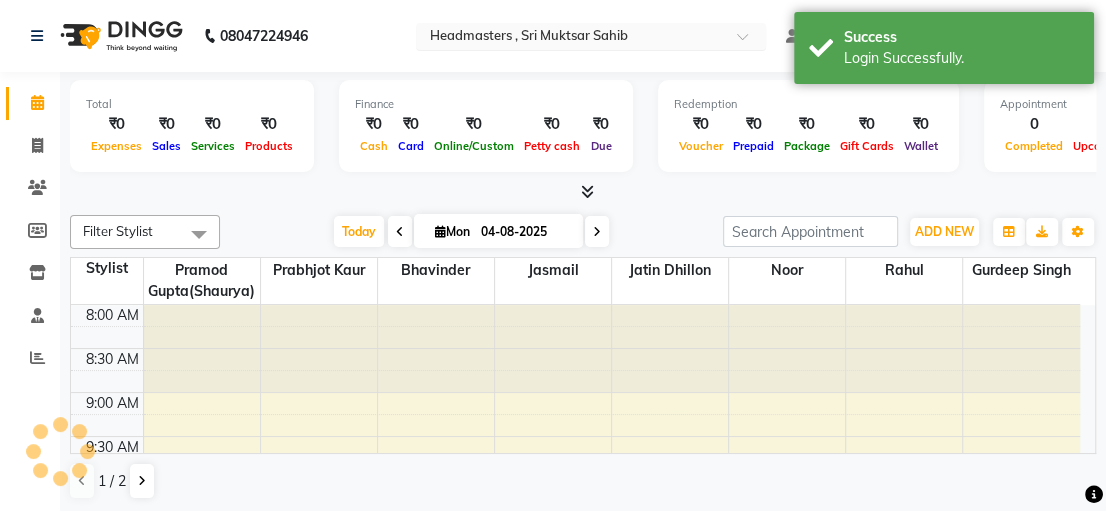 scroll, scrollTop: 0, scrollLeft: 0, axis: both 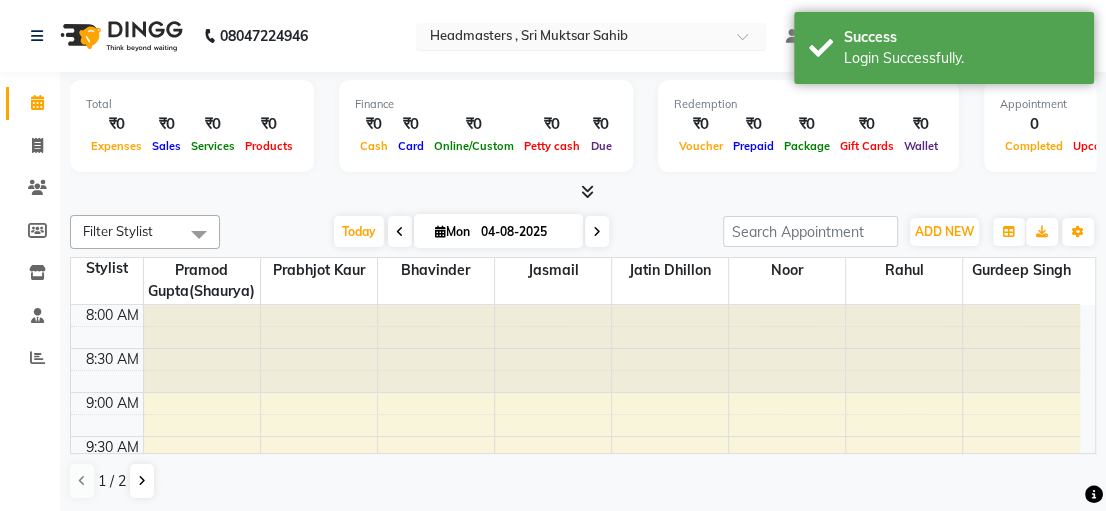 click at bounding box center [571, 38] 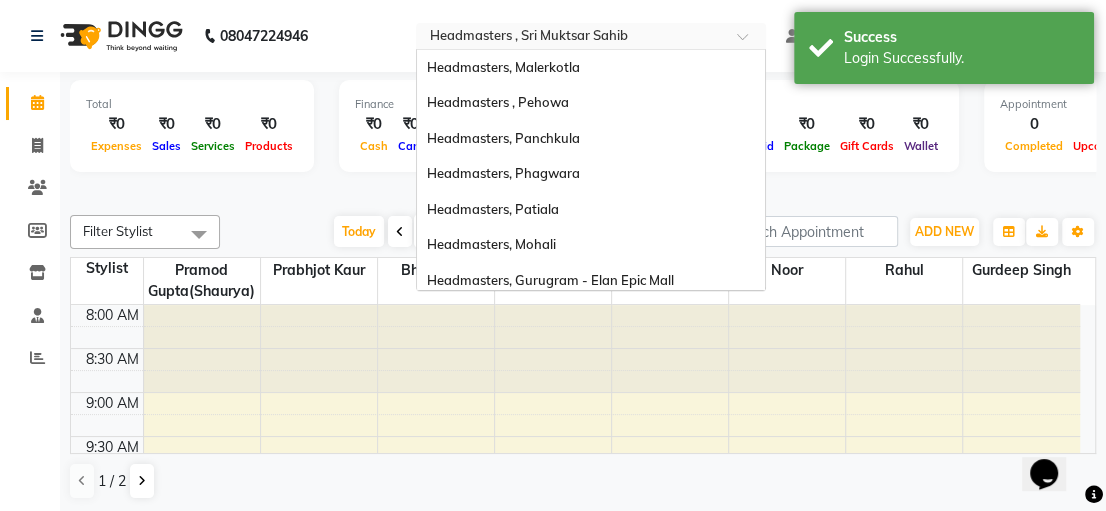 scroll, scrollTop: 398, scrollLeft: 0, axis: vertical 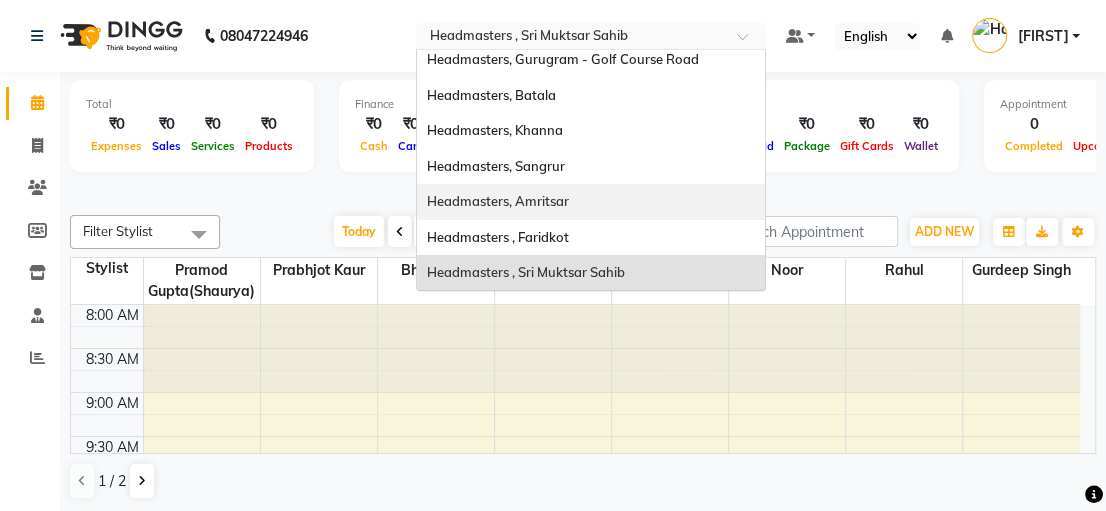 click on "Headmasters, Amritsar" at bounding box center [591, 202] 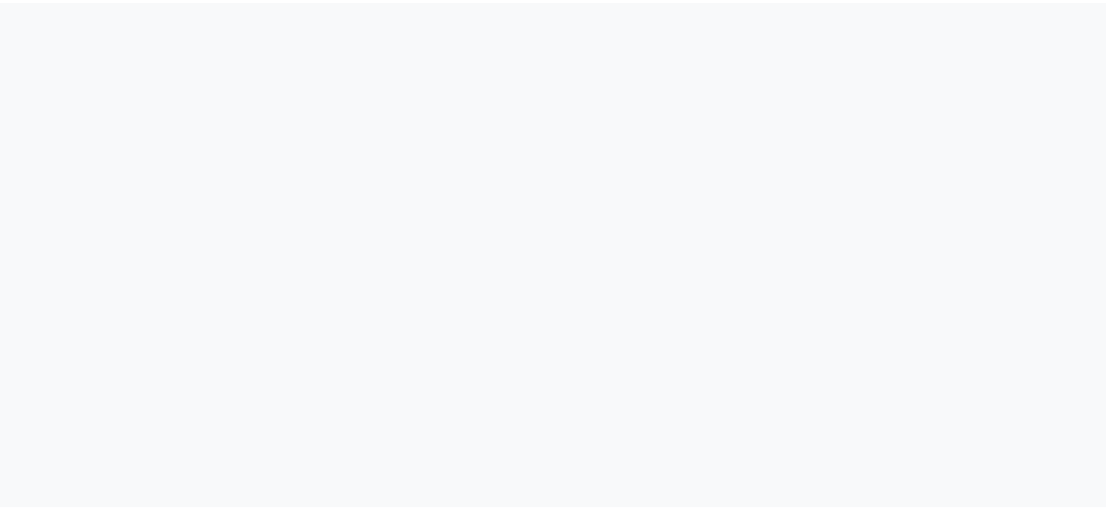 scroll, scrollTop: 0, scrollLeft: 0, axis: both 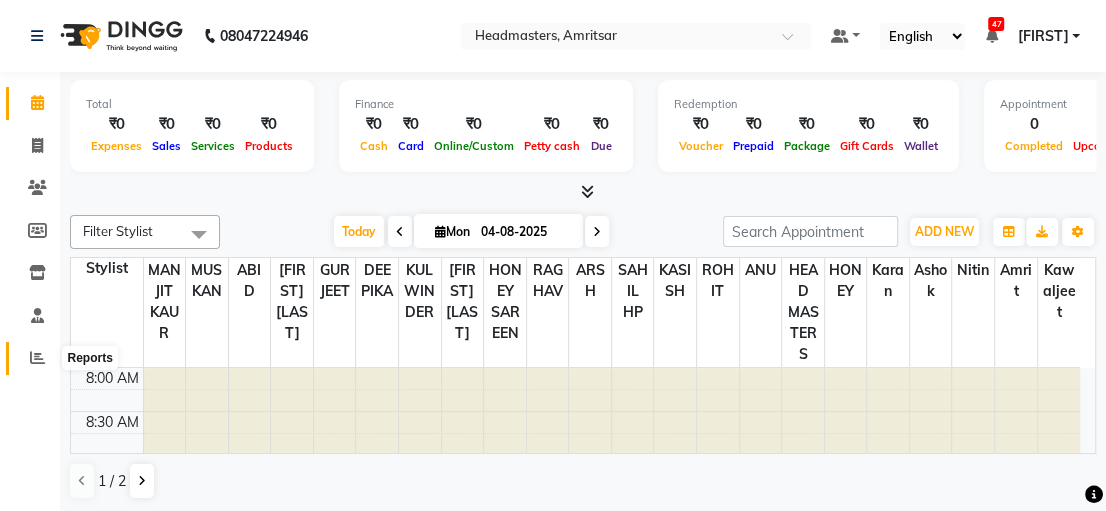 click 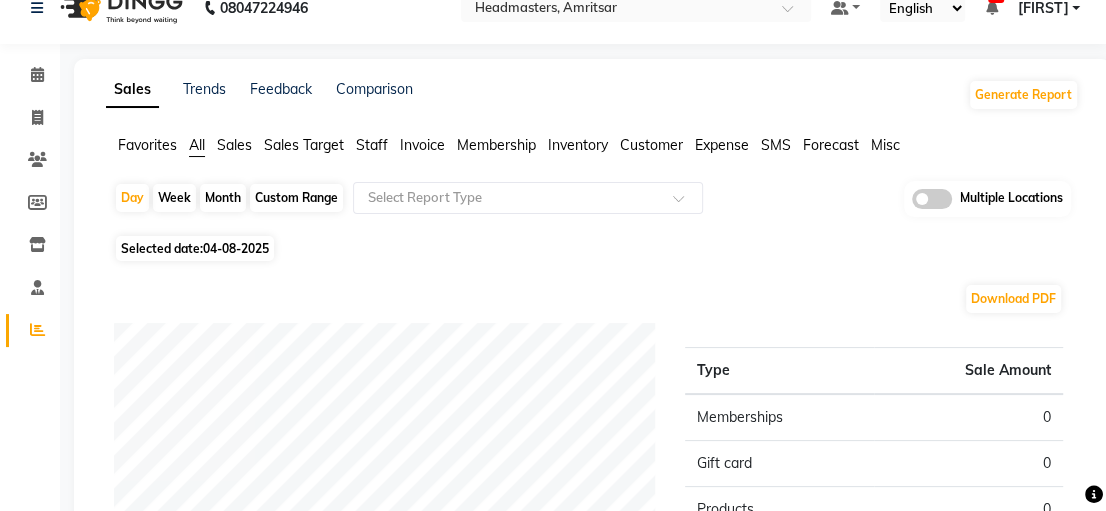 scroll, scrollTop: 0, scrollLeft: 0, axis: both 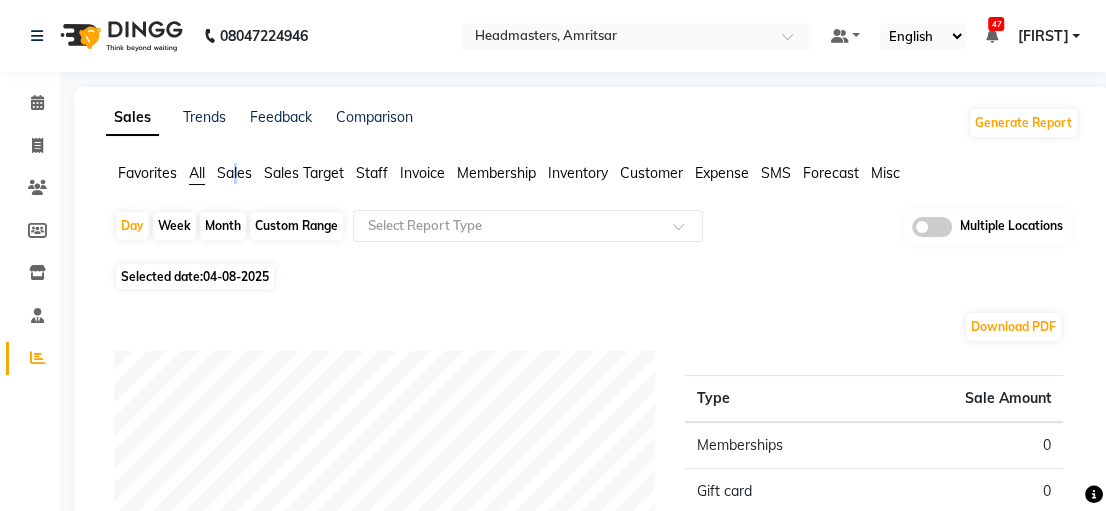 click on "Sales" 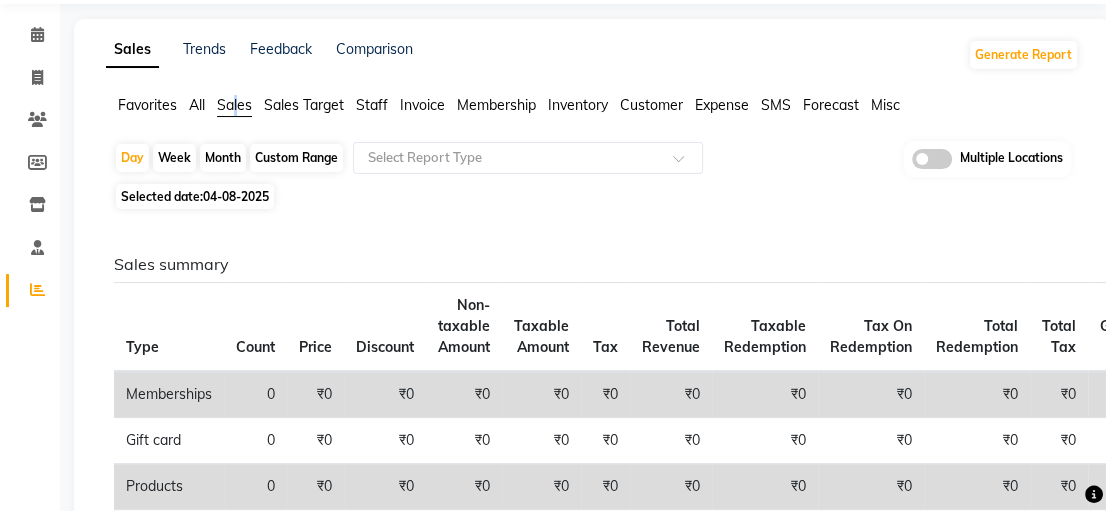 scroll, scrollTop: 0, scrollLeft: 0, axis: both 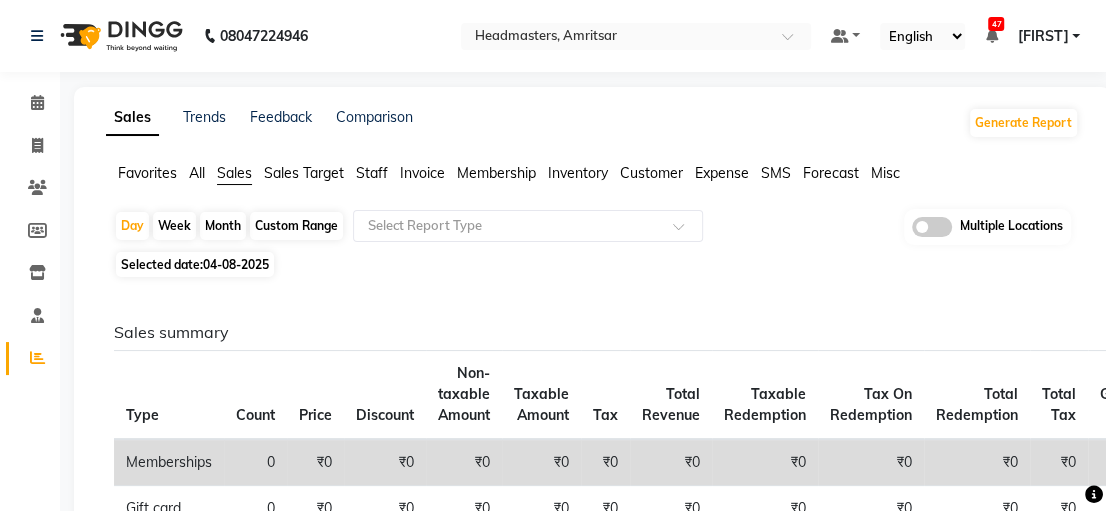 click on "Custom Range" 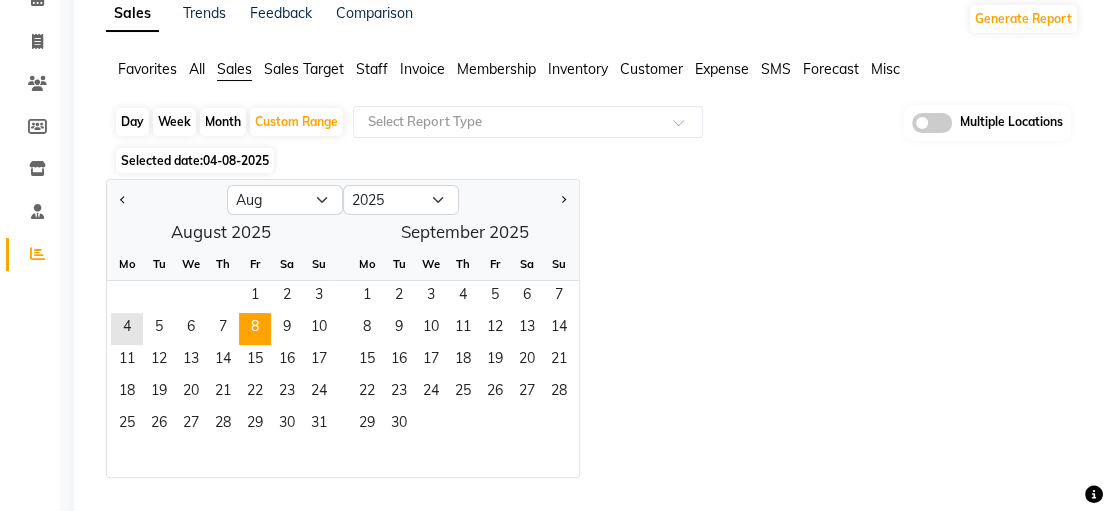 scroll, scrollTop: 200, scrollLeft: 0, axis: vertical 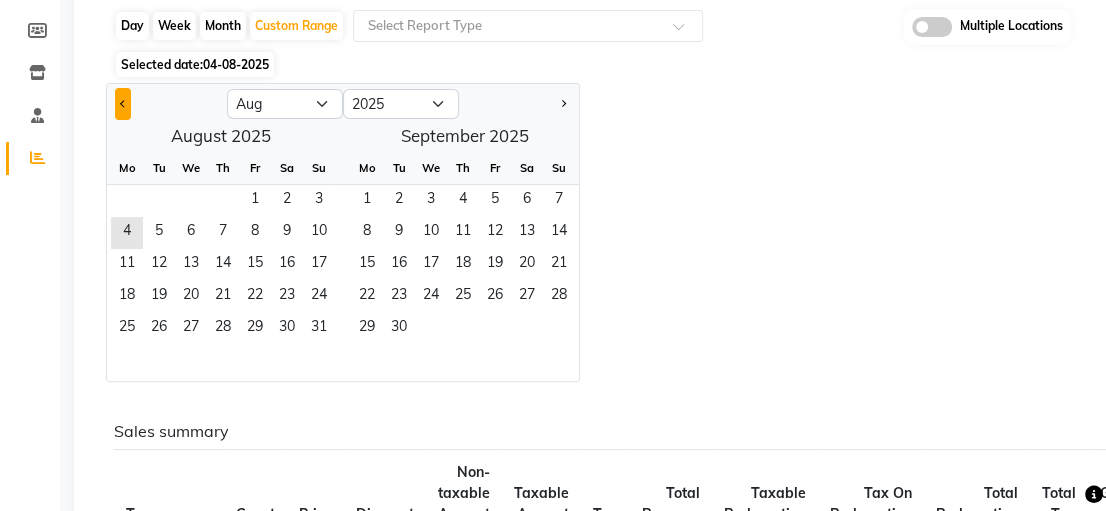 click 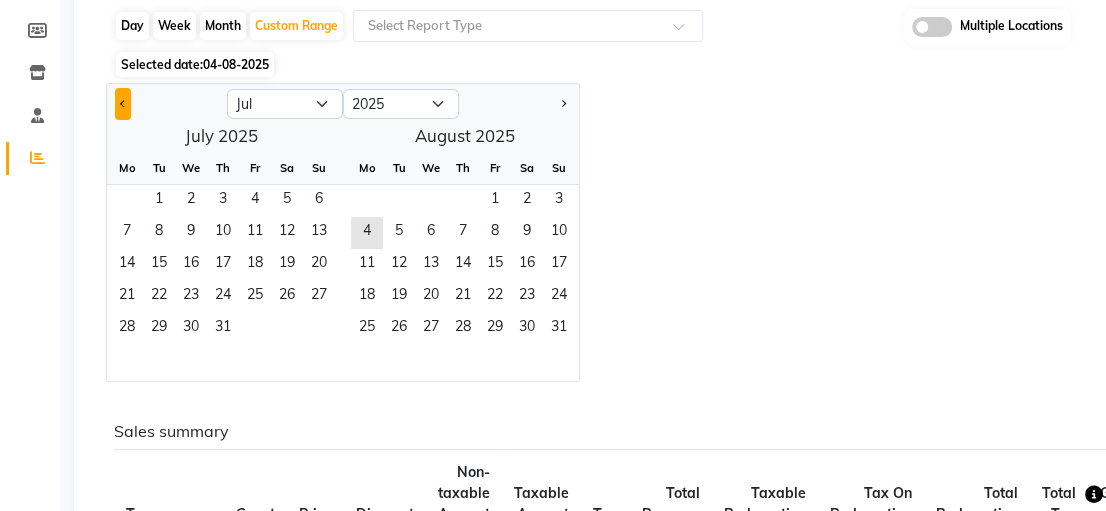 click 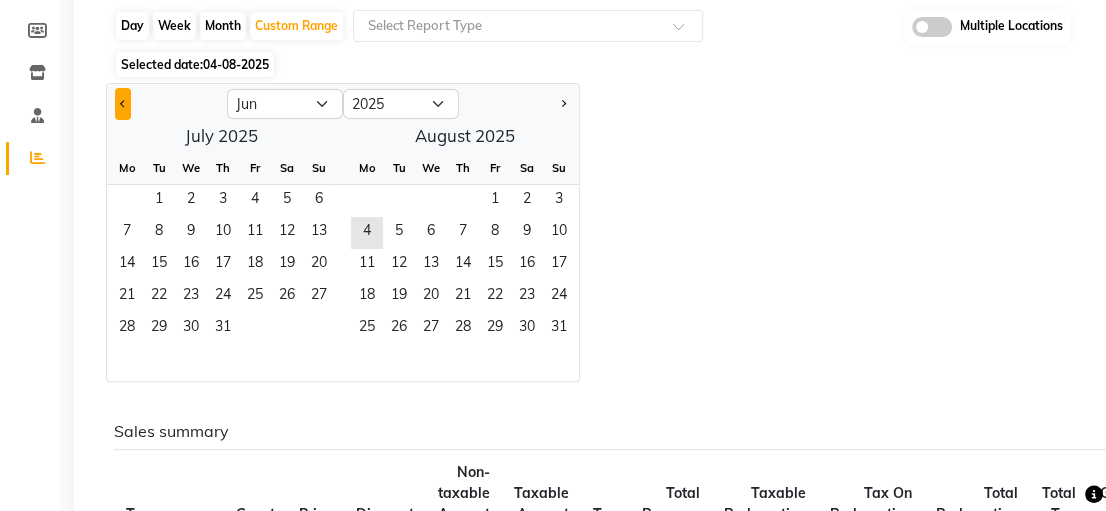 click 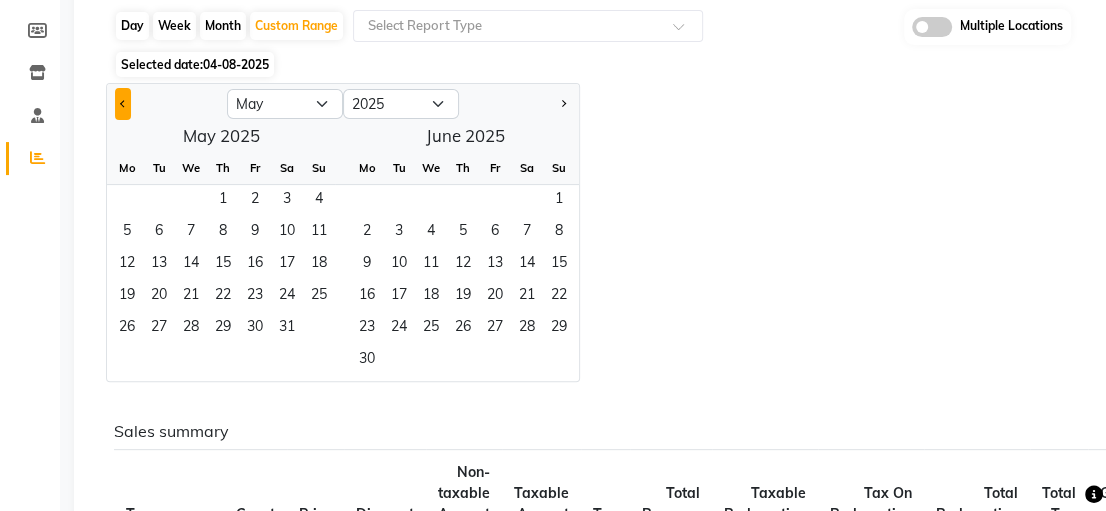 click 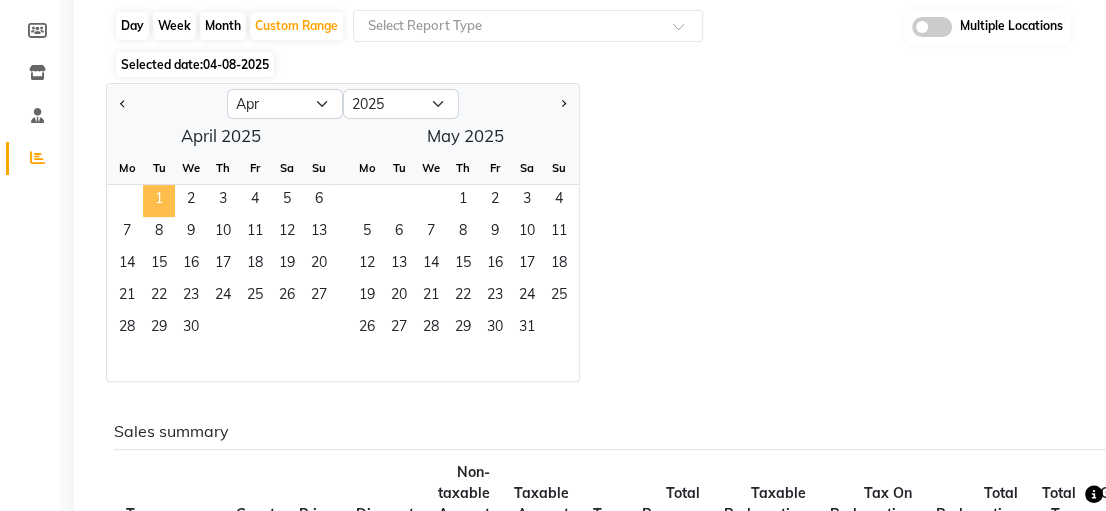 click on "1" 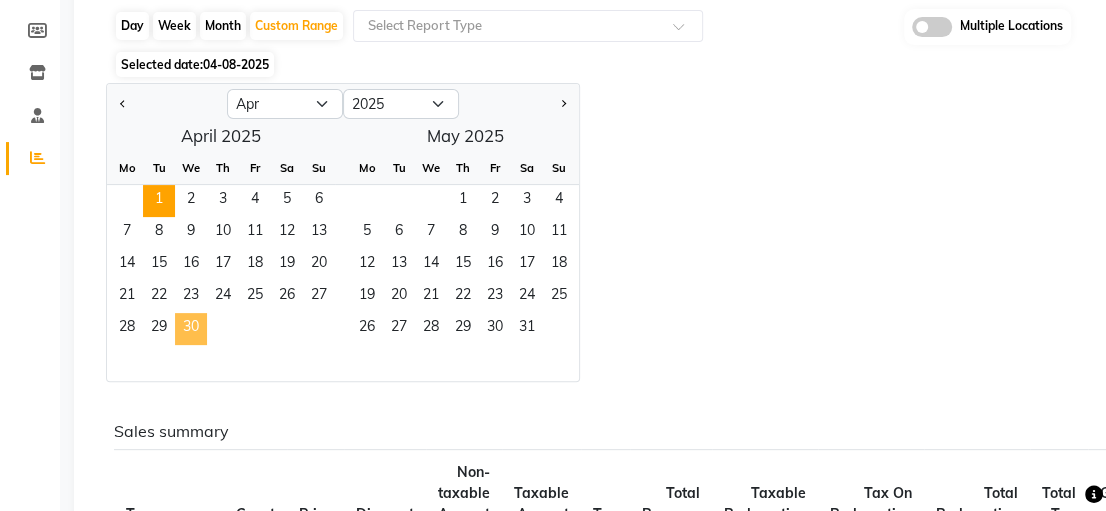 click on "30" 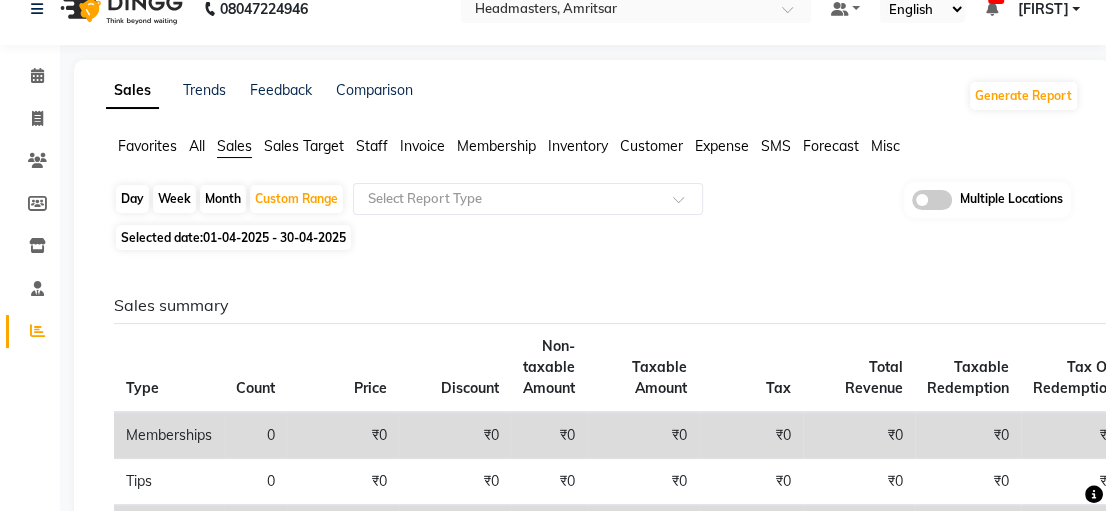 scroll, scrollTop: 0, scrollLeft: 0, axis: both 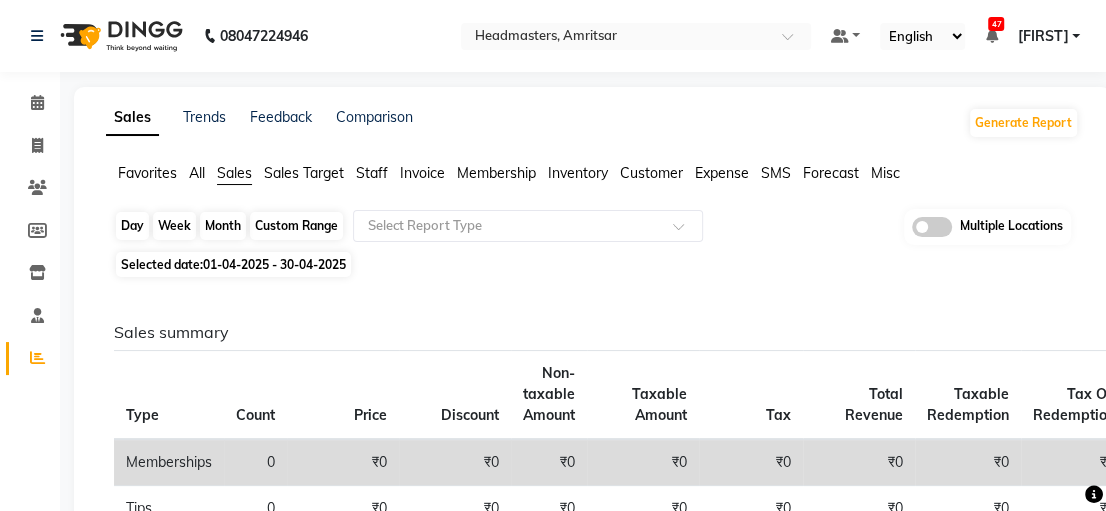 click on "Custom Range" 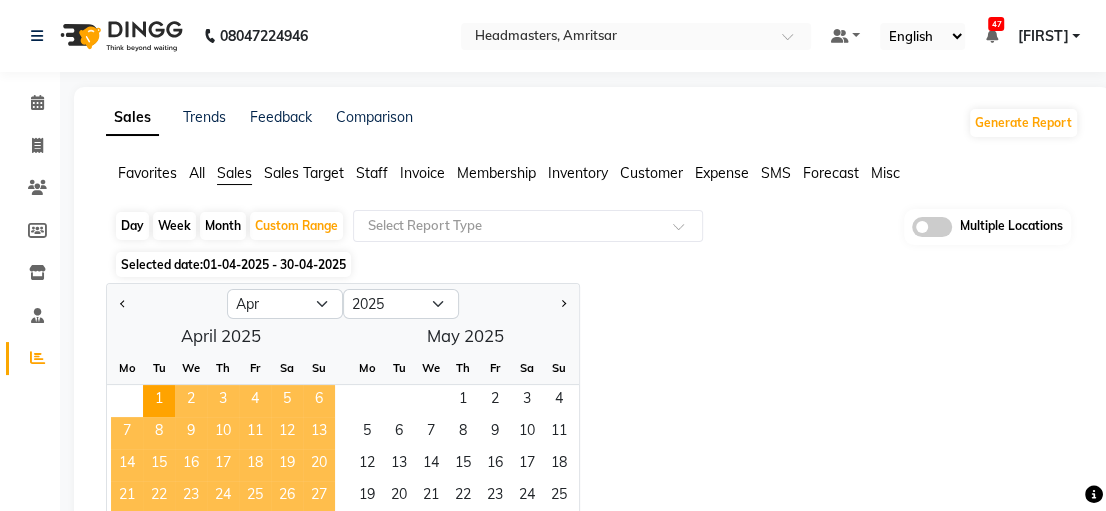scroll, scrollTop: 200, scrollLeft: 0, axis: vertical 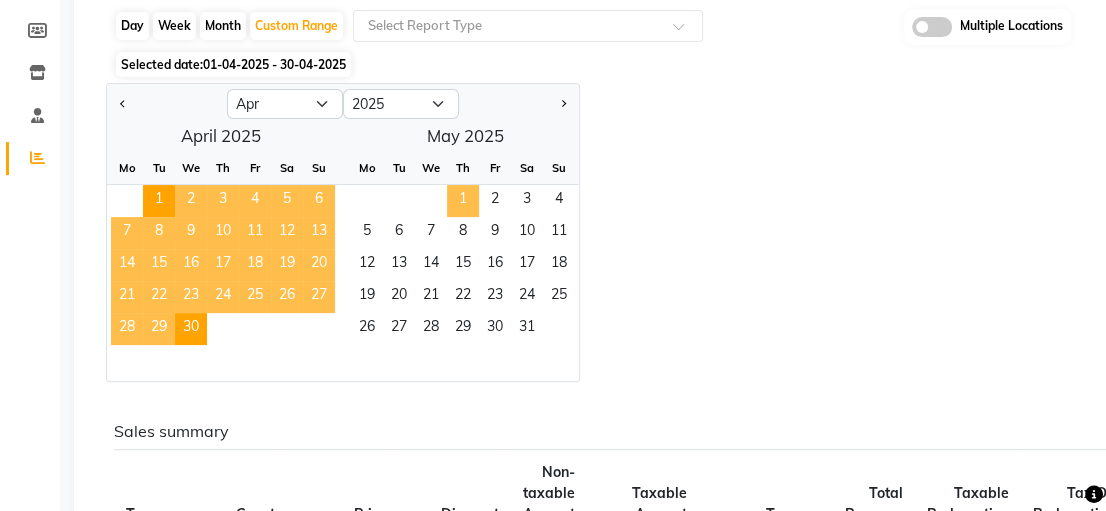 drag, startPoint x: 450, startPoint y: 191, endPoint x: 427, endPoint y: 222, distance: 38.600517 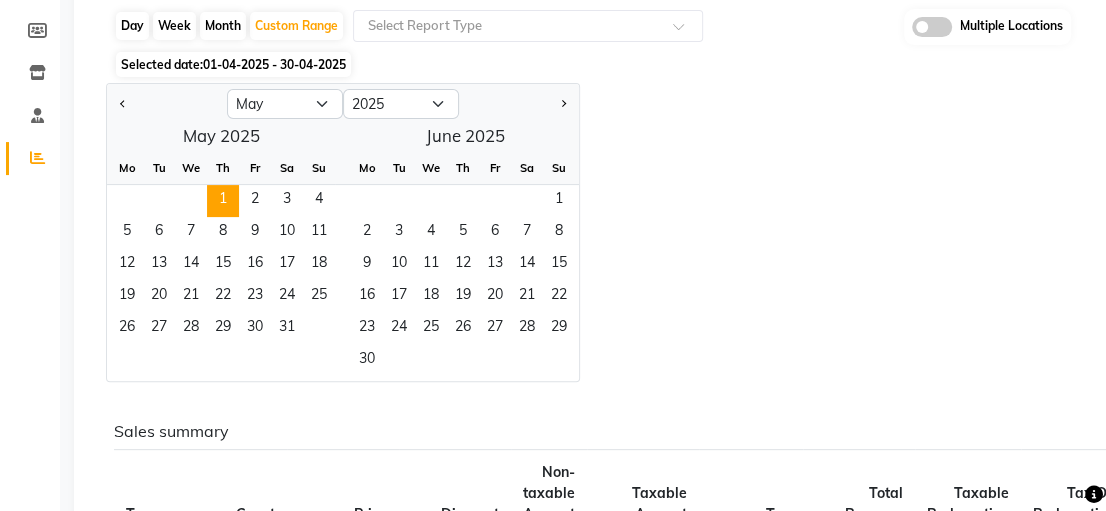 click on "26   27   28   29   30   31" 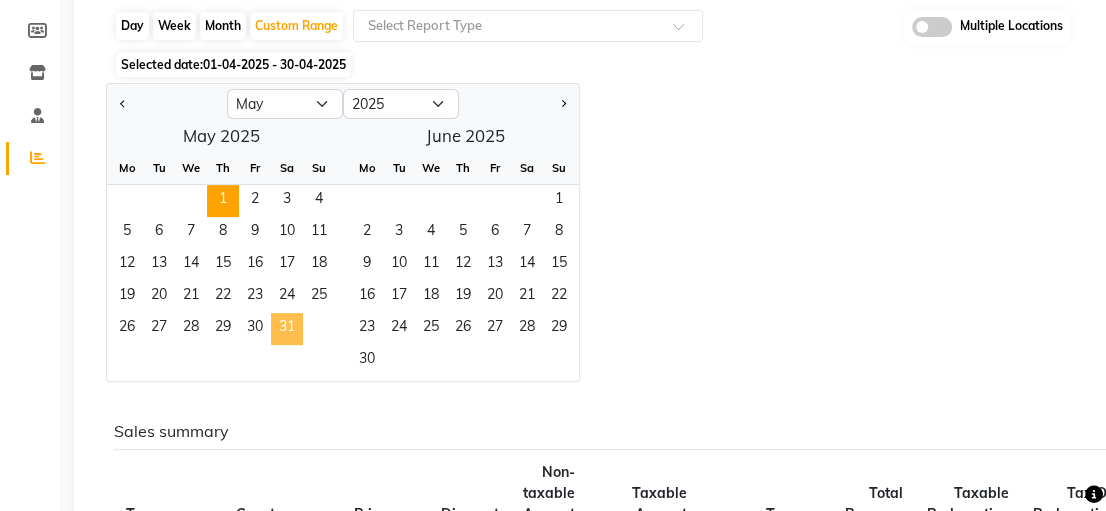 click on "31" 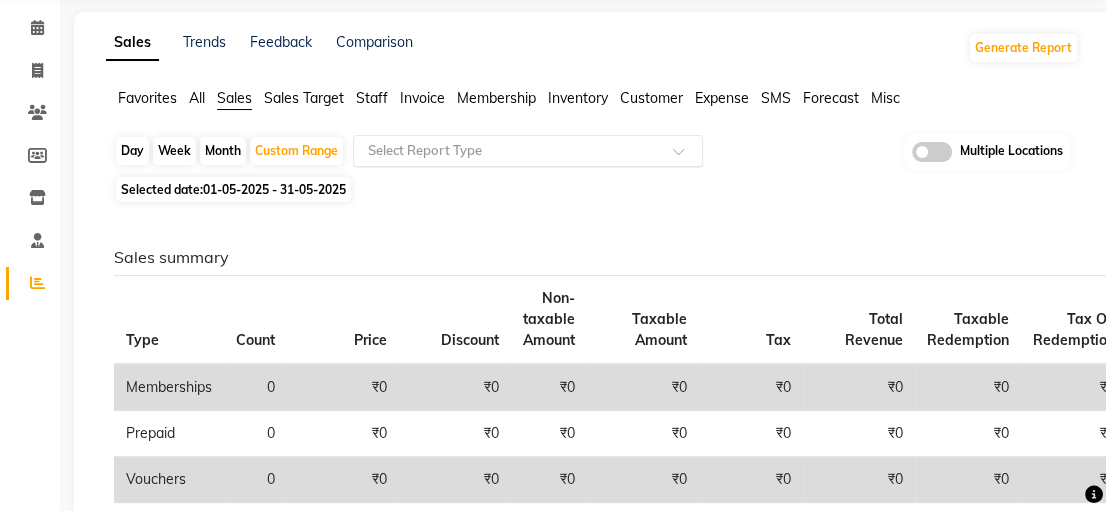 scroll, scrollTop: 0, scrollLeft: 0, axis: both 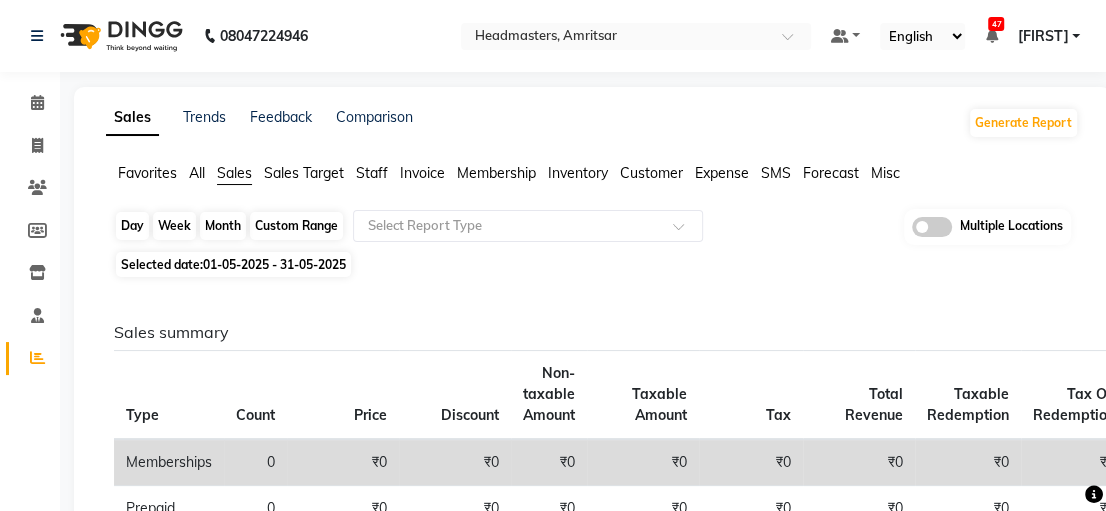 click on "Custom Range" 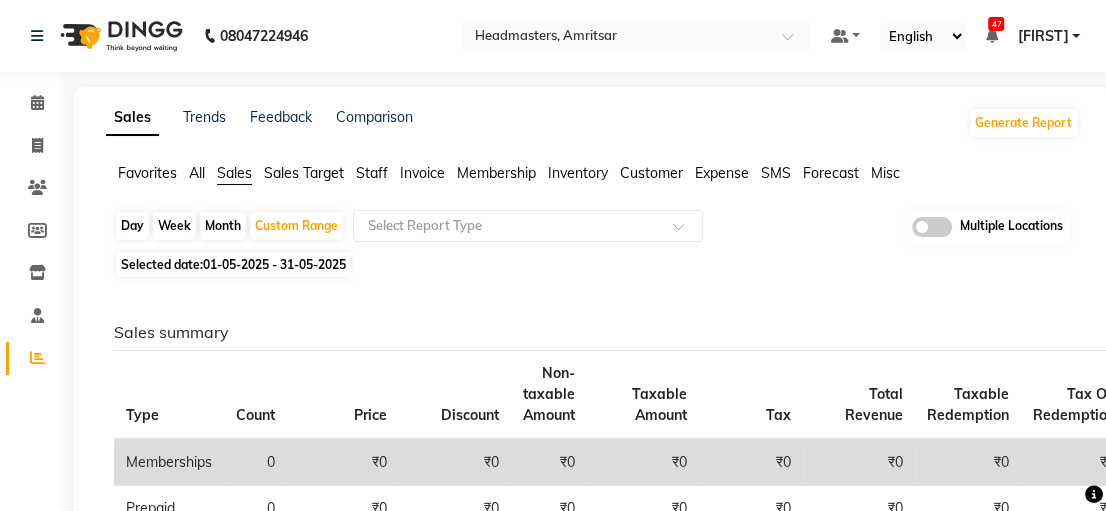 select on "5" 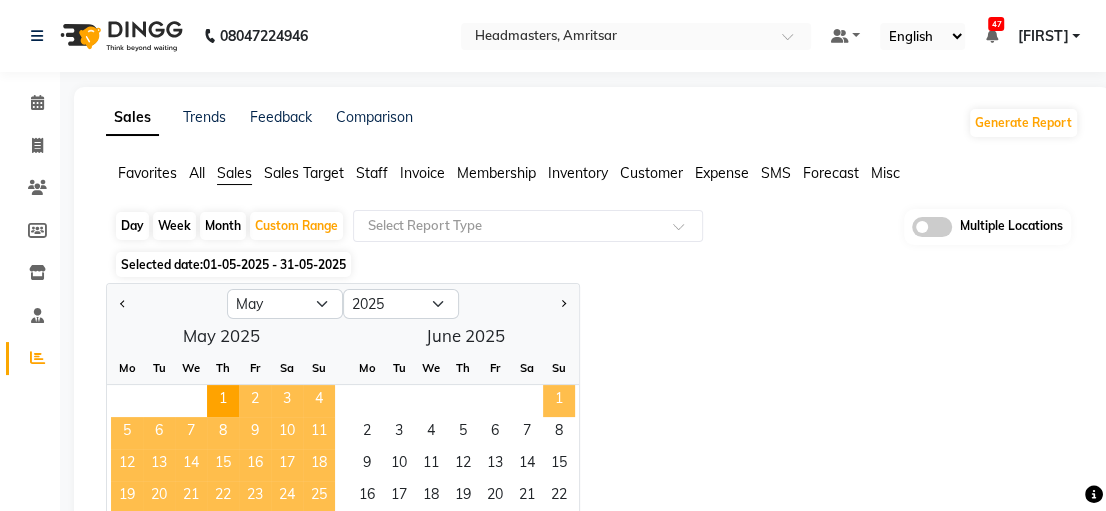 click on "1" 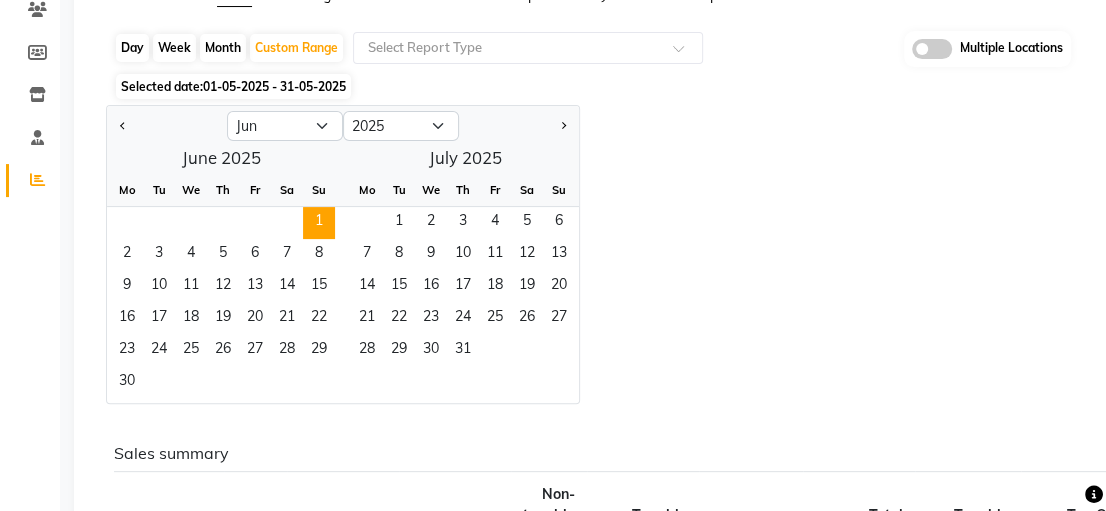 scroll, scrollTop: 200, scrollLeft: 0, axis: vertical 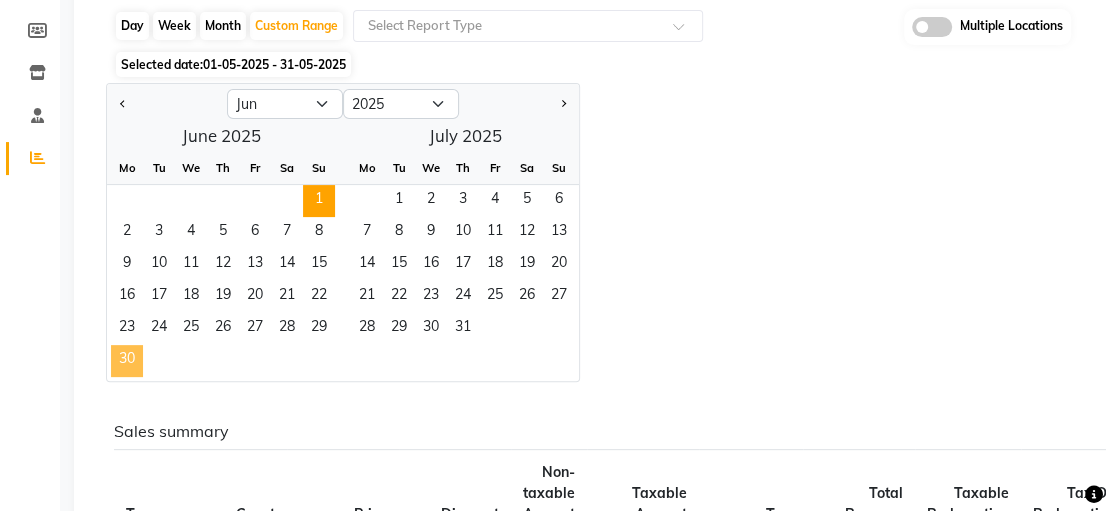 click on "30" 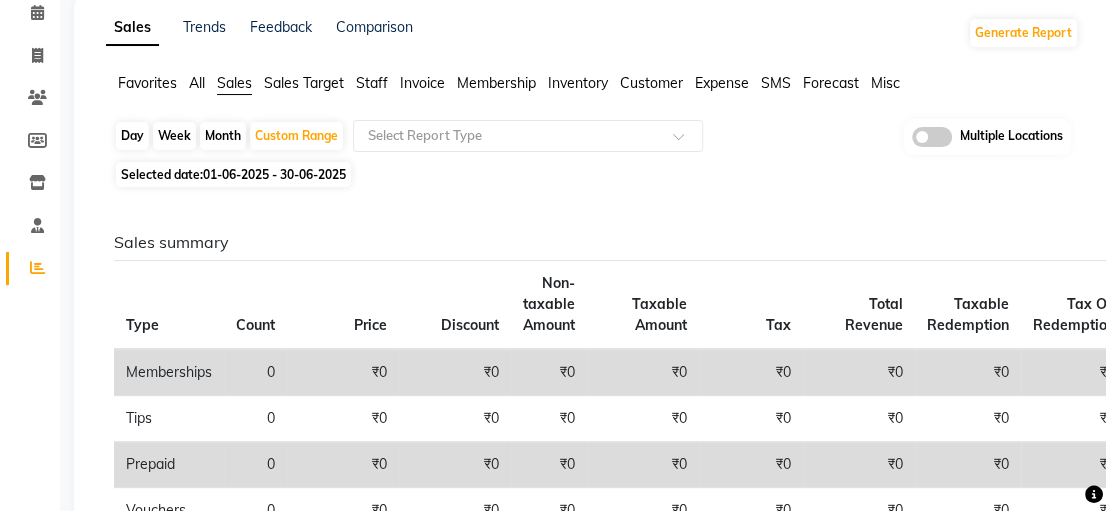 scroll, scrollTop: 0, scrollLeft: 0, axis: both 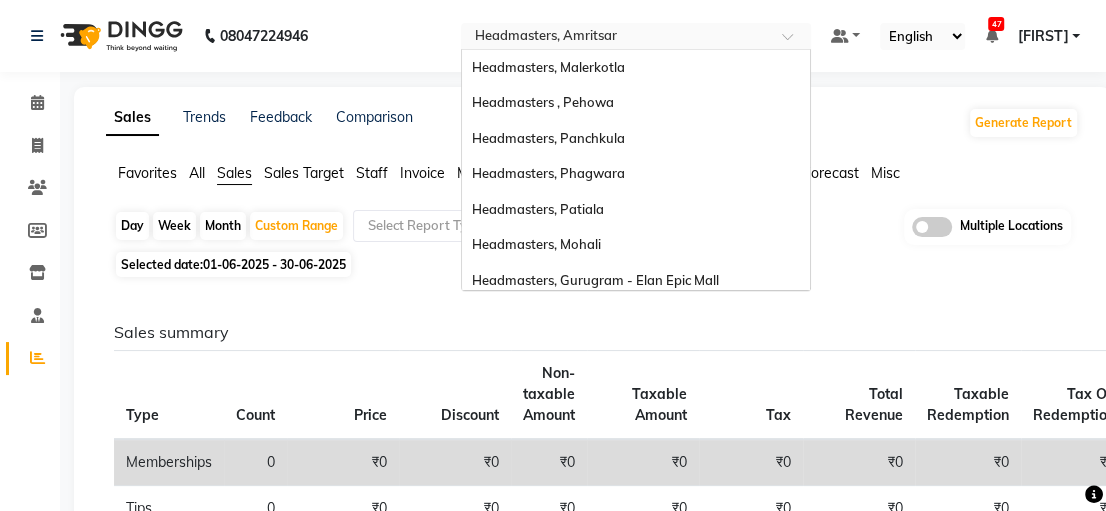 click at bounding box center [616, 38] 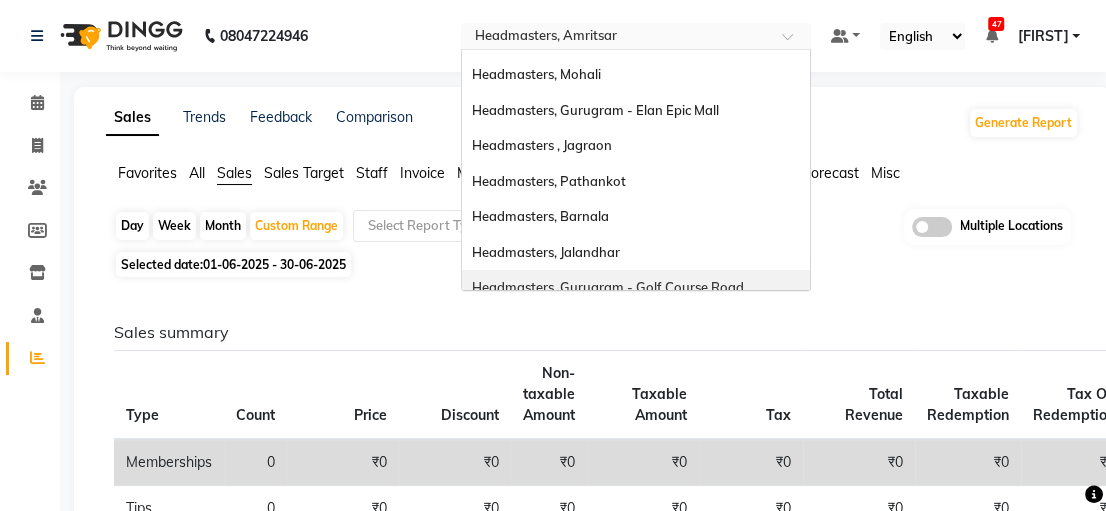 scroll, scrollTop: 98, scrollLeft: 0, axis: vertical 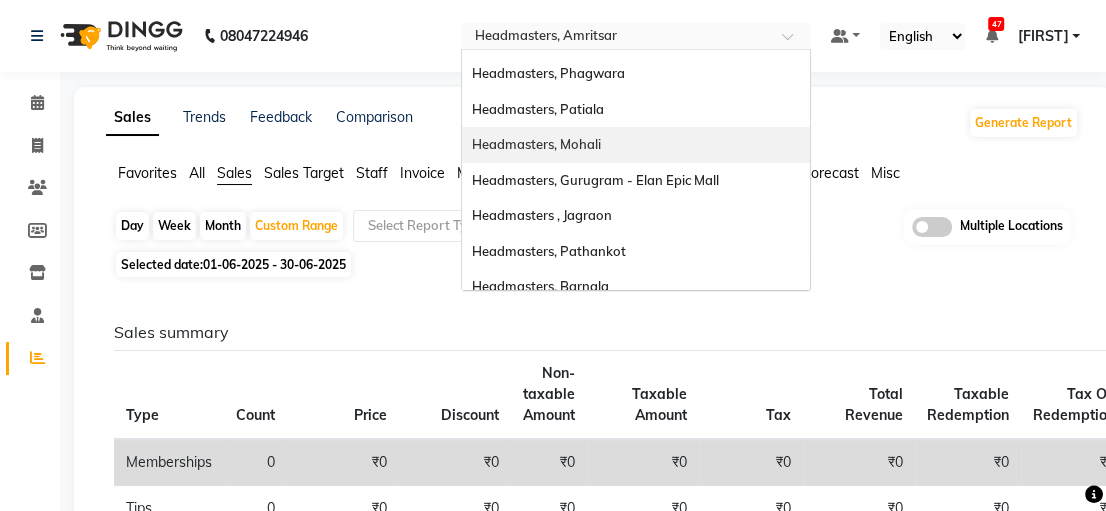 click on "Headmasters, Mohali" at bounding box center (636, 145) 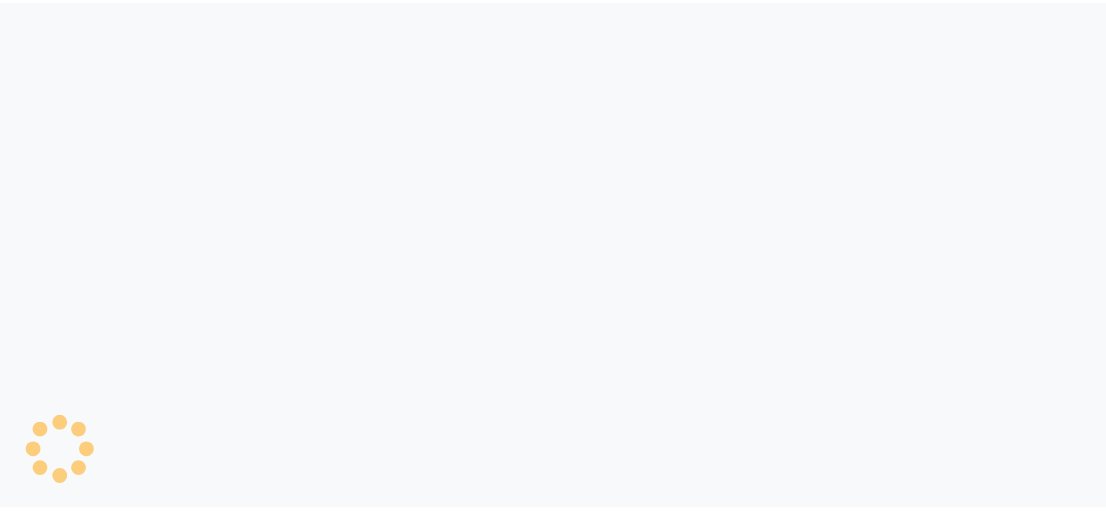 scroll, scrollTop: 0, scrollLeft: 0, axis: both 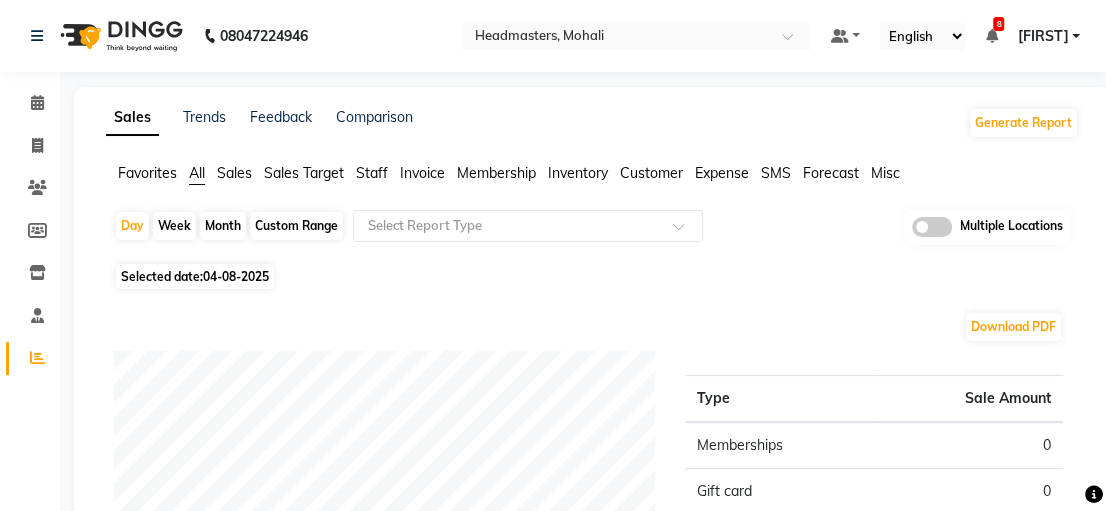 click on "Custom Range" 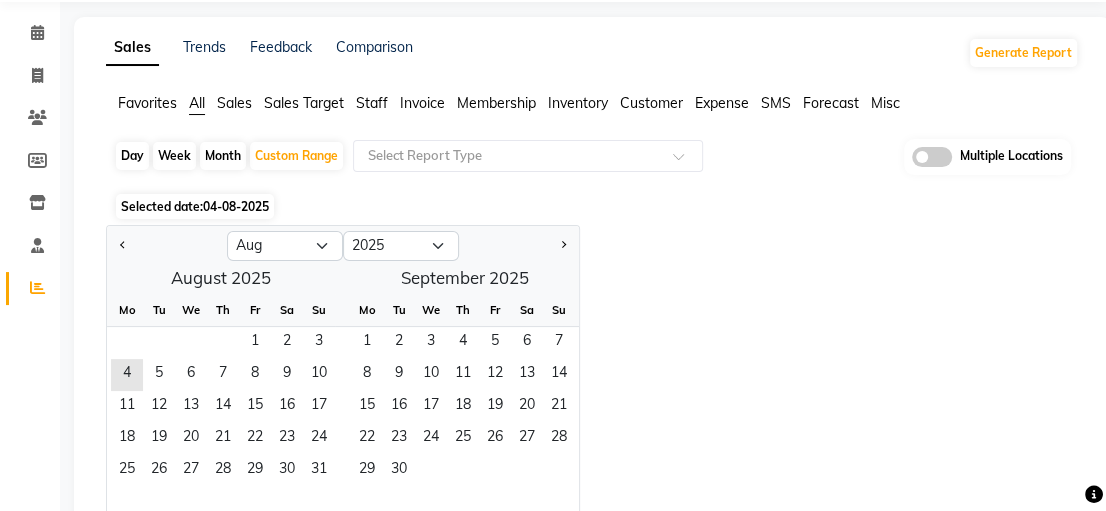 scroll, scrollTop: 100, scrollLeft: 0, axis: vertical 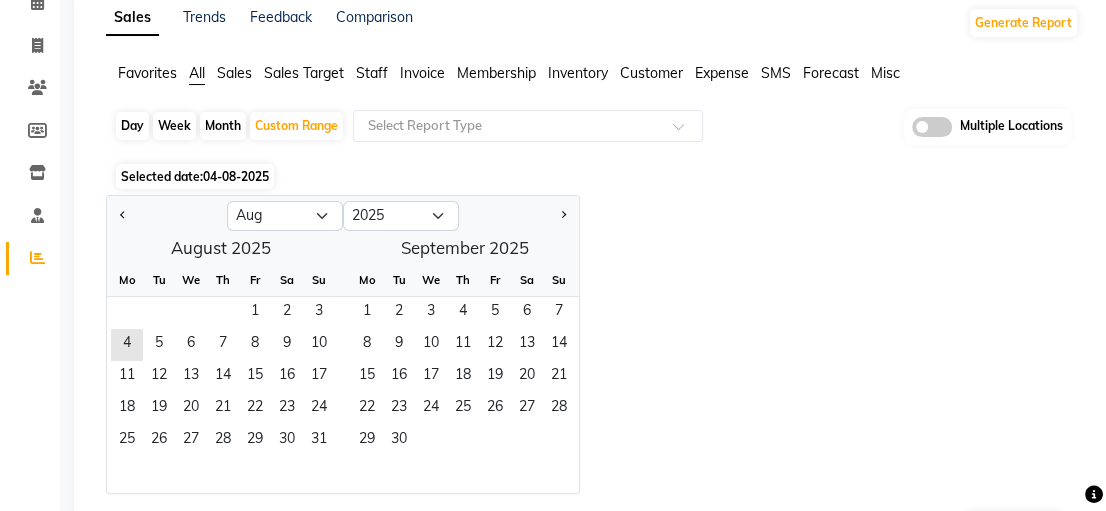 click 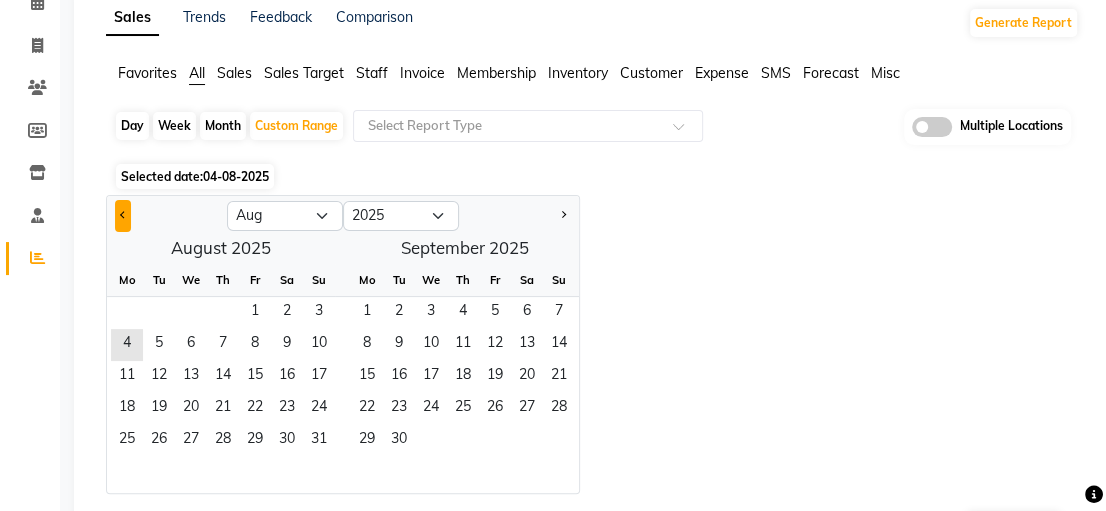 click 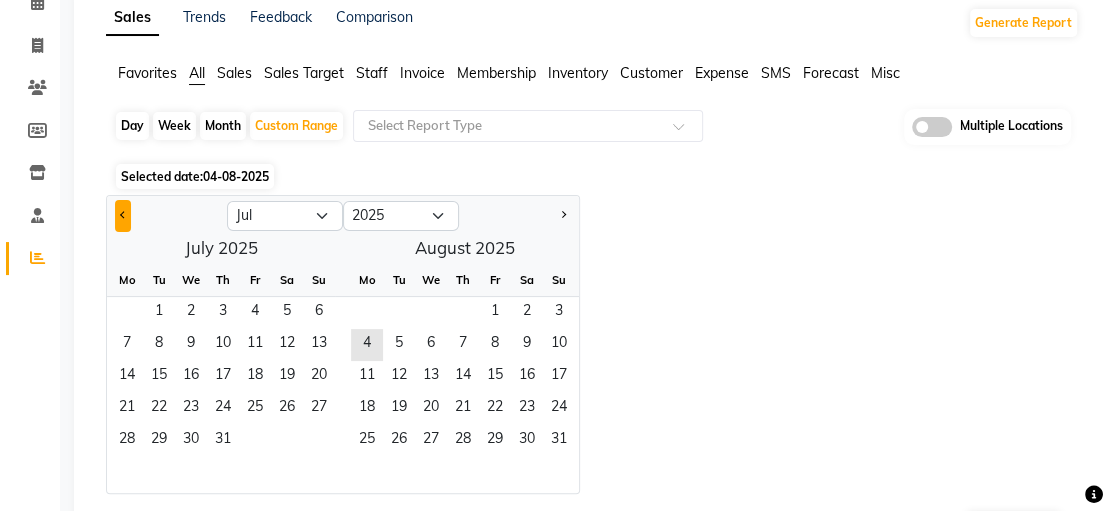 click 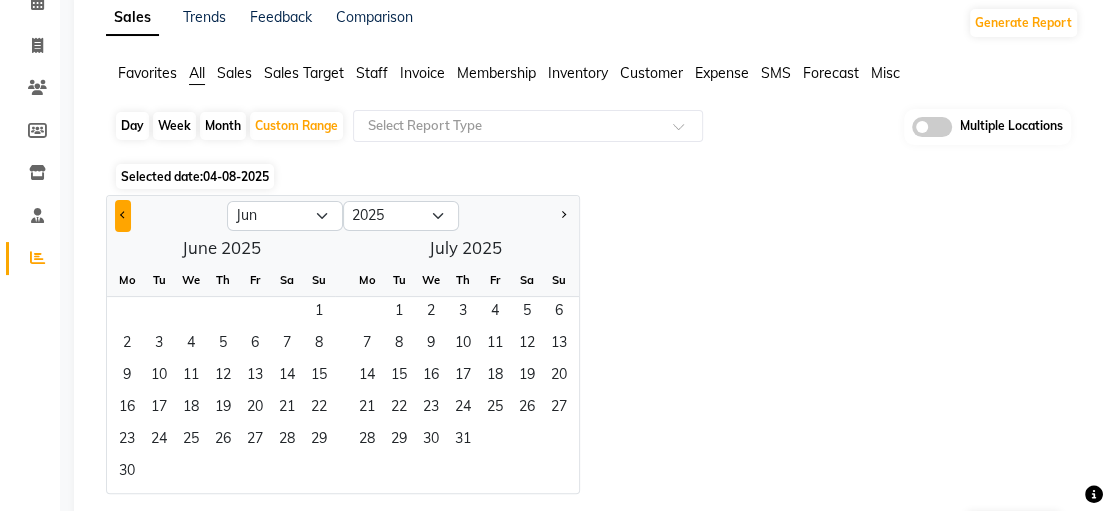 click 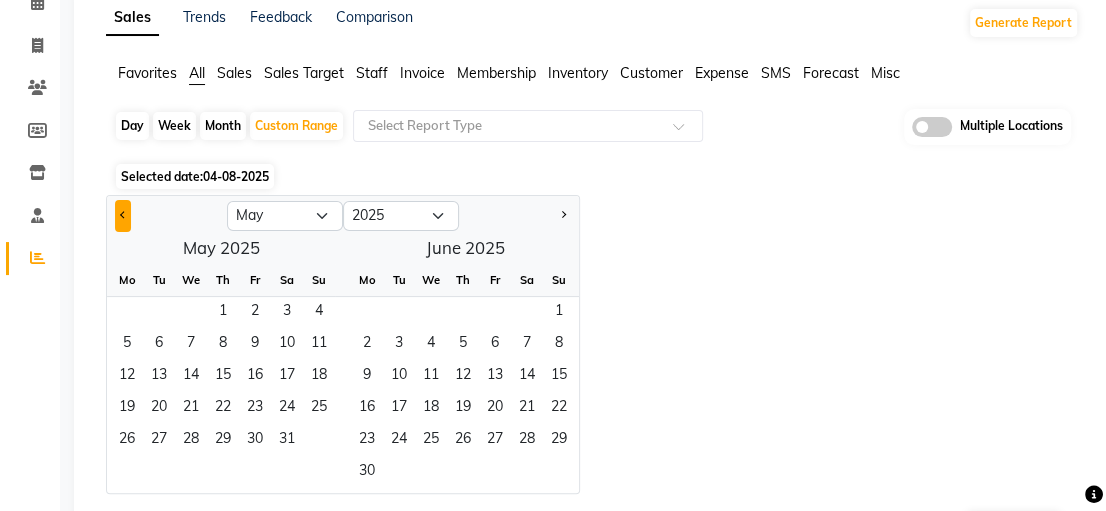 click 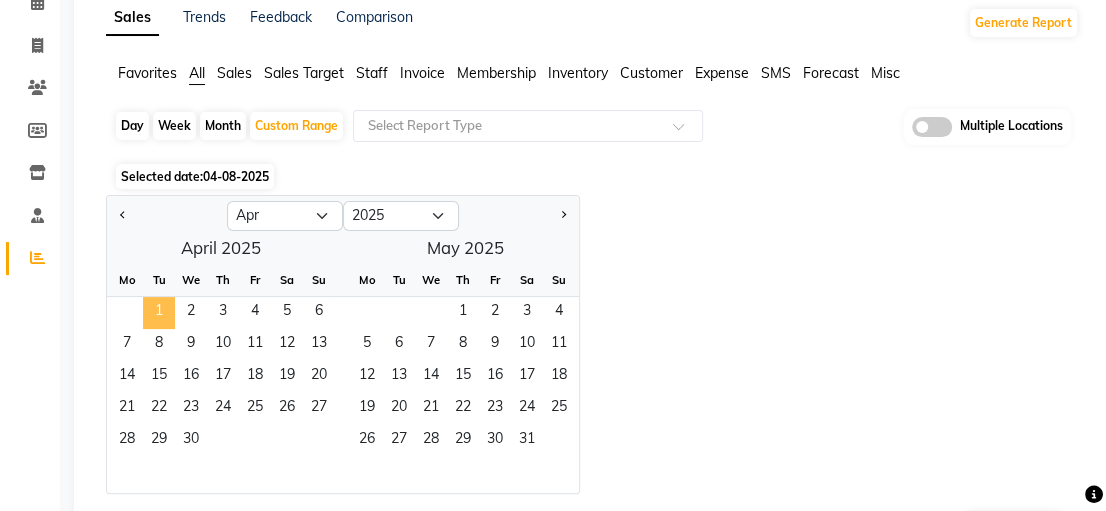 click on "1" 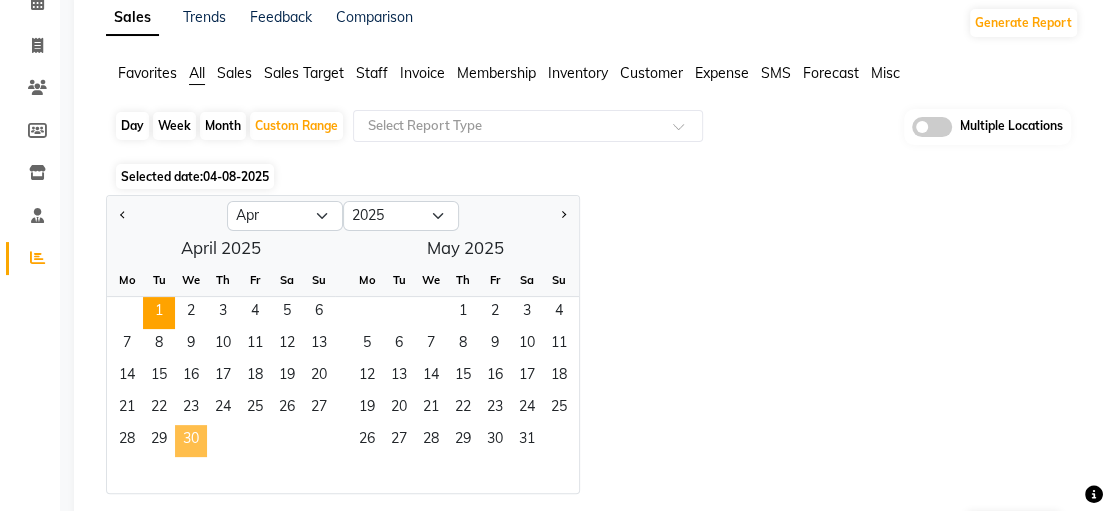 click on "30" 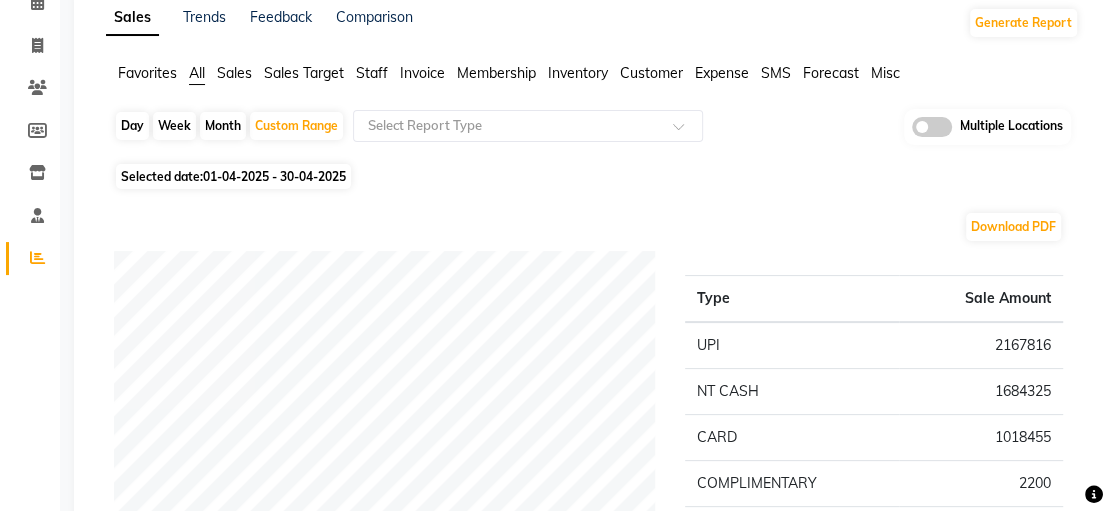 click on "Sales" 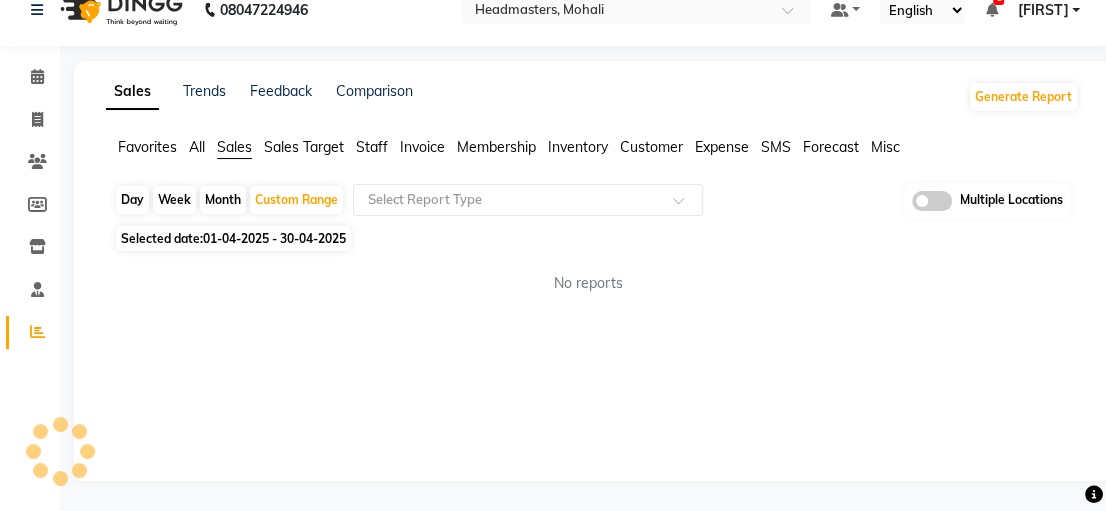 scroll, scrollTop: 100, scrollLeft: 0, axis: vertical 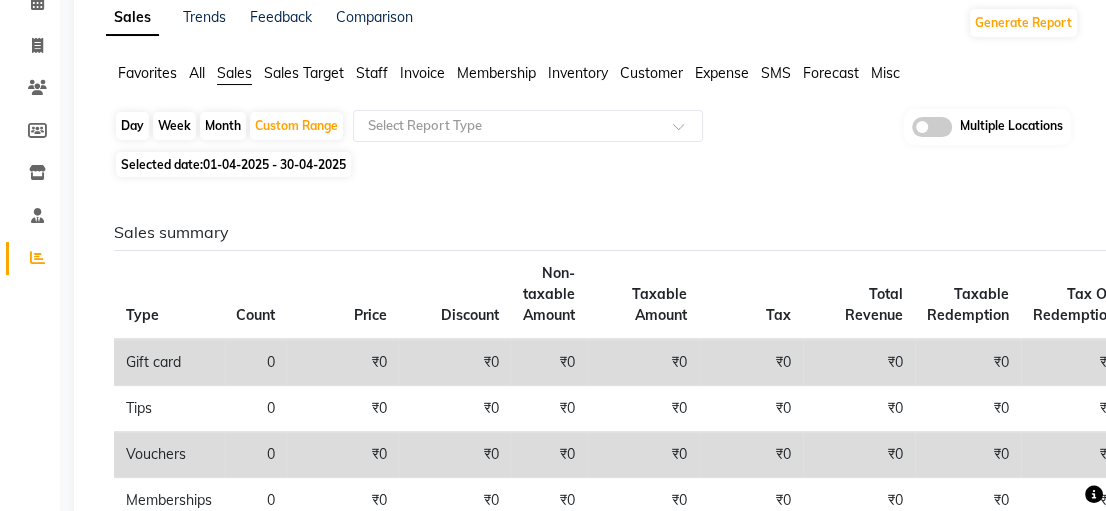 click on "Selected date:  01-04-2025 - 30-04-2025" 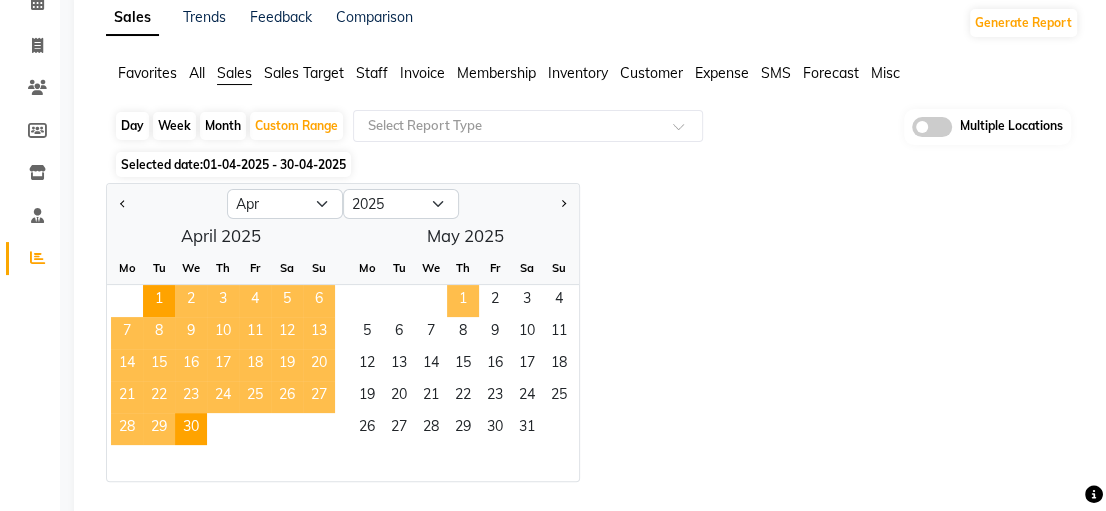 drag, startPoint x: 461, startPoint y: 300, endPoint x: 431, endPoint y: 343, distance: 52.43091 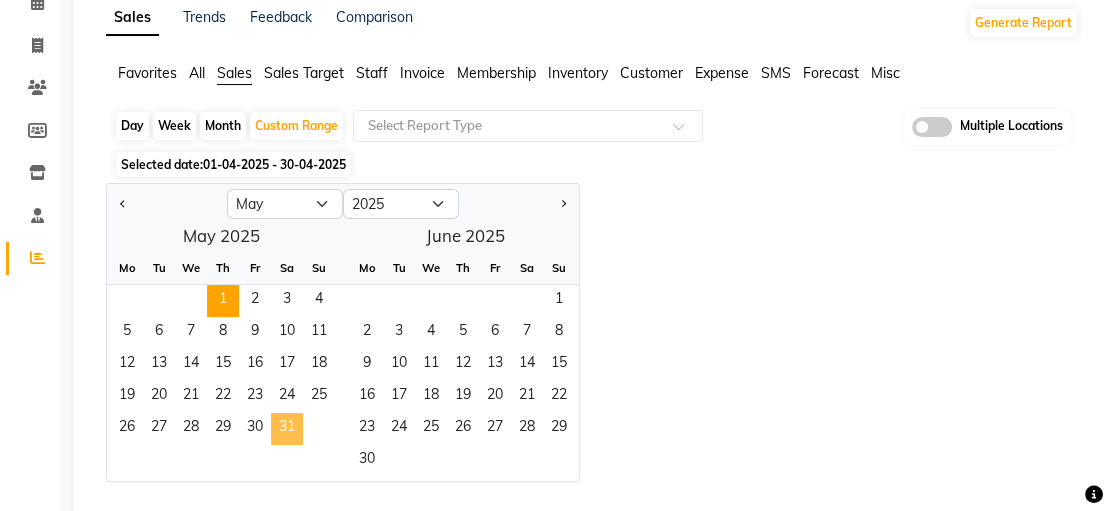 click on "31" 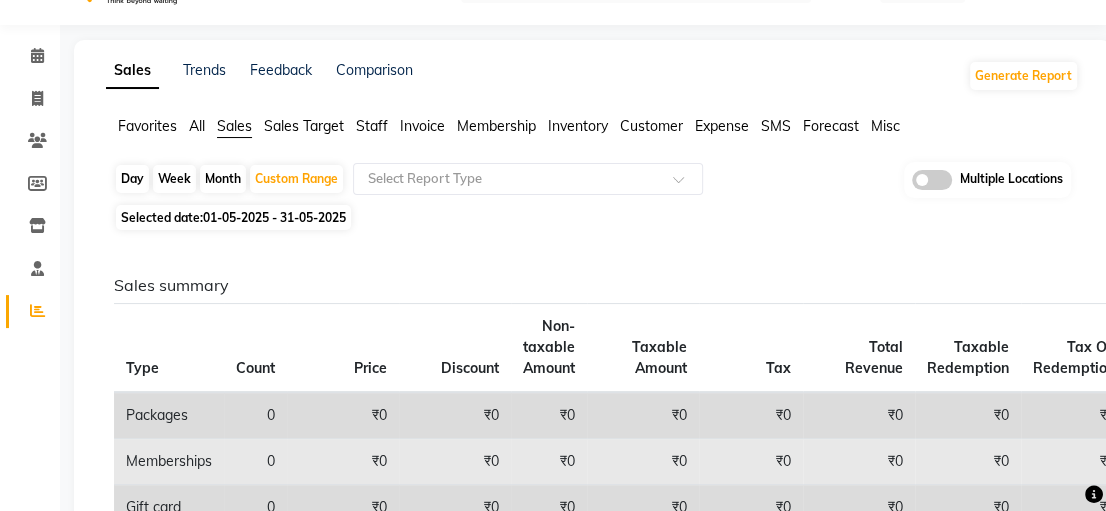 scroll, scrollTop: 0, scrollLeft: 0, axis: both 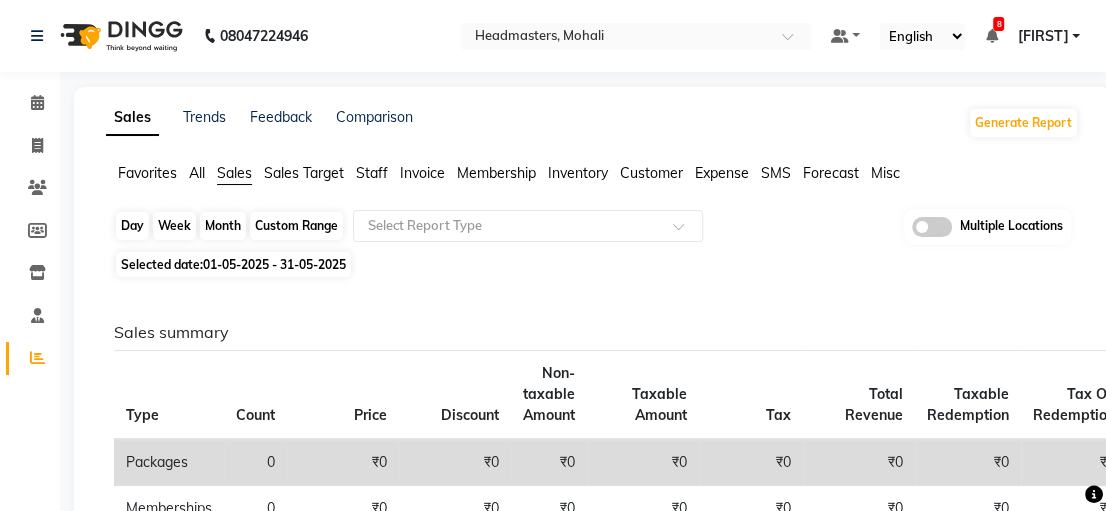 click on "Custom Range" 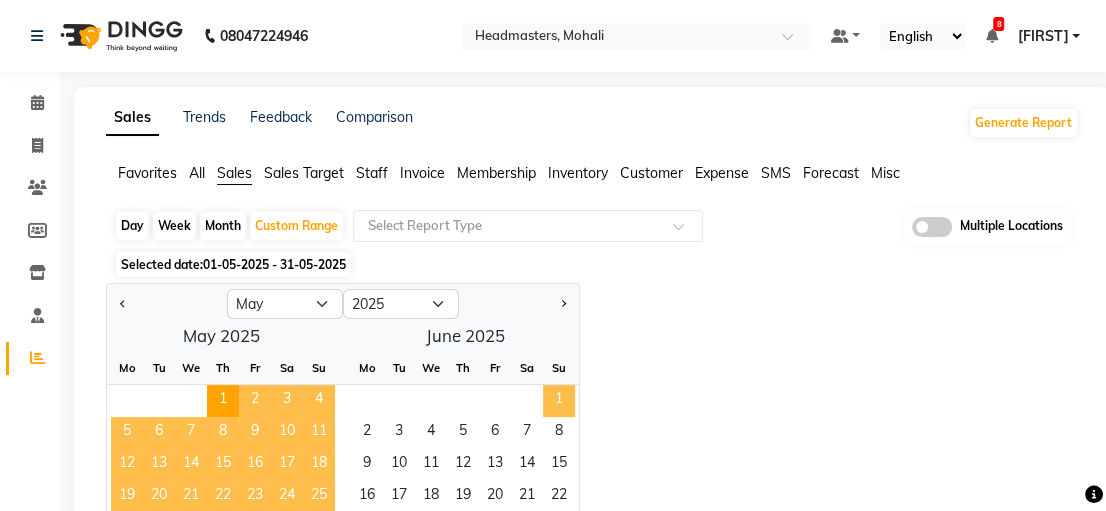 click on "1" 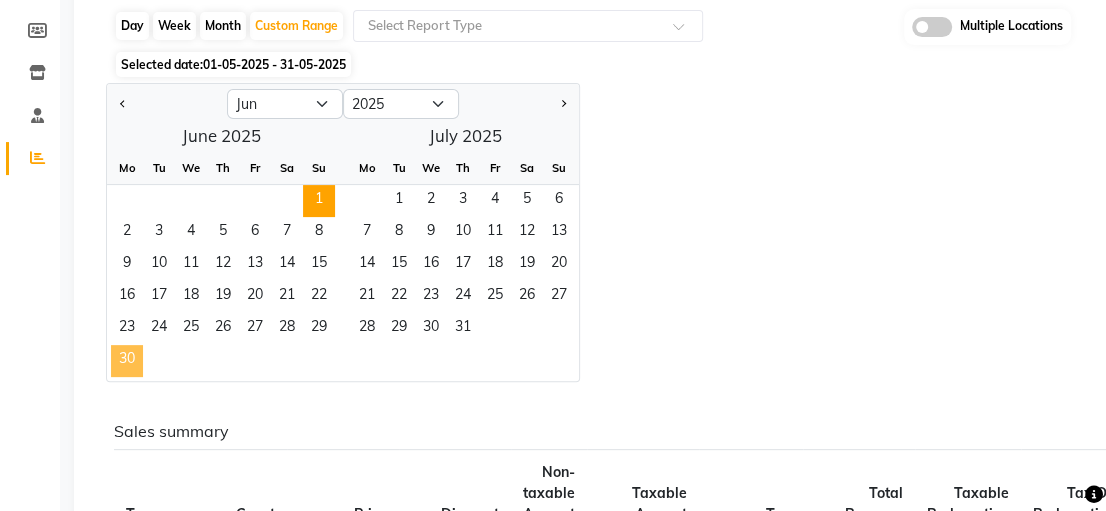 click on "30" 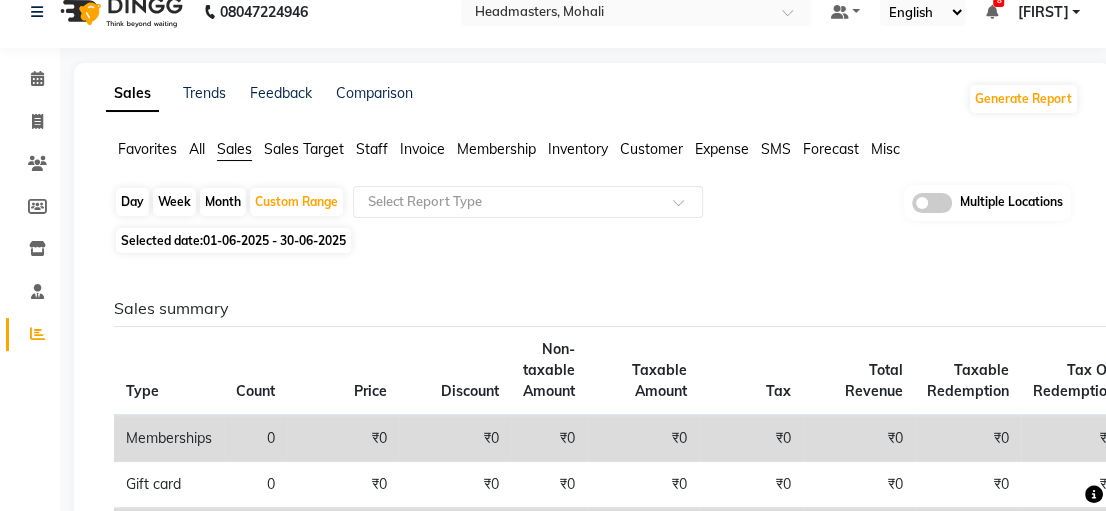 scroll, scrollTop: 0, scrollLeft: 0, axis: both 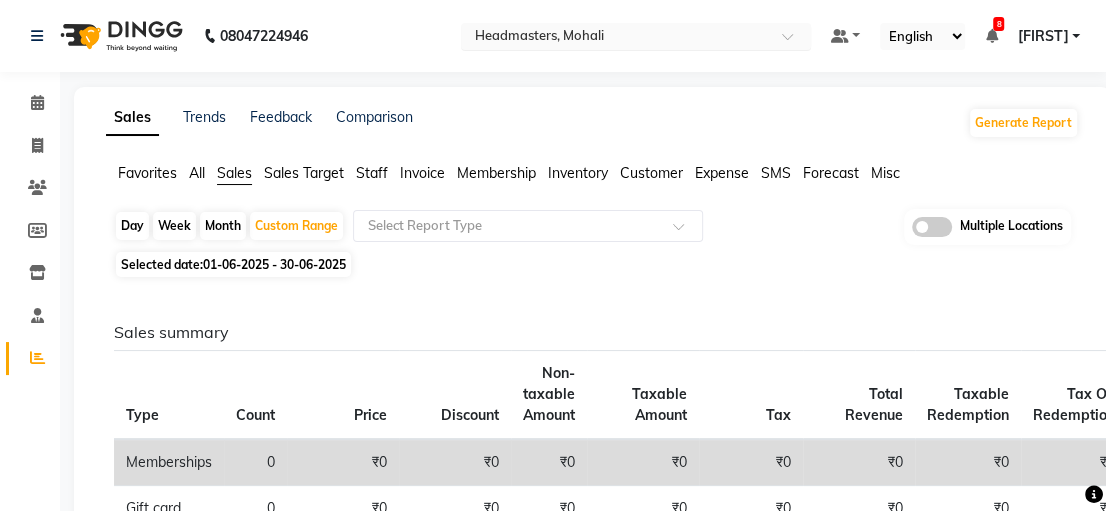 click at bounding box center [616, 38] 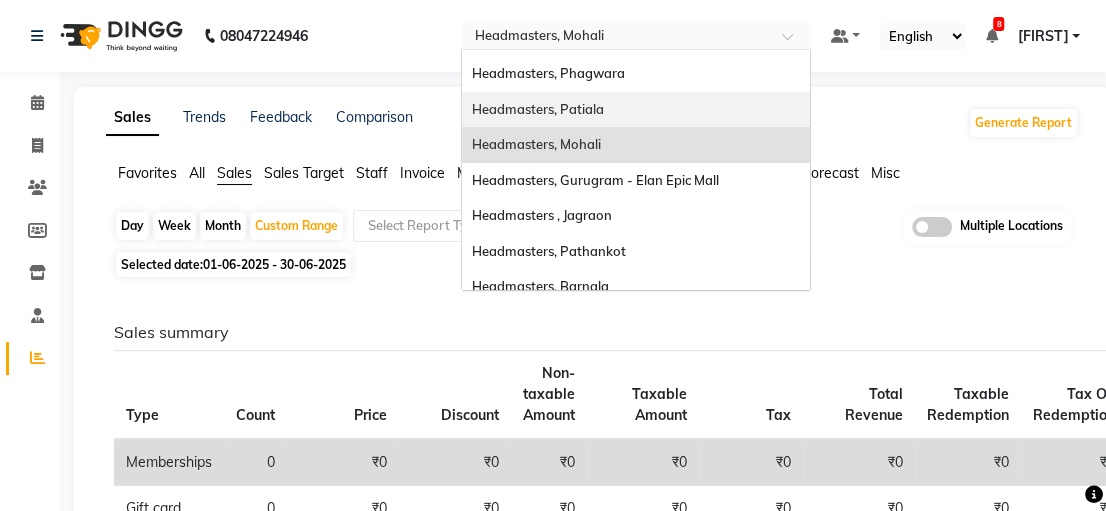 scroll, scrollTop: 200, scrollLeft: 0, axis: vertical 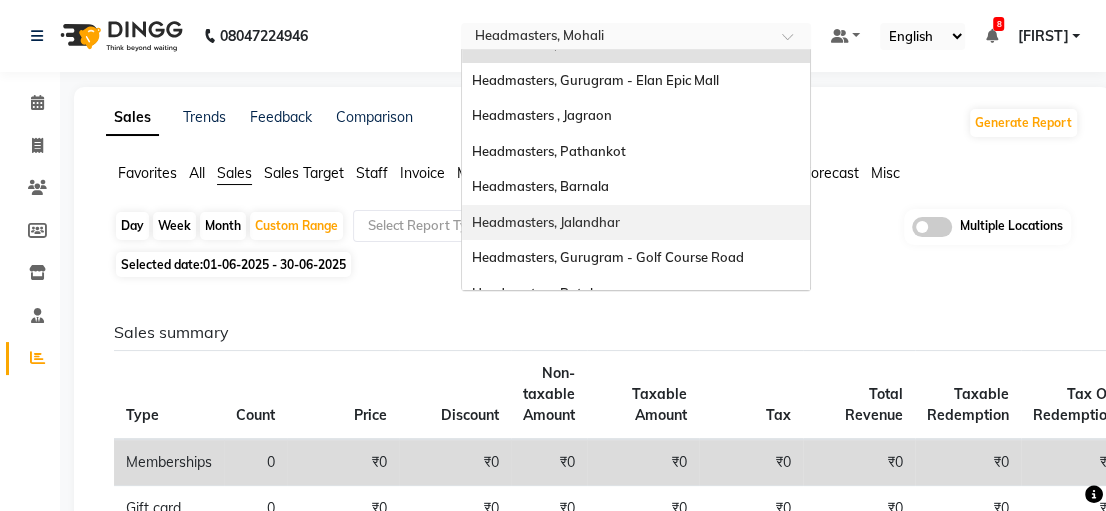 click on "Headmasters, Jalandhar" at bounding box center (546, 222) 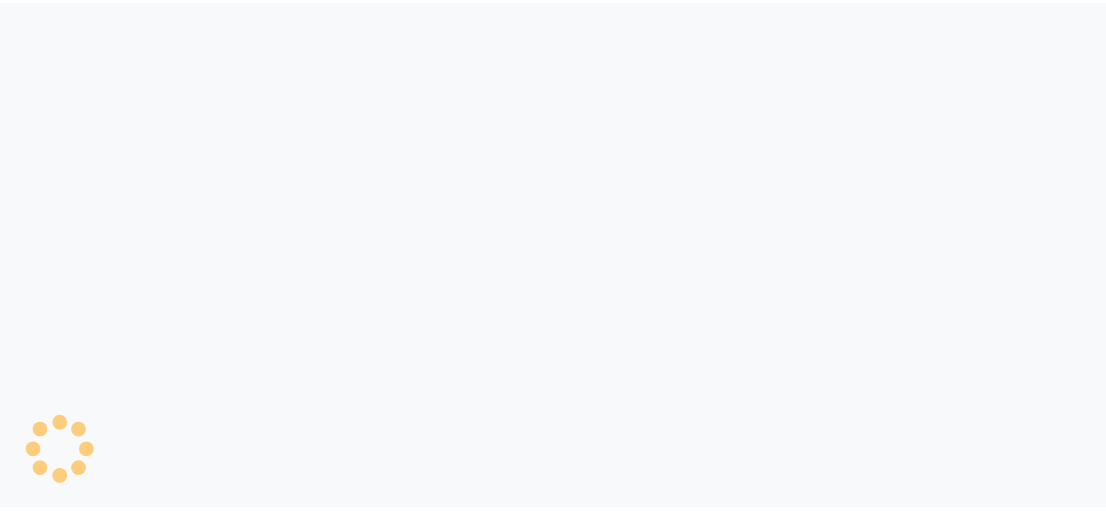 scroll, scrollTop: 0, scrollLeft: 0, axis: both 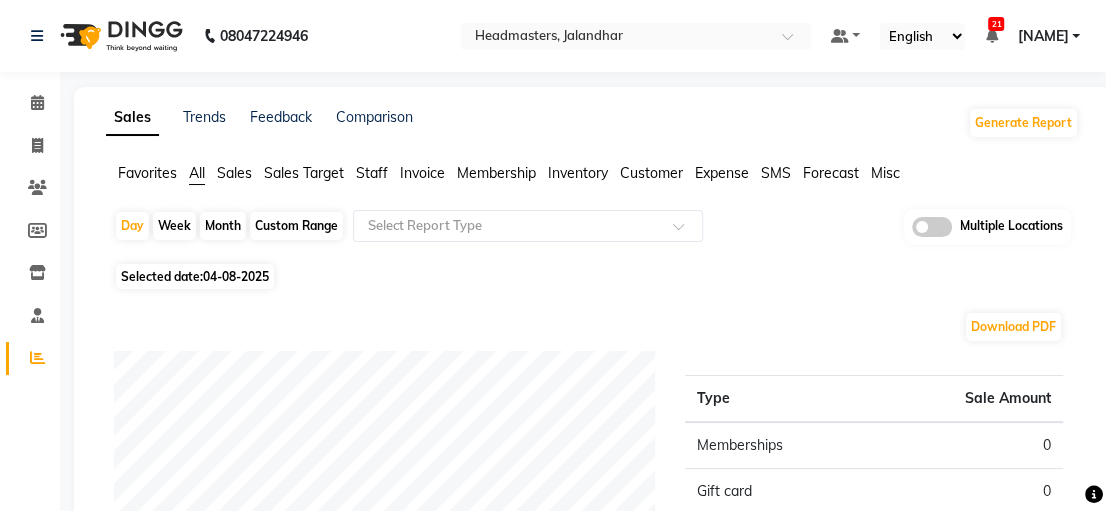 click on "Sales" 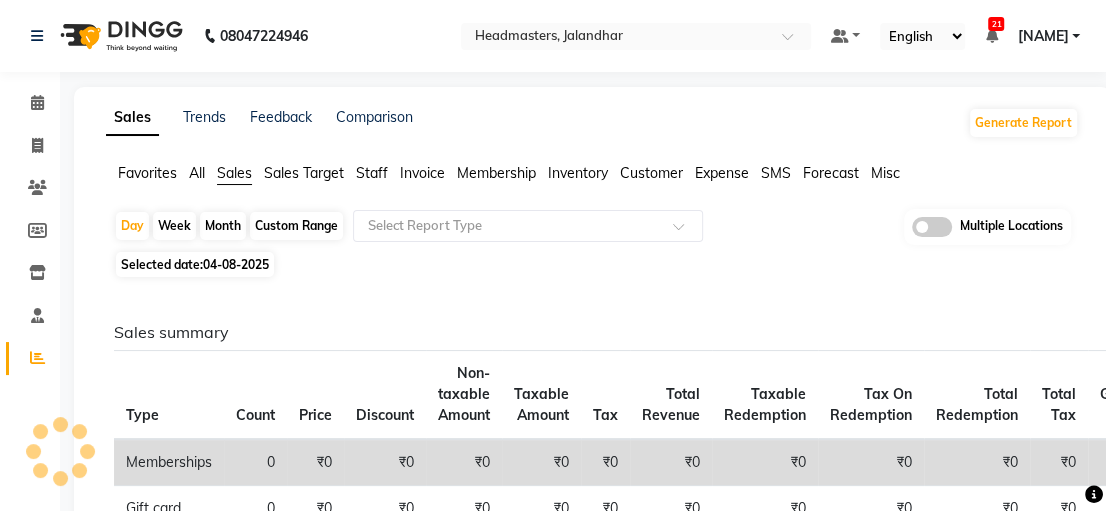 click on "Custom Range" 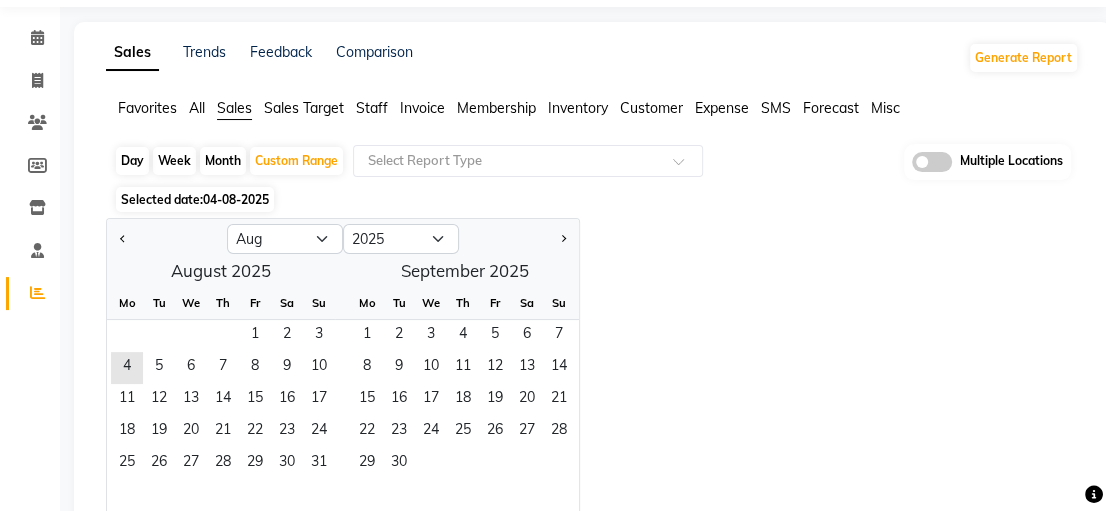 scroll, scrollTop: 100, scrollLeft: 0, axis: vertical 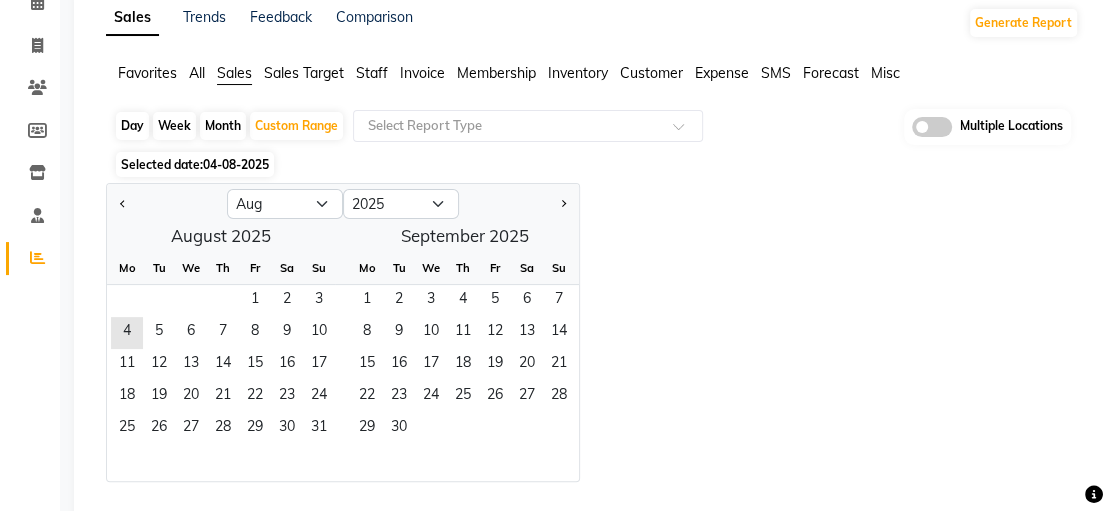 drag, startPoint x: 104, startPoint y: 195, endPoint x: 108, endPoint y: 206, distance: 11.7046995 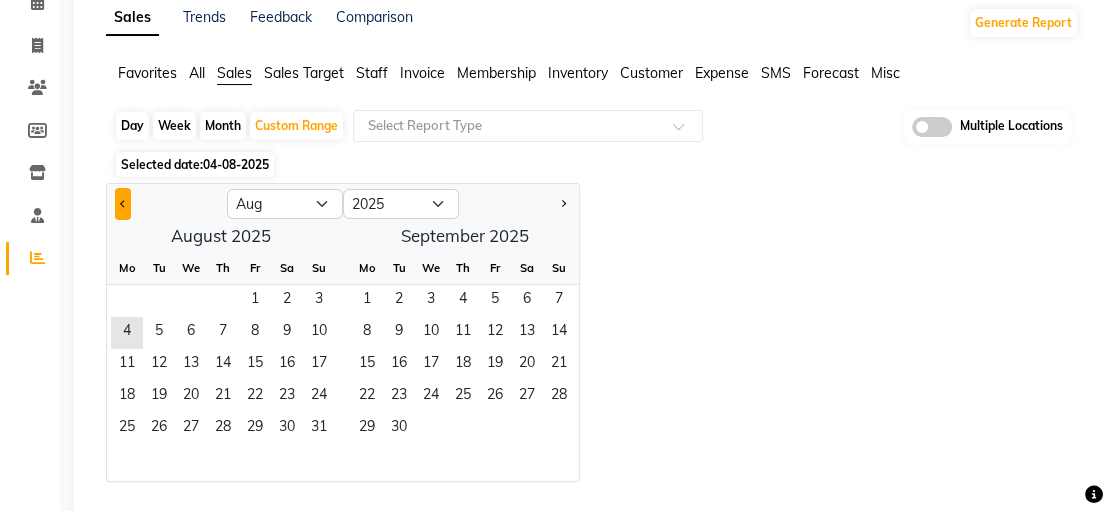 click 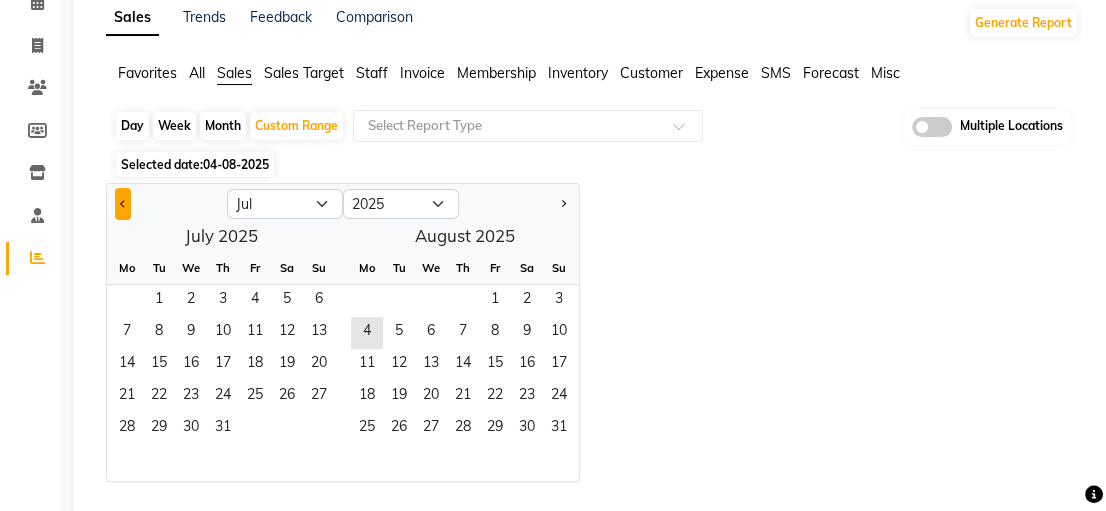 click 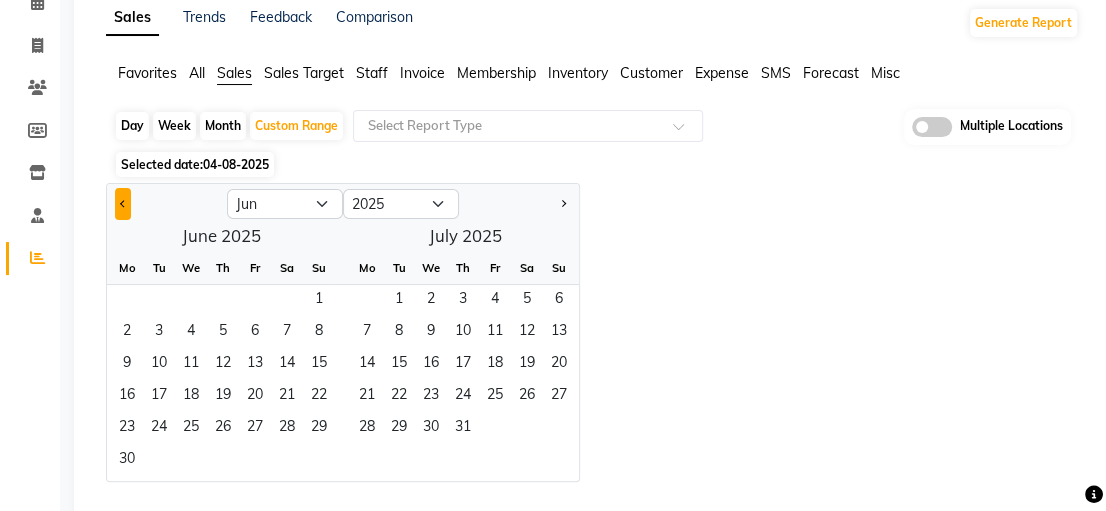 click 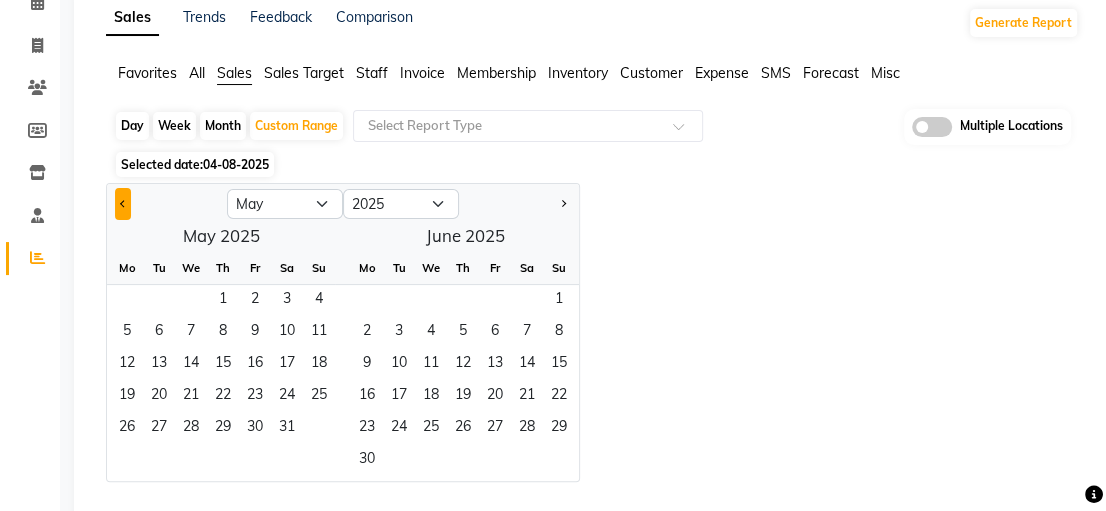 click 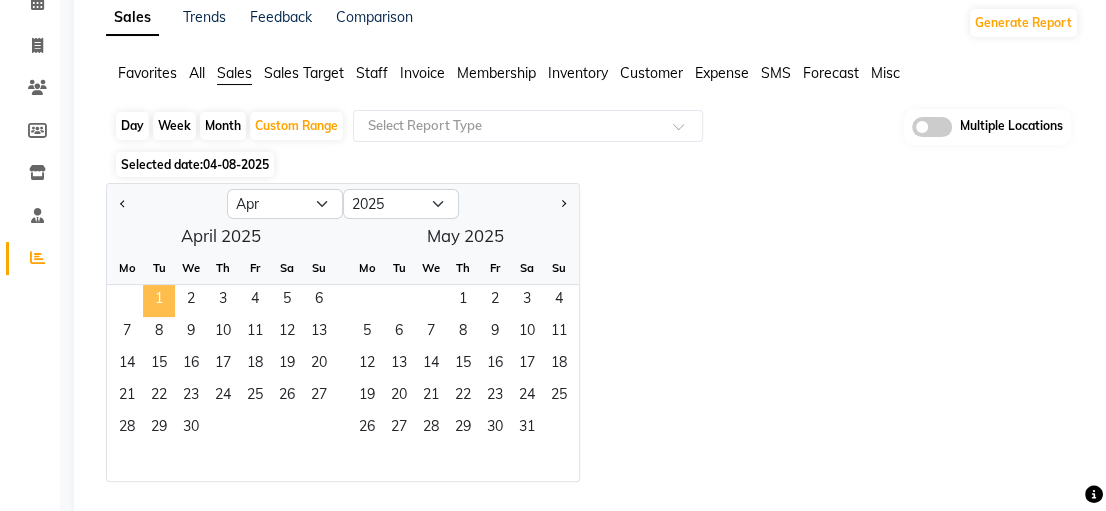 click on "1" 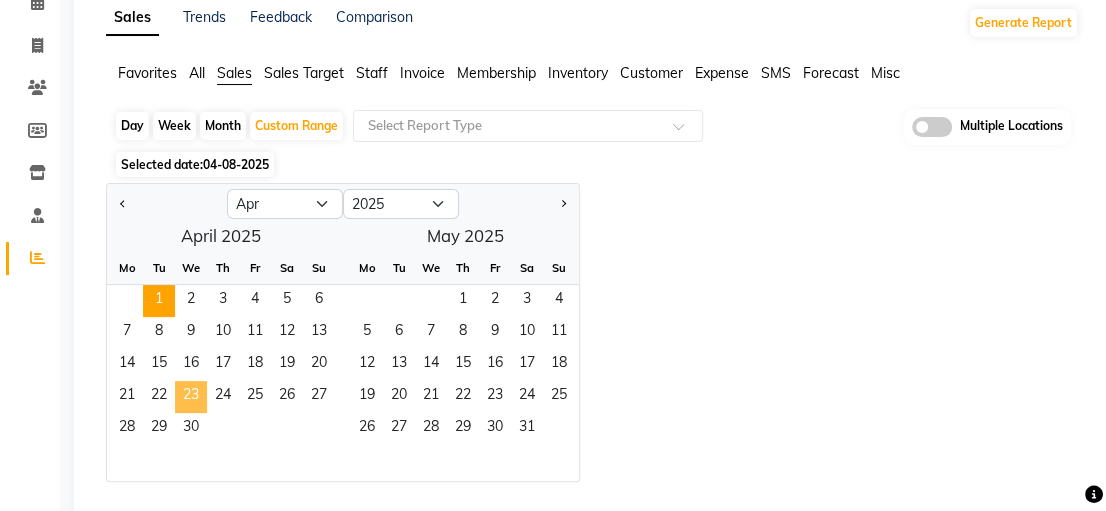 click on "23" 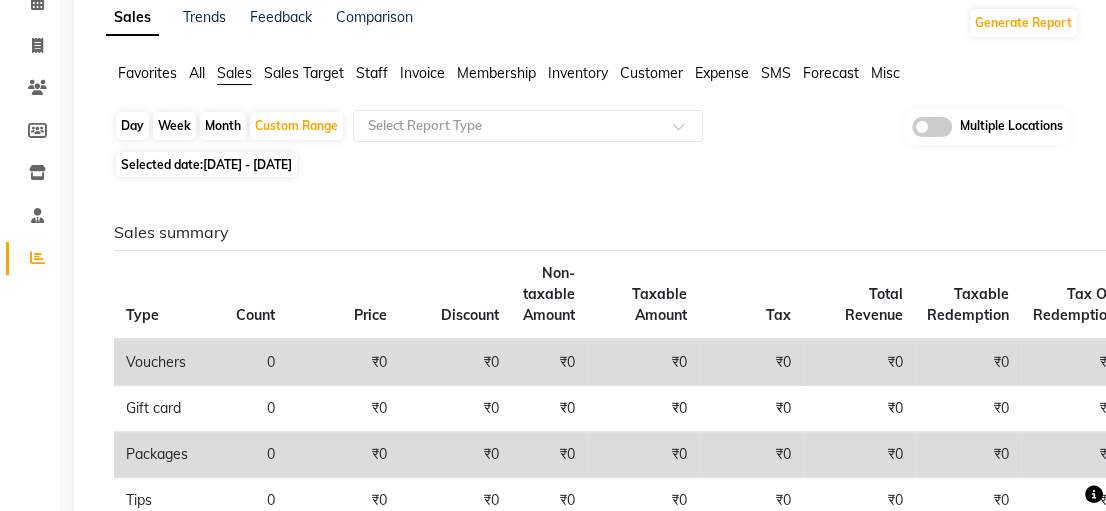 click on "01-04-2025 - 23-04-2025" 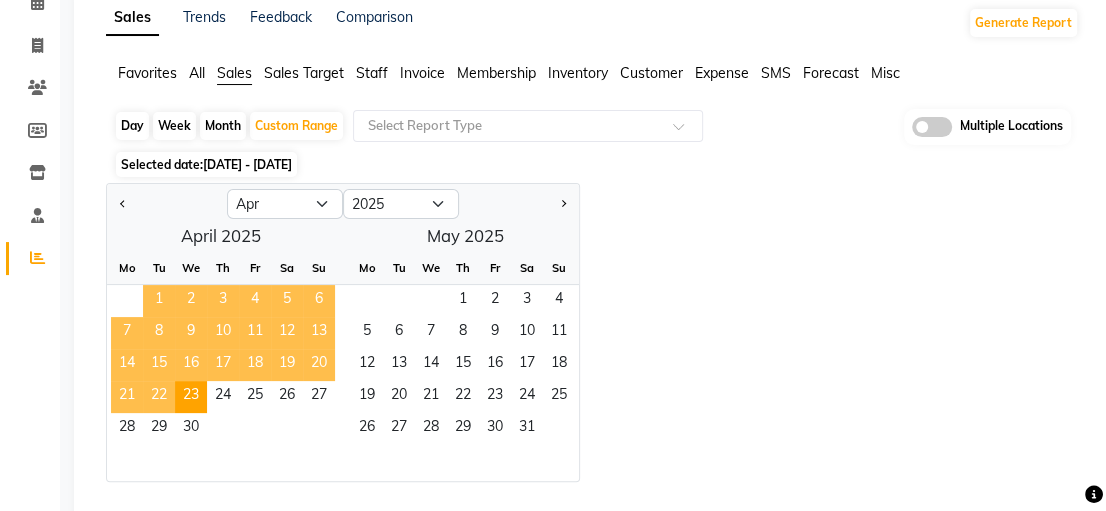 click on "1" 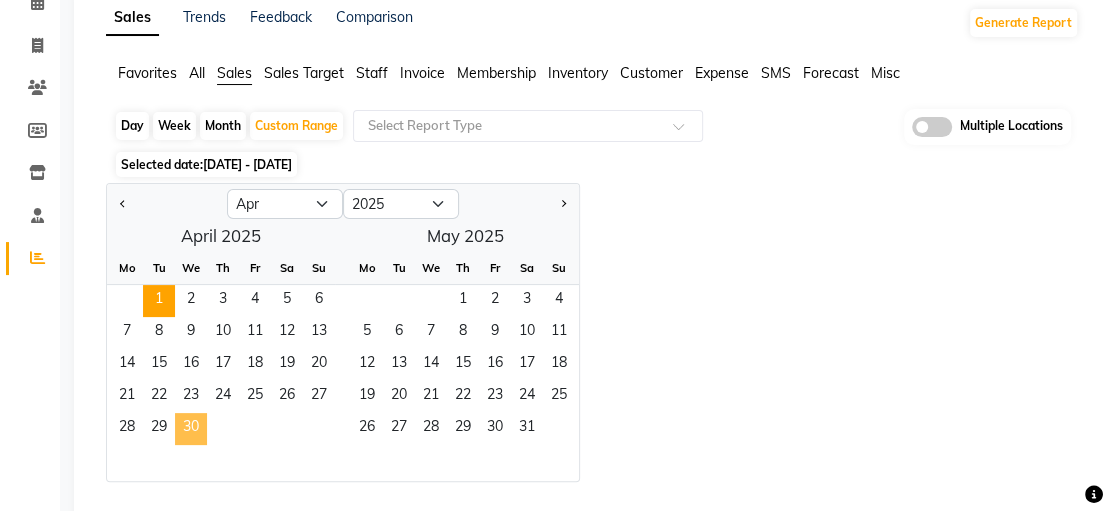 click on "30" 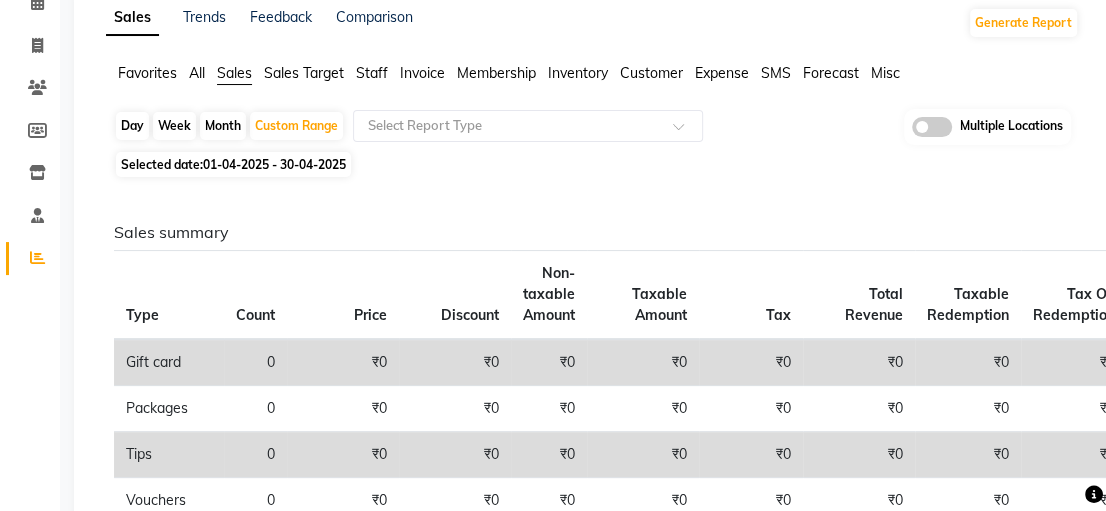 click on "01-04-2025 - 30-04-2025" 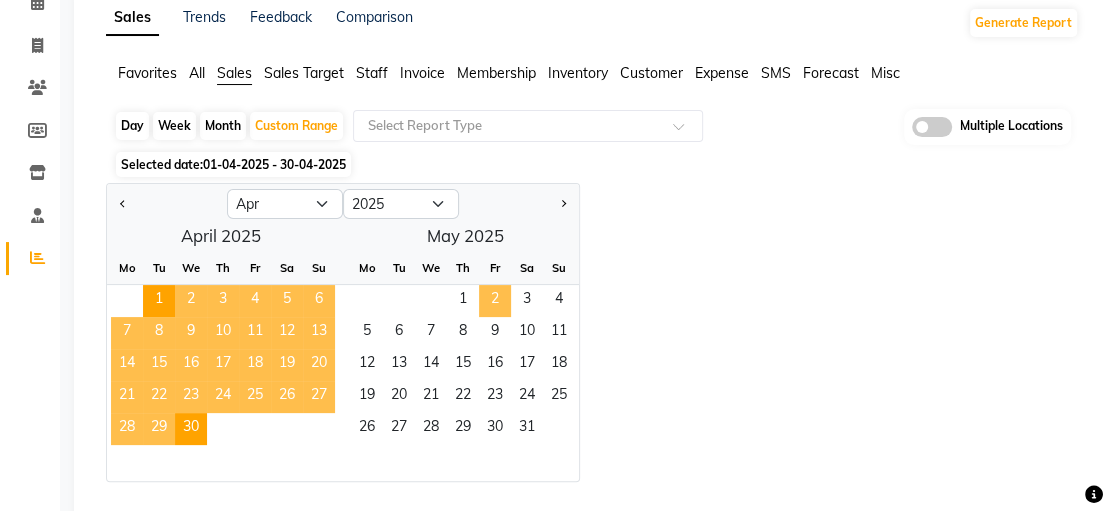 click on "2" 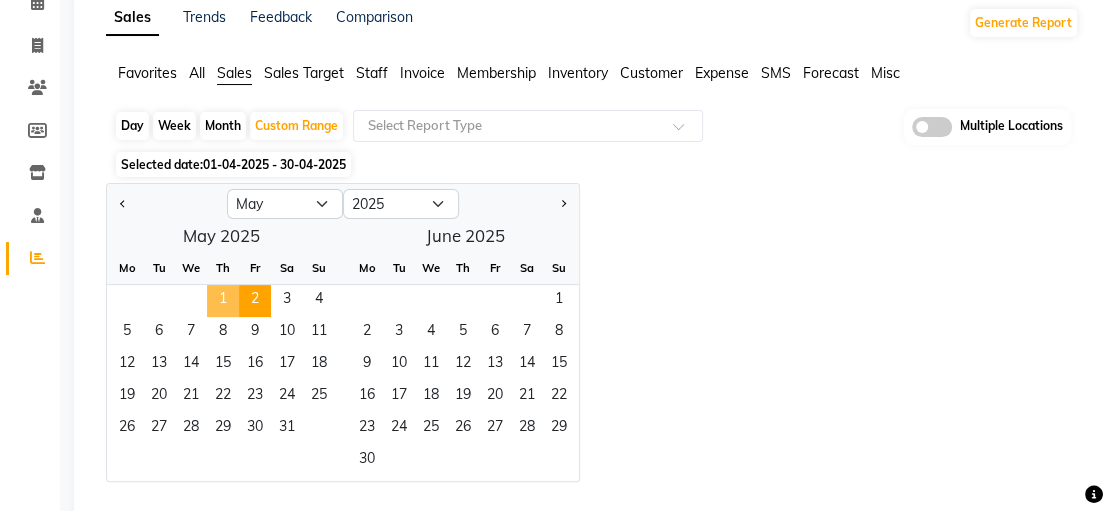 click on "1" 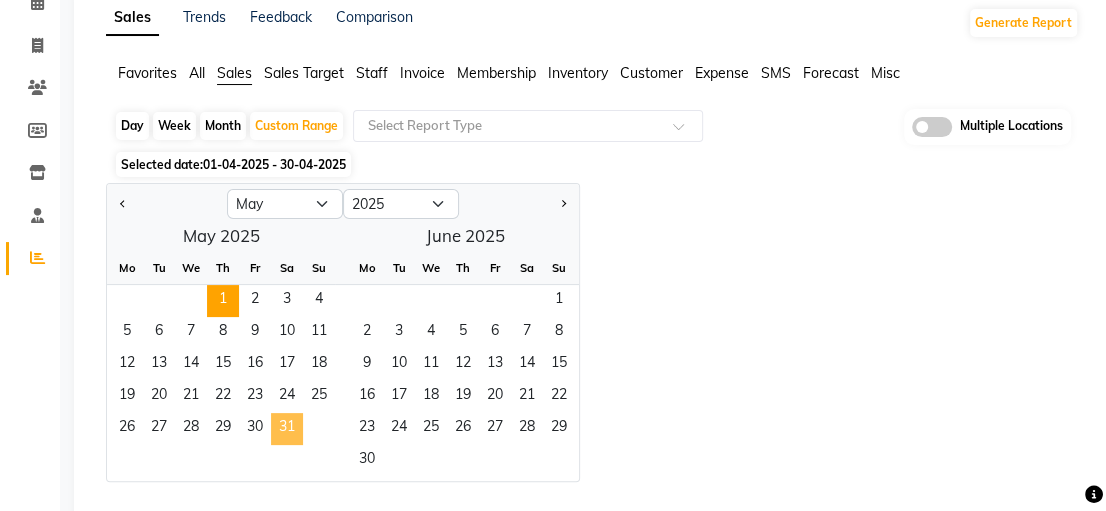 click on "31" 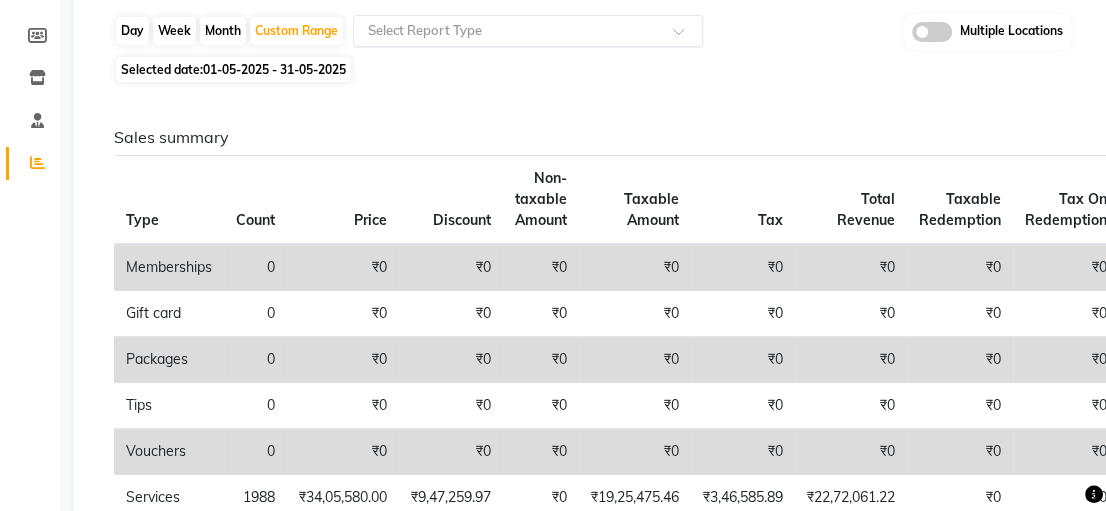 scroll, scrollTop: 200, scrollLeft: 0, axis: vertical 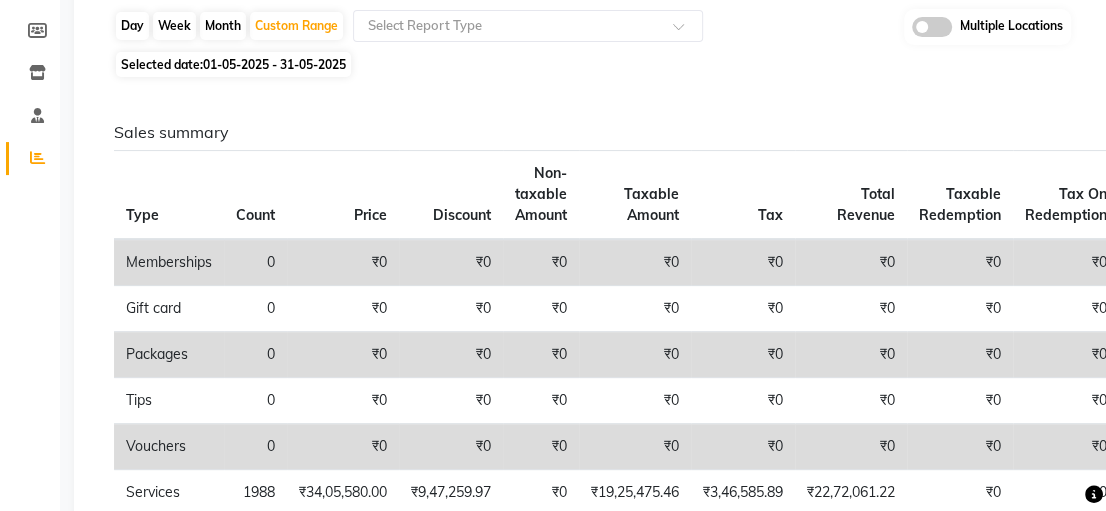 click on "01-05-2025 - 31-05-2025" 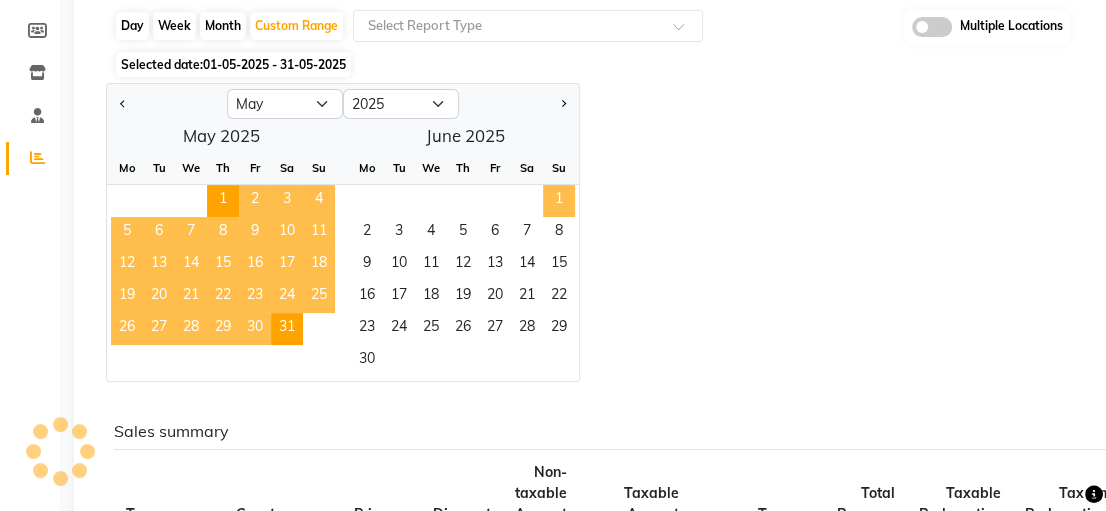 click on "1" 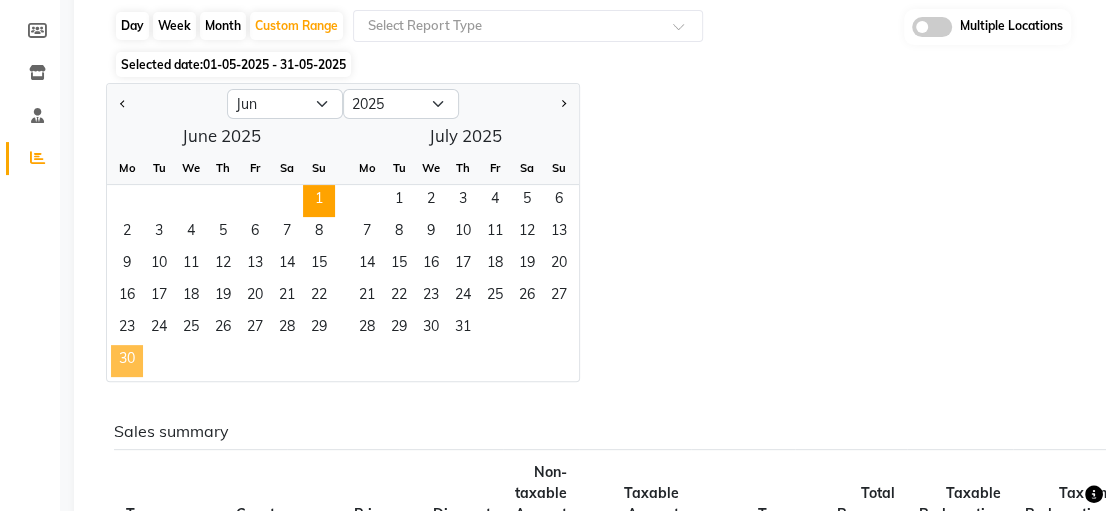 click on "30" 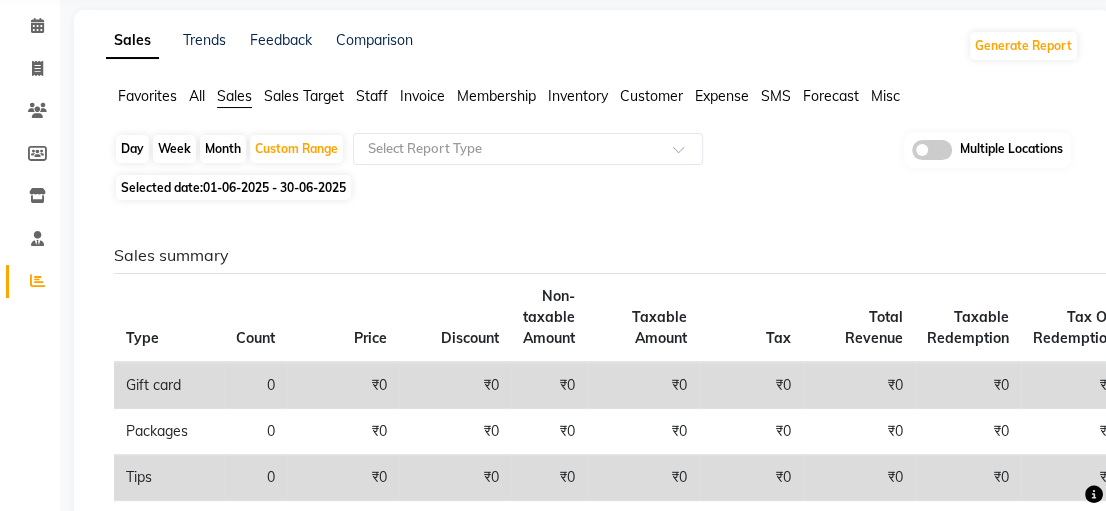 scroll, scrollTop: 0, scrollLeft: 0, axis: both 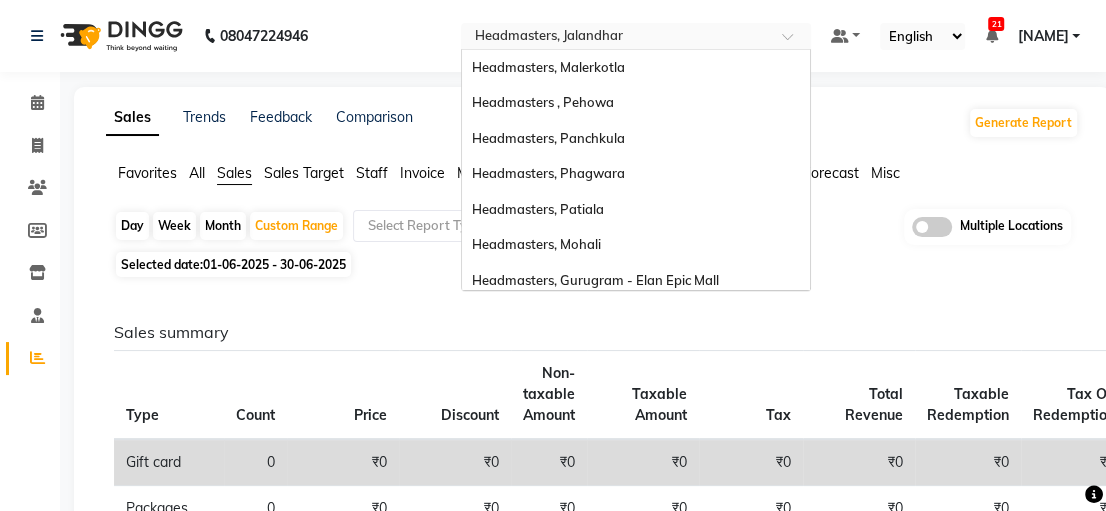 click at bounding box center (616, 38) 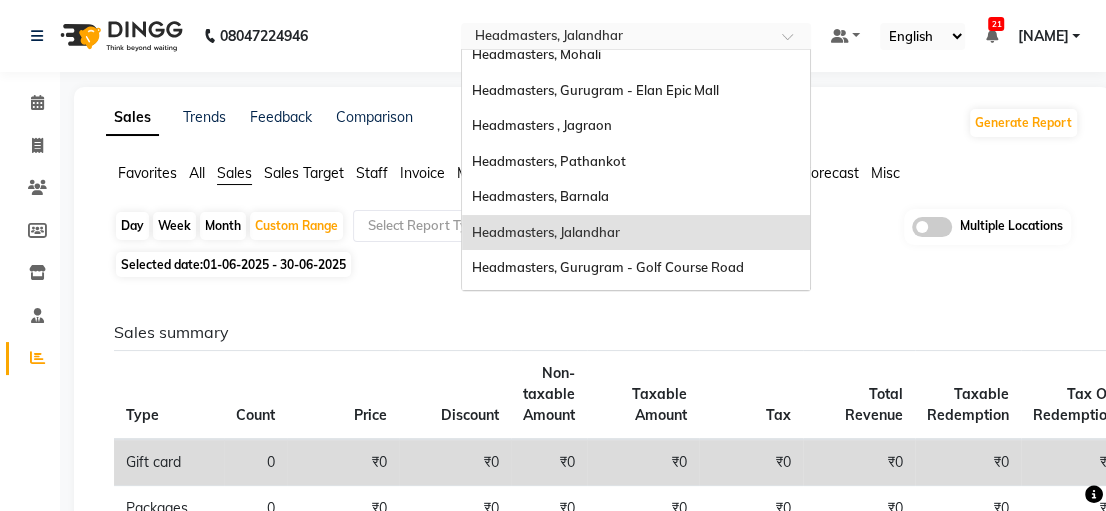 scroll, scrollTop: 154, scrollLeft: 0, axis: vertical 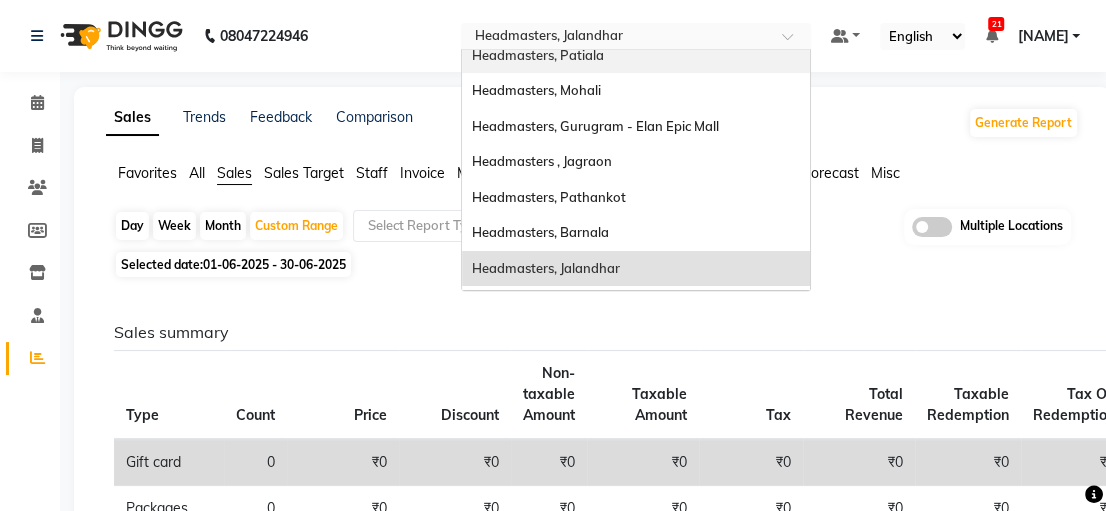 click on "Headmasters, Patiala" at bounding box center [636, 56] 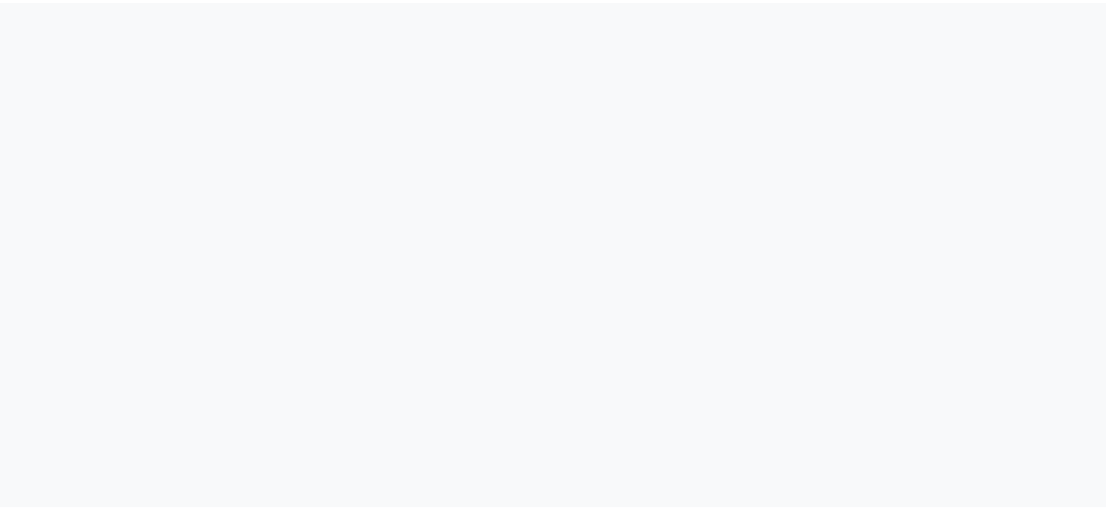 scroll, scrollTop: 0, scrollLeft: 0, axis: both 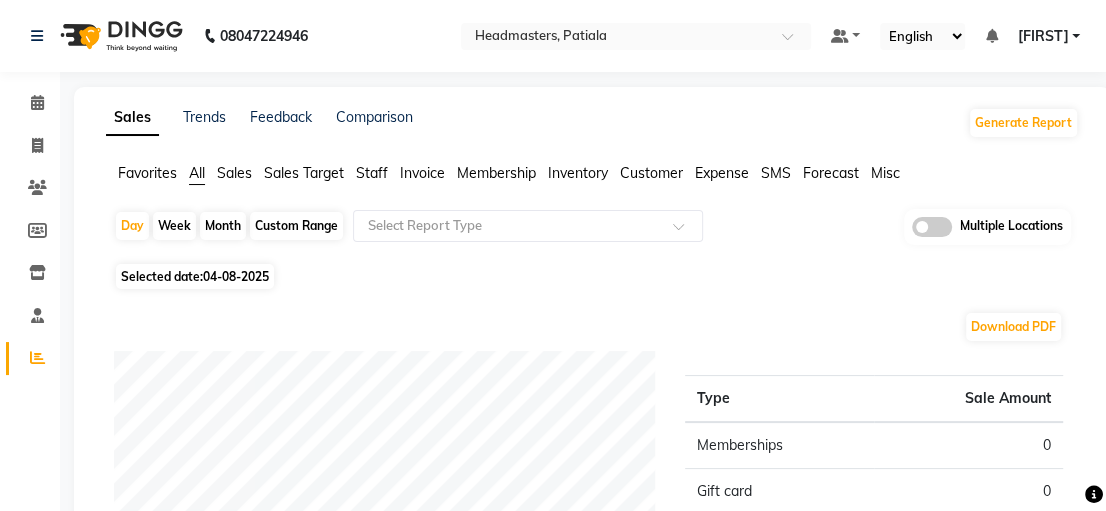 click on "Sales" 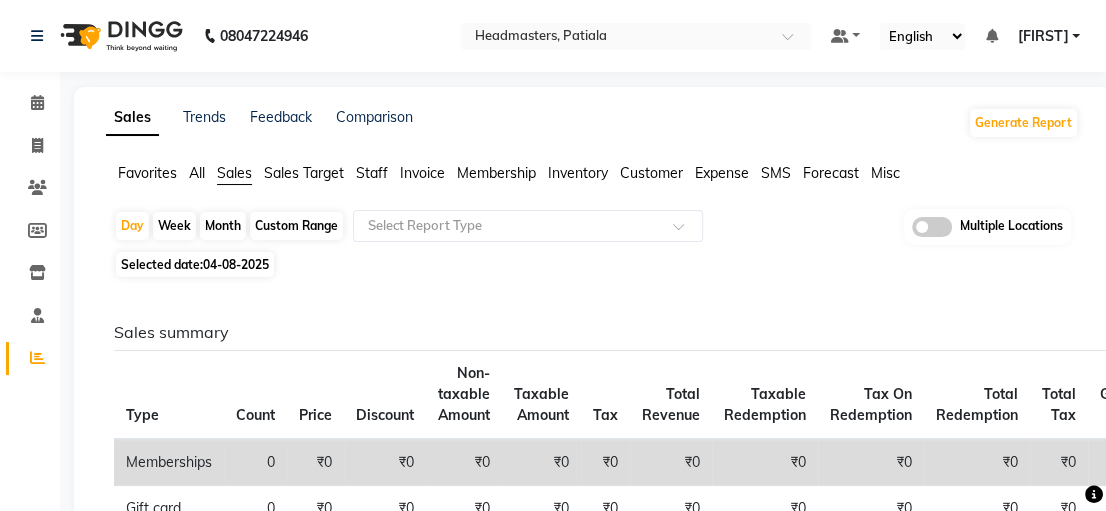 click on "Custom Range" 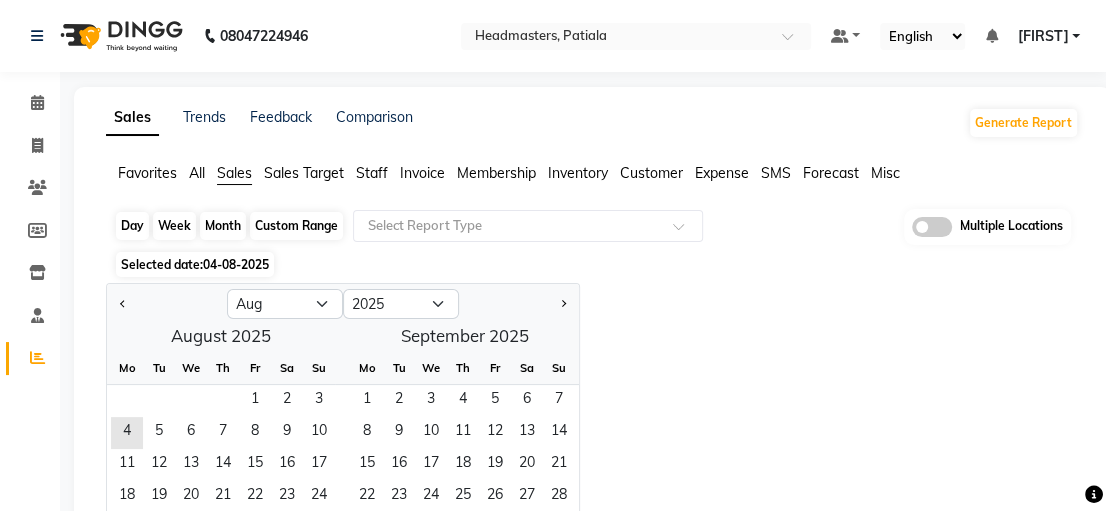 scroll, scrollTop: 100, scrollLeft: 0, axis: vertical 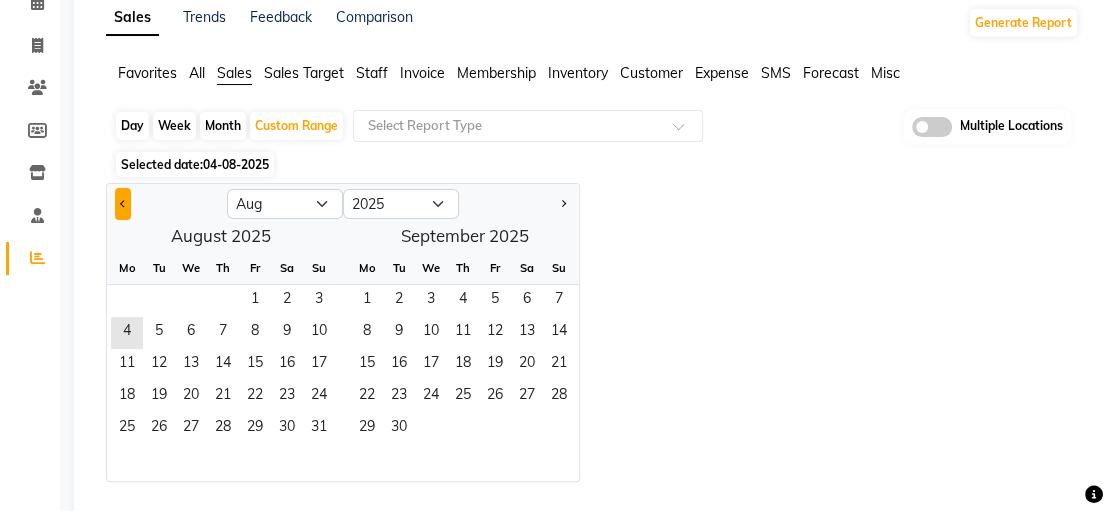 click 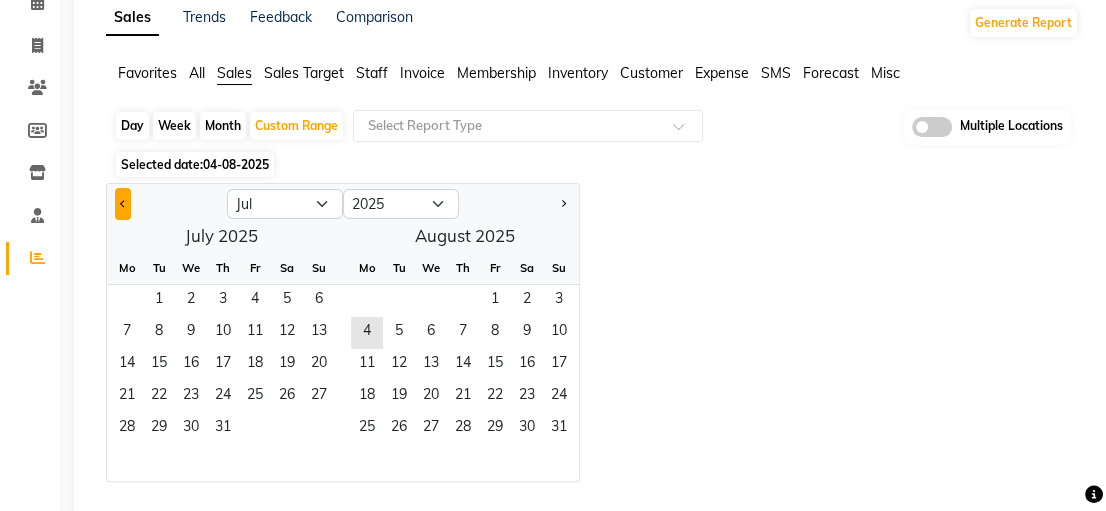 click 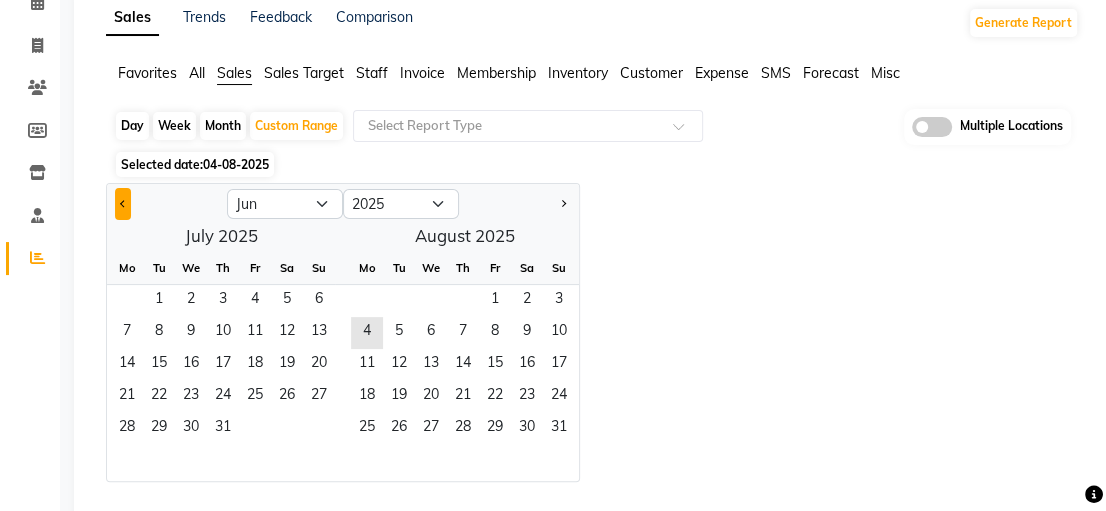 click 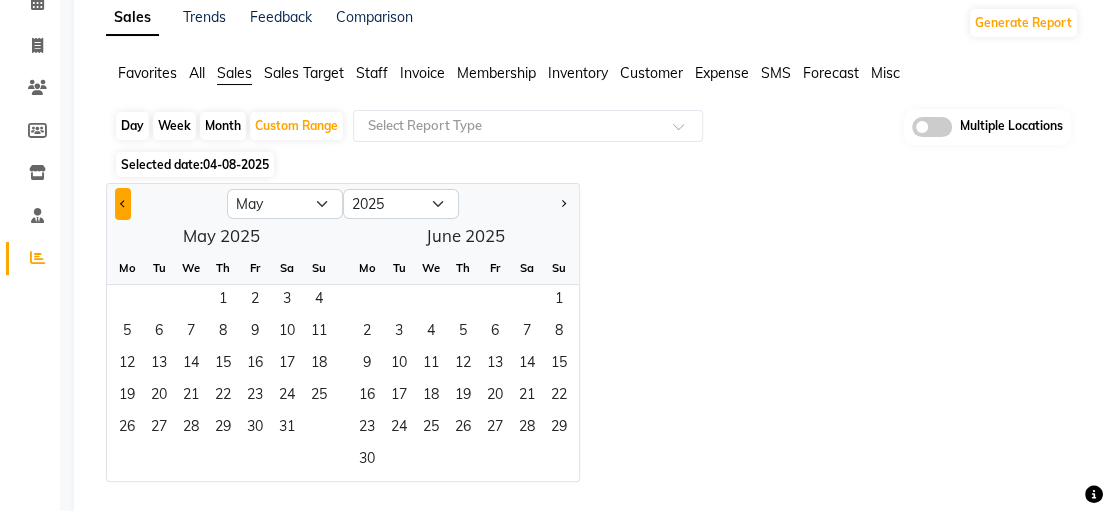 click 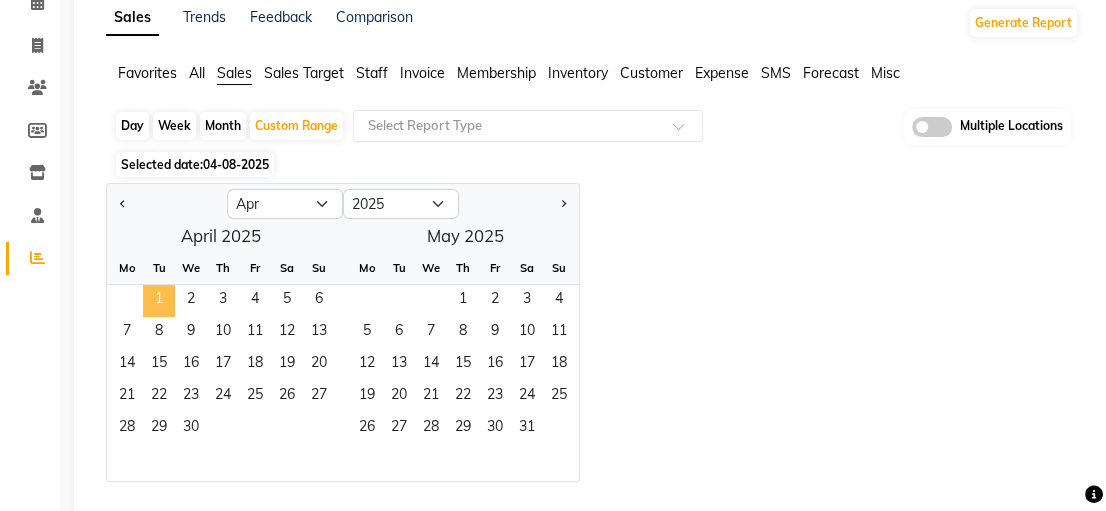 click on "1" 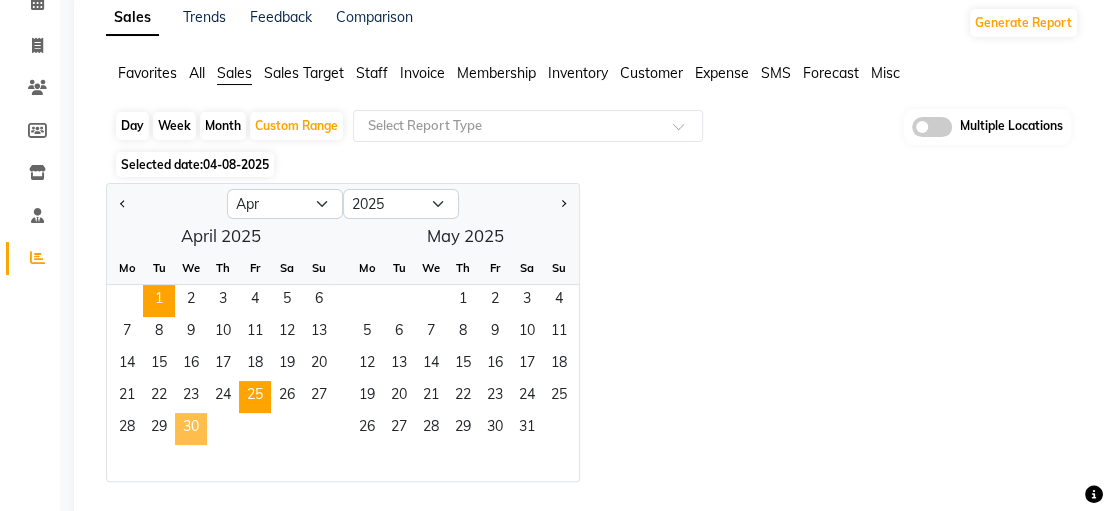 drag, startPoint x: 205, startPoint y: 433, endPoint x: 266, endPoint y: 380, distance: 80.80842 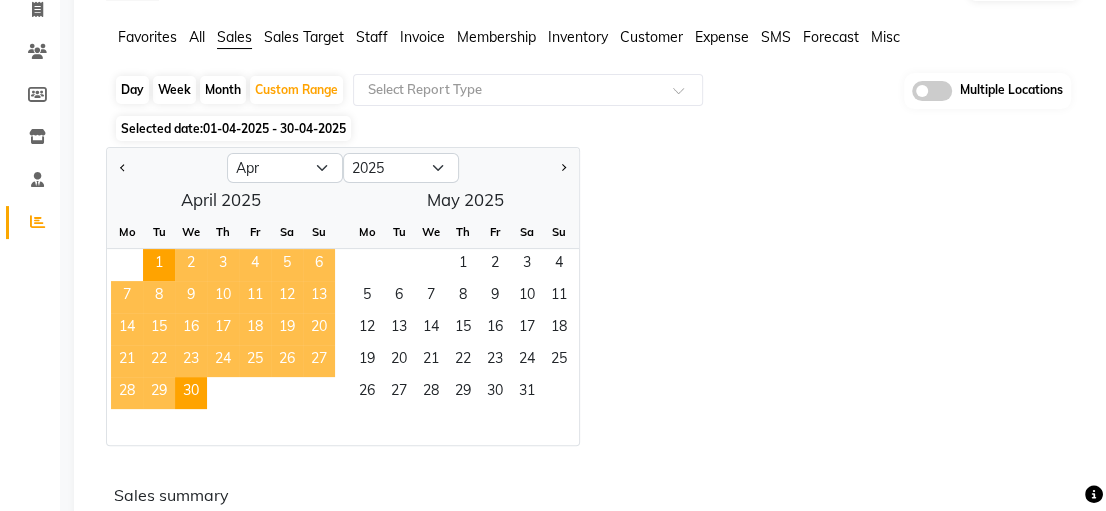 scroll, scrollTop: 200, scrollLeft: 0, axis: vertical 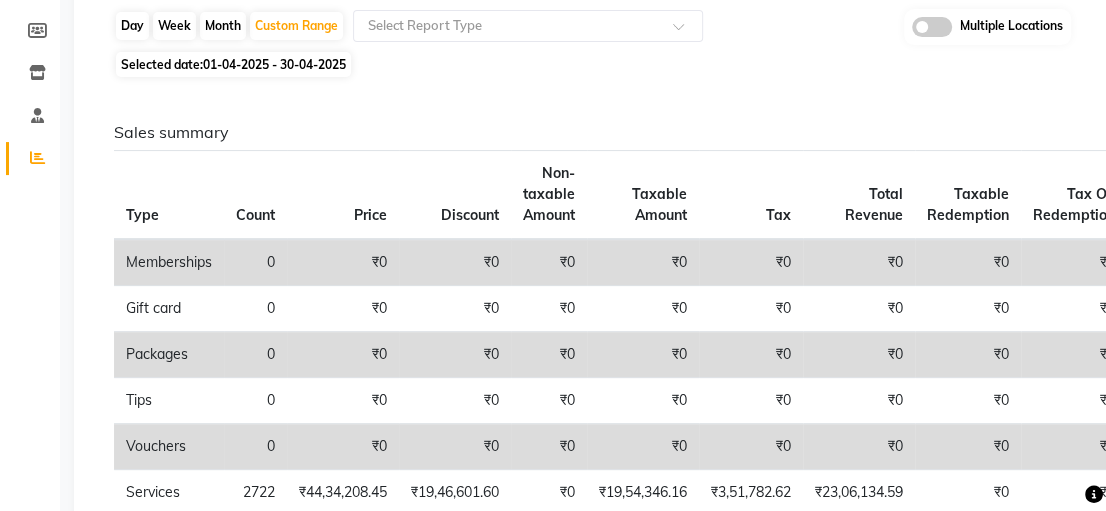 click on "Day   Week   Month   Custom Range  Select Report Type Multiple Locations" 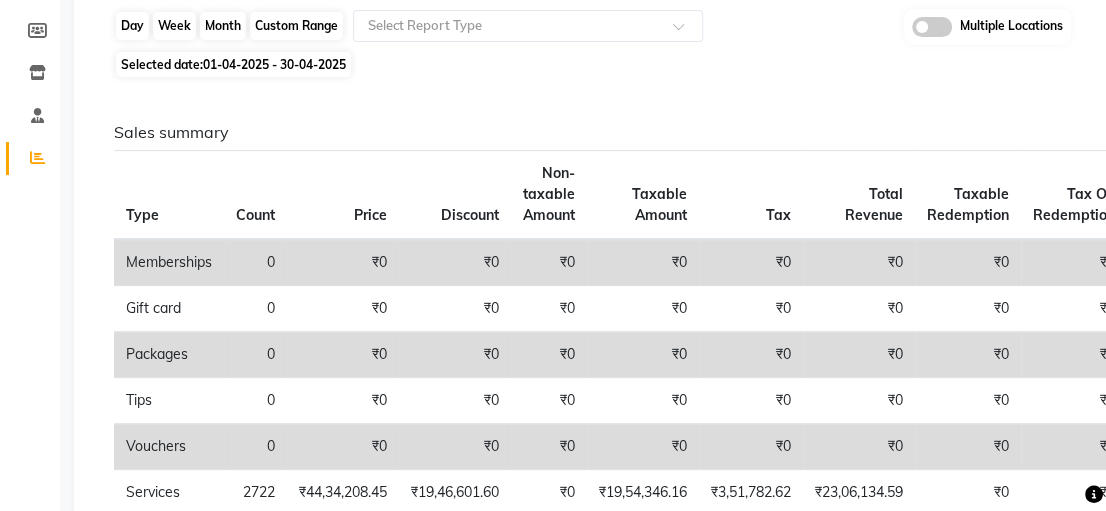 click on "Custom Range" 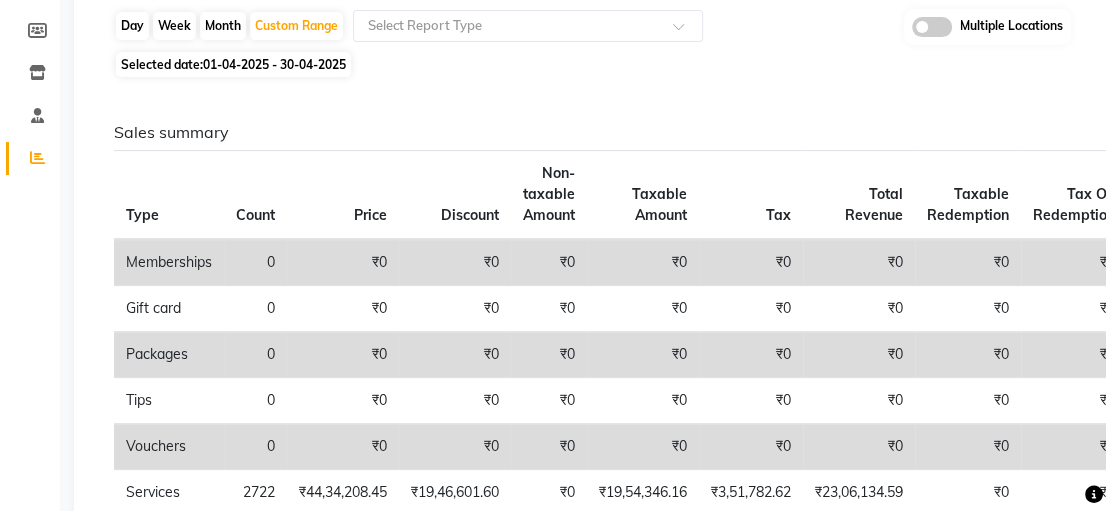 select on "4" 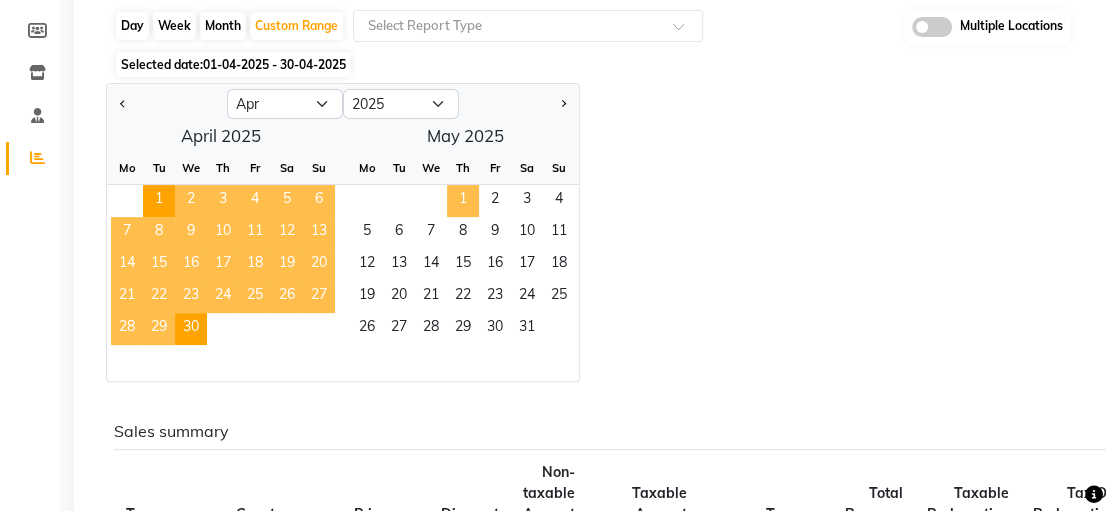 click on "1" 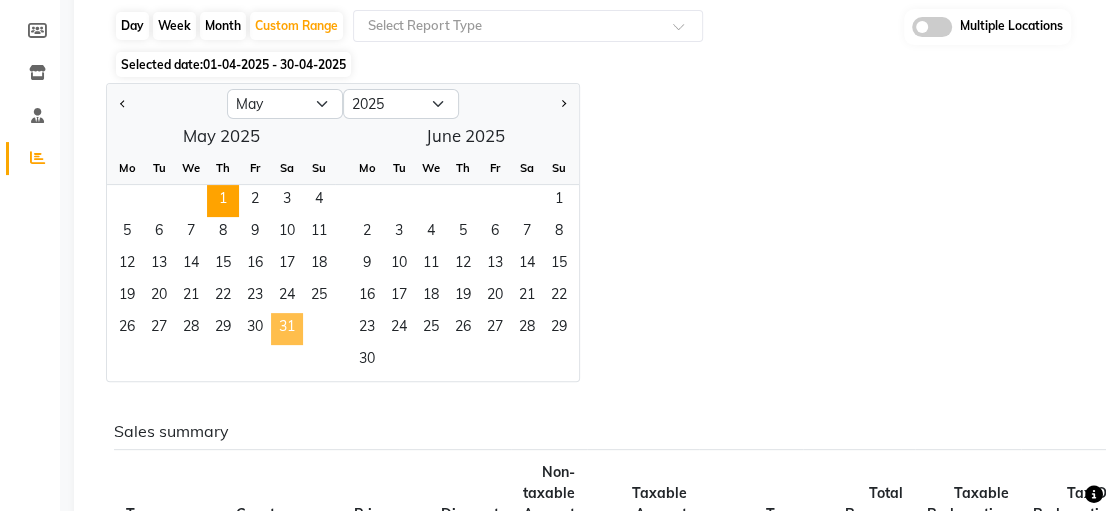 click on "31" 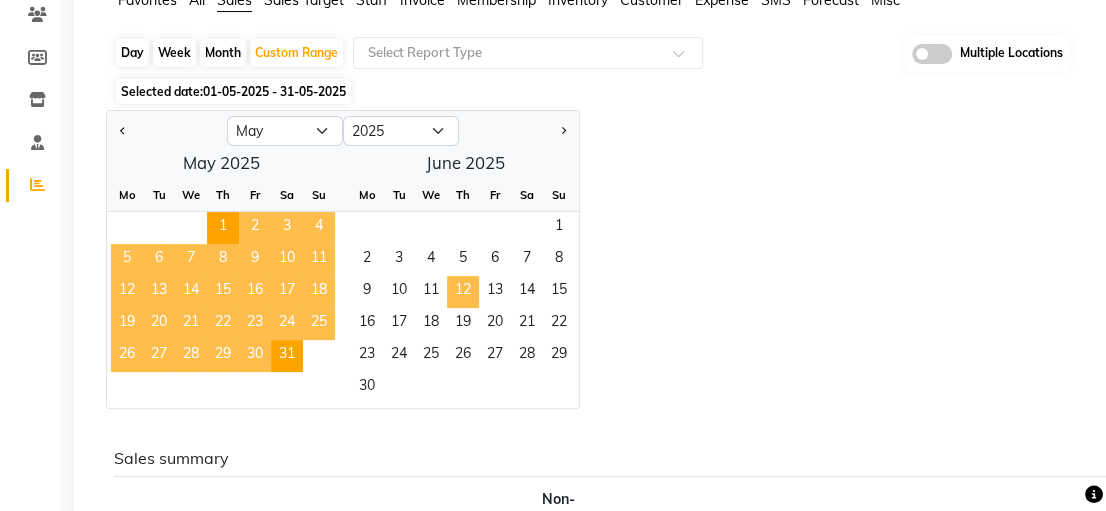 scroll, scrollTop: 200, scrollLeft: 0, axis: vertical 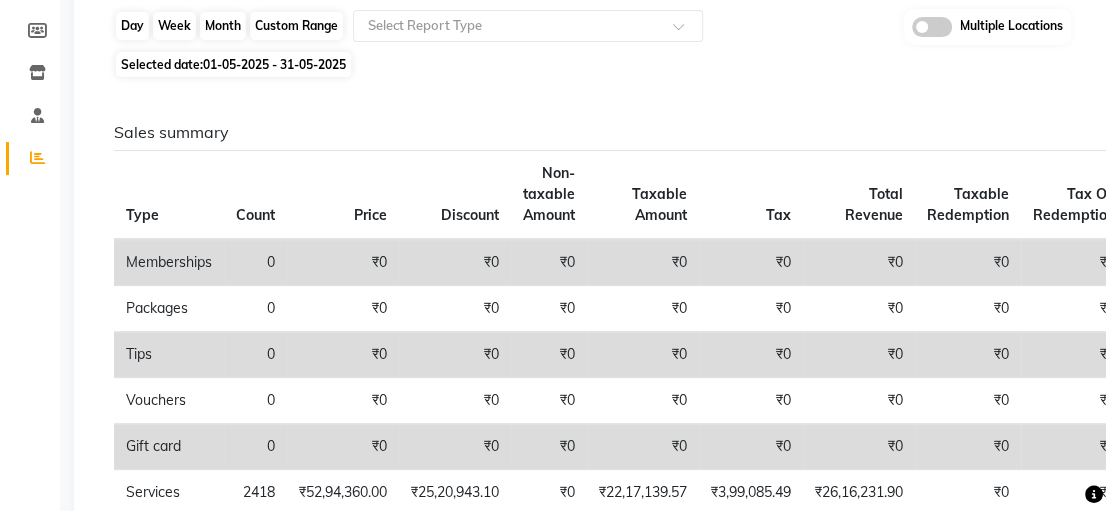 click on "Custom Range" 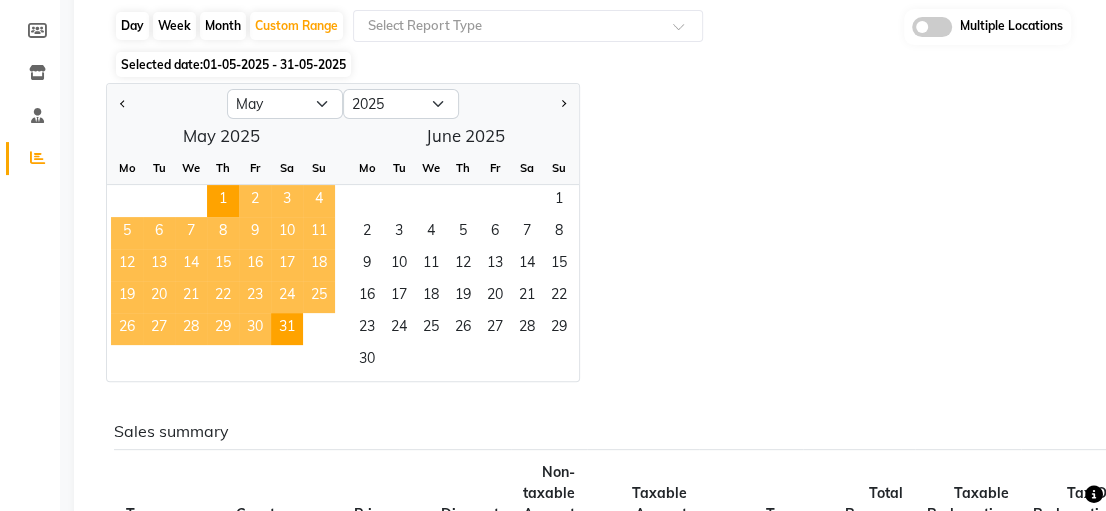 click on "Jan Feb Mar Apr May Jun Jul Aug Sep Oct Nov Dec 2015 2016 2017 2018 2019 2020 2021 2022 2023 2024 2025 2026 2027 2028 2029 2030 2031 2032 2033 2034 2035  May 2025  Mo Tu We Th Fr Sa Su  1   2   3   4   5   6   7   8   9   10   11   12   13   14   15   16   17   18   19   20   21   22   23   24   25   26   27   28   29   30   31   June 2025  Mo Tu We Th Fr Sa Su  1   2   3   4   5   6   7   8   9   10   11   12   13   14   15   16   17   18   19   20   21   22   23   24   25   26   27   28   29   30" 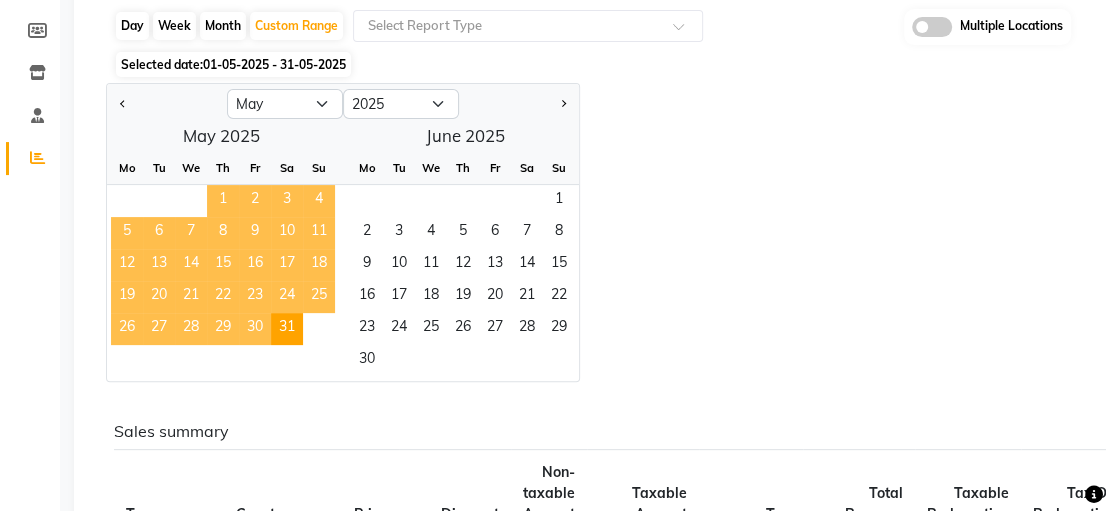 click on "1" 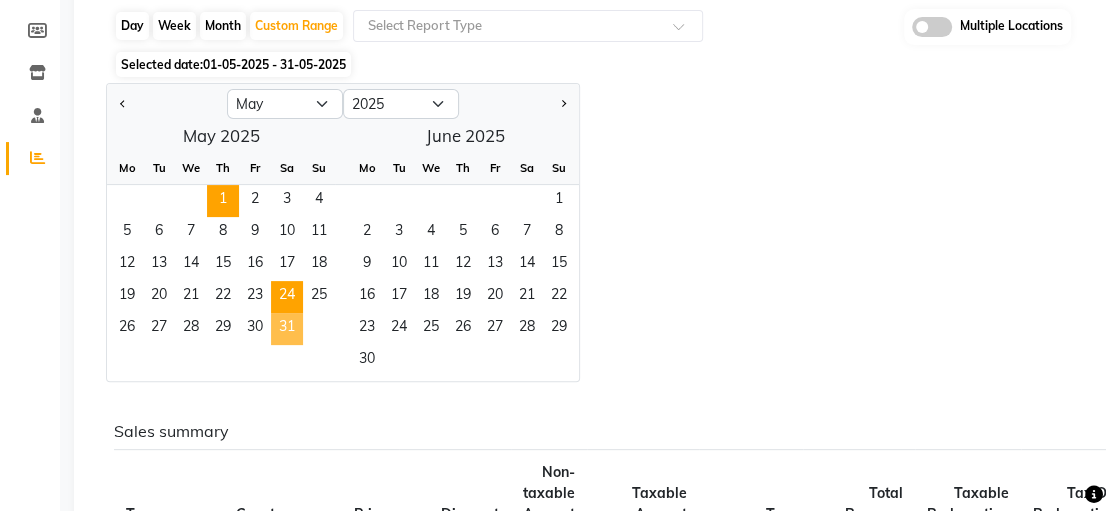 click on "31" 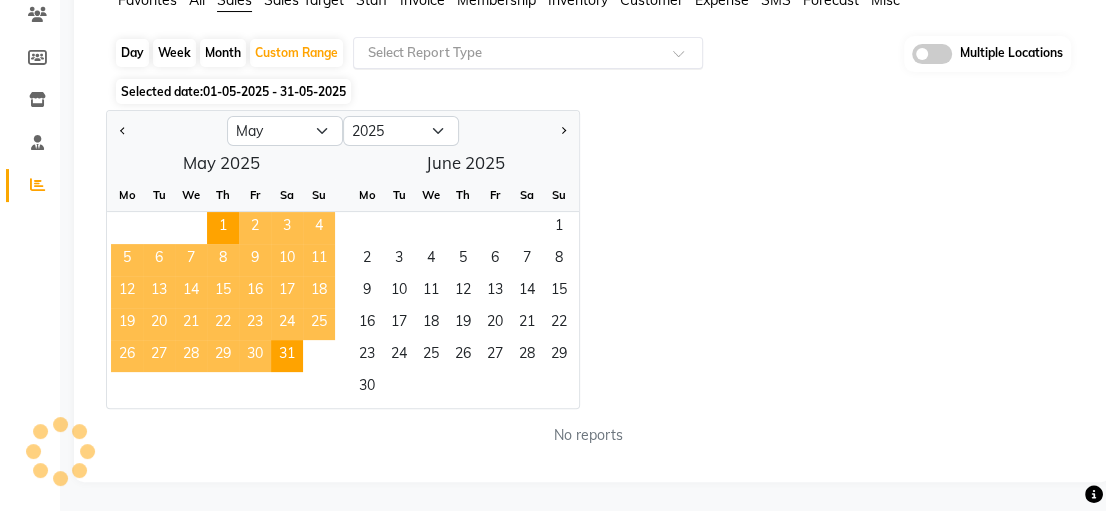 scroll, scrollTop: 200, scrollLeft: 0, axis: vertical 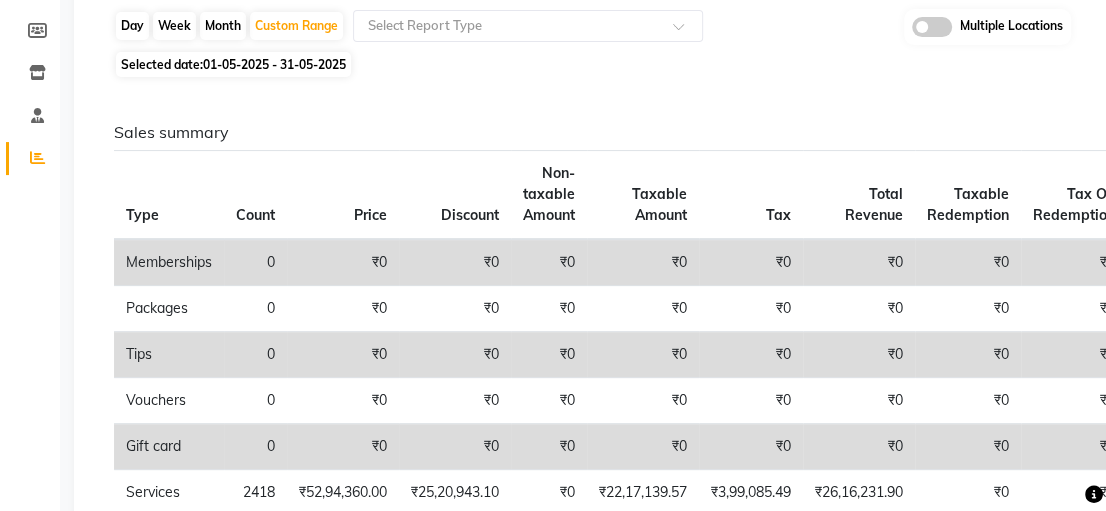 click on "Sales summary Type Count Price Discount Non-taxable Amount Taxable Amount Tax Total Revenue Taxable Redemption Tax On Redemption Total Redemption Total Tax Grand Total  Memberships 0 ₹0 ₹0 ₹0 ₹0 ₹0 ₹0 ₹0 ₹0 ₹0 ₹0 ₹0  Packages 0 ₹0 ₹0 ₹0 ₹0 ₹0 ₹0 ₹0 ₹0 ₹0 ₹0 ₹0  Tips 0 ₹0 ₹0 ₹0 ₹0 ₹0 ₹0 ₹0 ₹0 ₹0 ₹0 ₹0  Vouchers 0 ₹0 ₹0 ₹0 ₹0 ₹0 ₹0 ₹0 ₹0 ₹0 ₹0 ₹0  Gift card 0 ₹0 ₹0 ₹0 ₹0 ₹0 ₹0 ₹0 ₹0 ₹0 ₹0 ₹0  Services 2418 ₹52,94,360.00 ₹25,20,943.10 ₹0 ₹22,17,139.57 ₹3,99,085.49 ₹26,16,231.90 ₹0 ₹0 ₹1,33,207.62 ₹3,99,085.49 ₹27,49,439.52  Products 131 ₹2,22,131.00 ₹9,228.52 ₹0 ₹1,80,425.91 ₹32,476.61 ₹2,12,902.48 ₹0 ₹0 ₹0 ₹32,476.61 ₹2,12,902.48  Prepaid 7 ₹1,94,916.00 ₹74,916.00 ₹0 ₹1,01,695.06 ₹18,305.11 ₹1,20,000.00 ₹0 ₹0 ₹0 ₹18,305.11 ₹1,20,000.00  Fee 0 ₹0 ₹0 ₹0 ₹0 ₹0 ₹0 ₹0 ₹0 ₹0 ₹0 ₹0 Payment mode Payment Mode Count Total Tip" 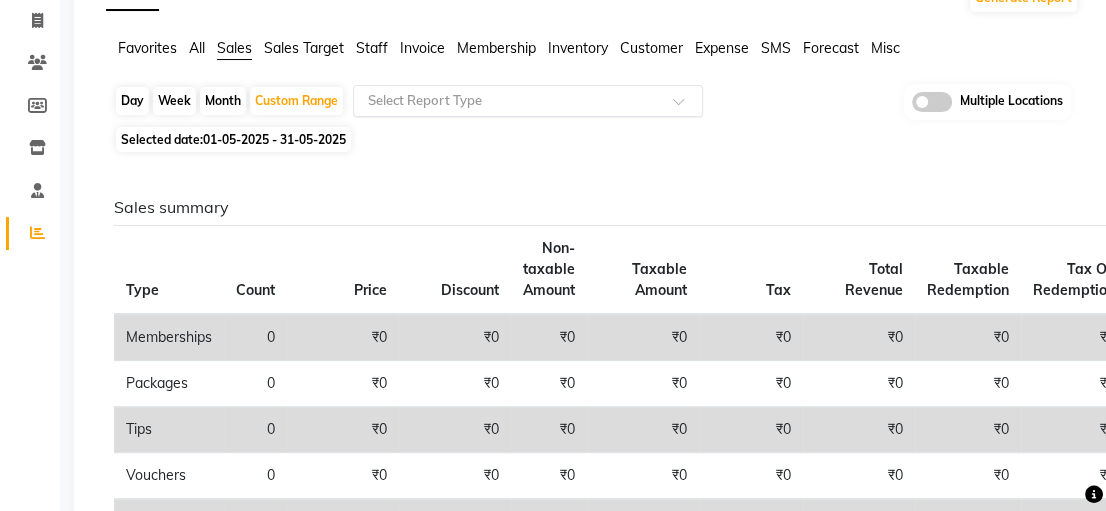 scroll, scrollTop: 0, scrollLeft: 0, axis: both 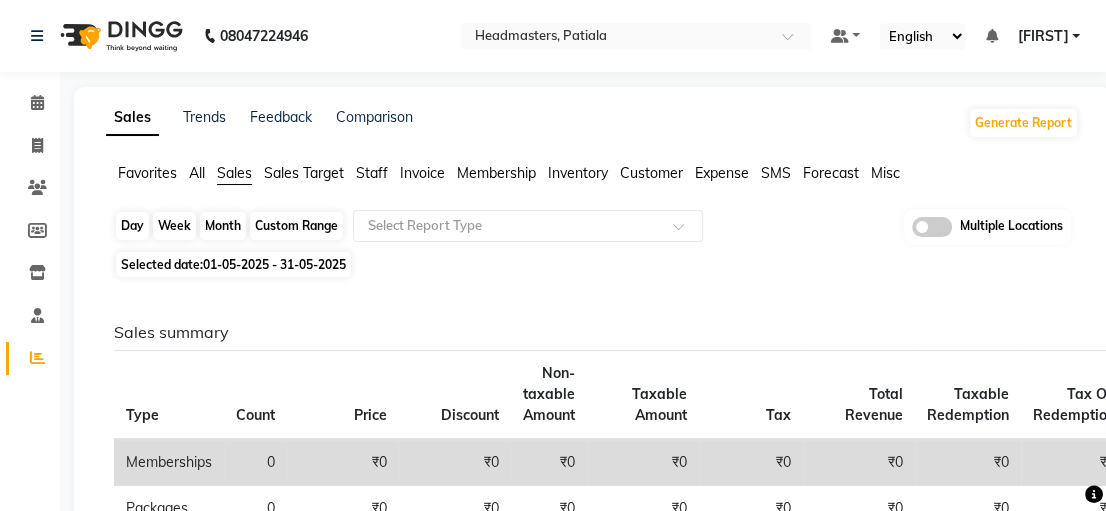 click on "Custom Range" 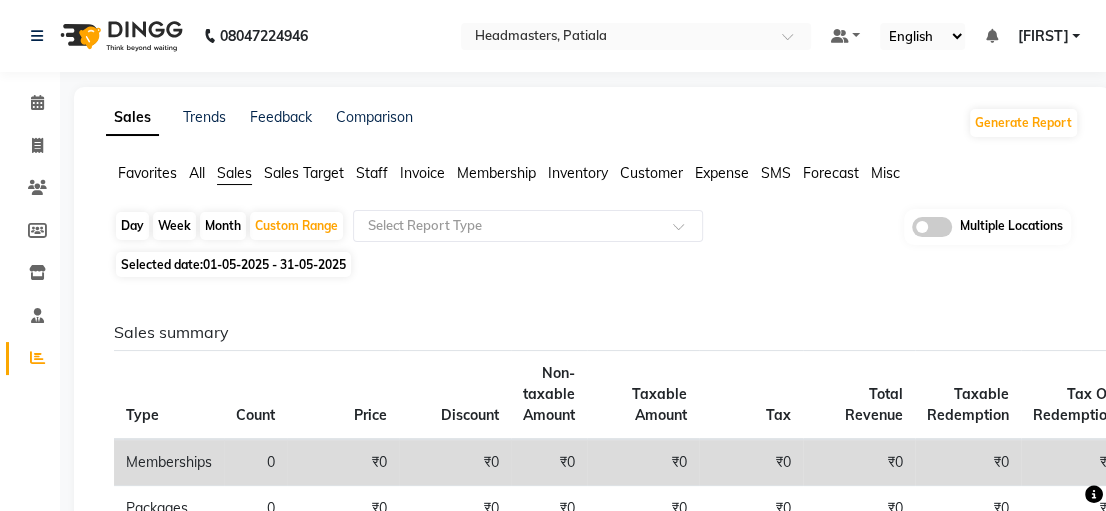 select on "5" 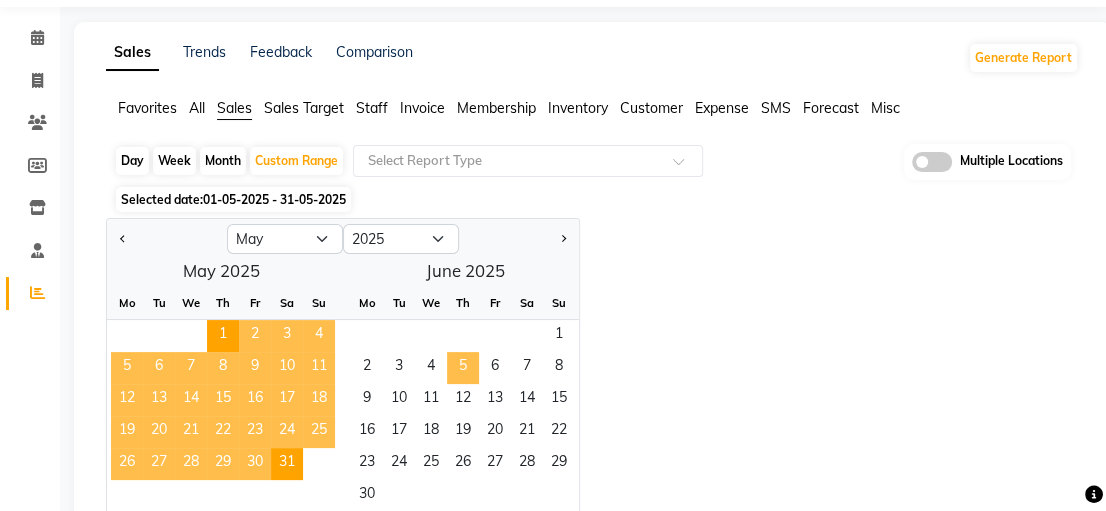 scroll, scrollTop: 100, scrollLeft: 0, axis: vertical 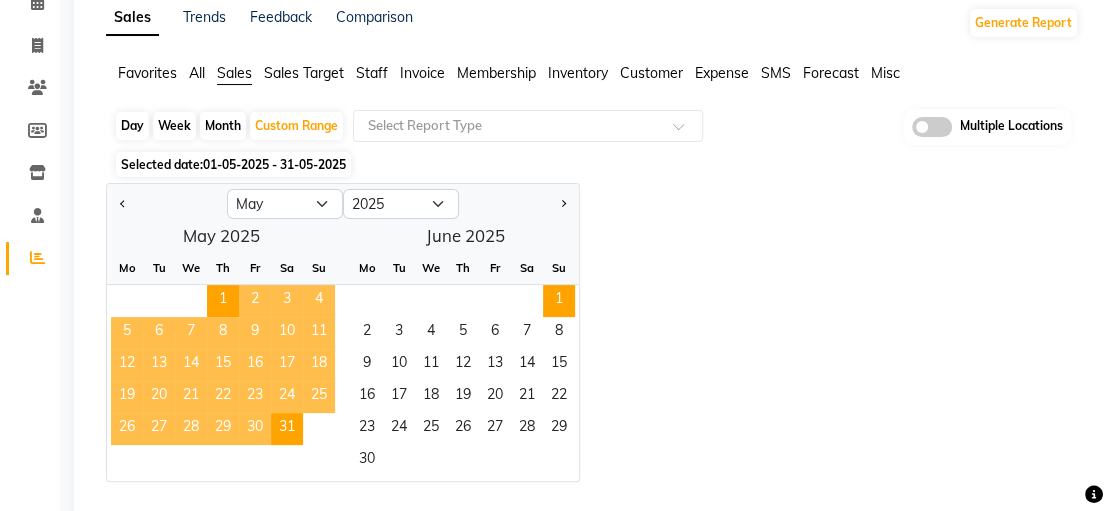 click on "1" 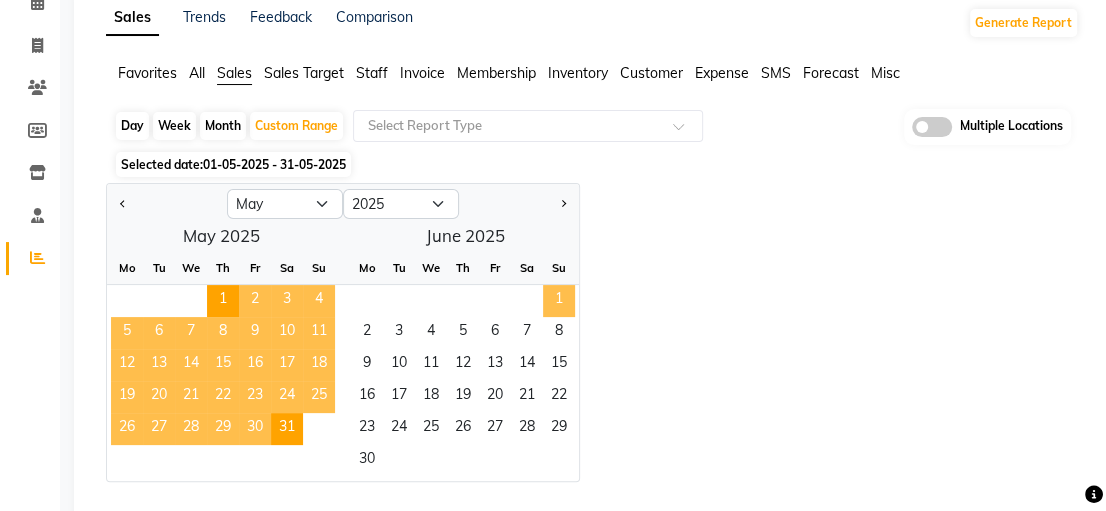 click on "1" 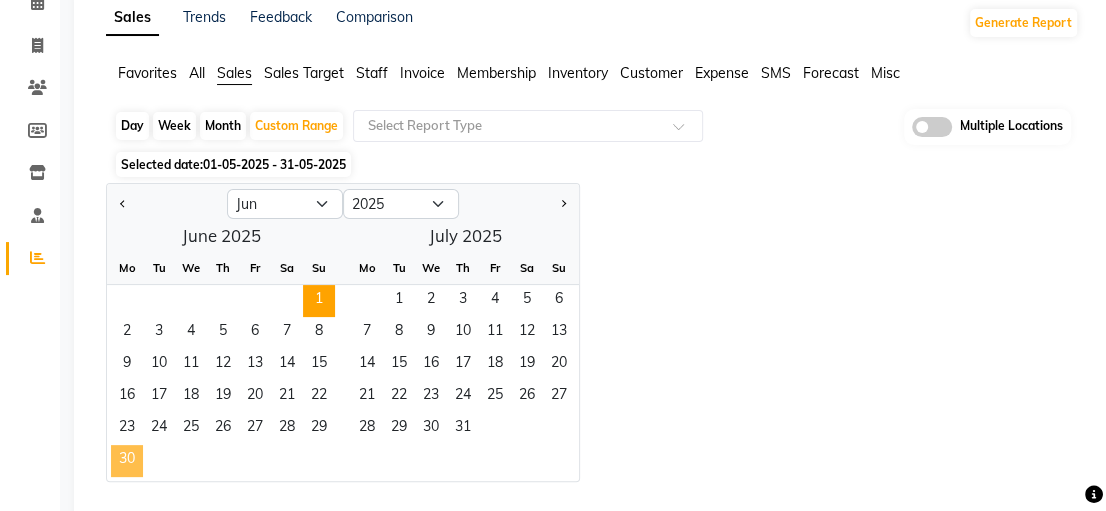 click on "30" 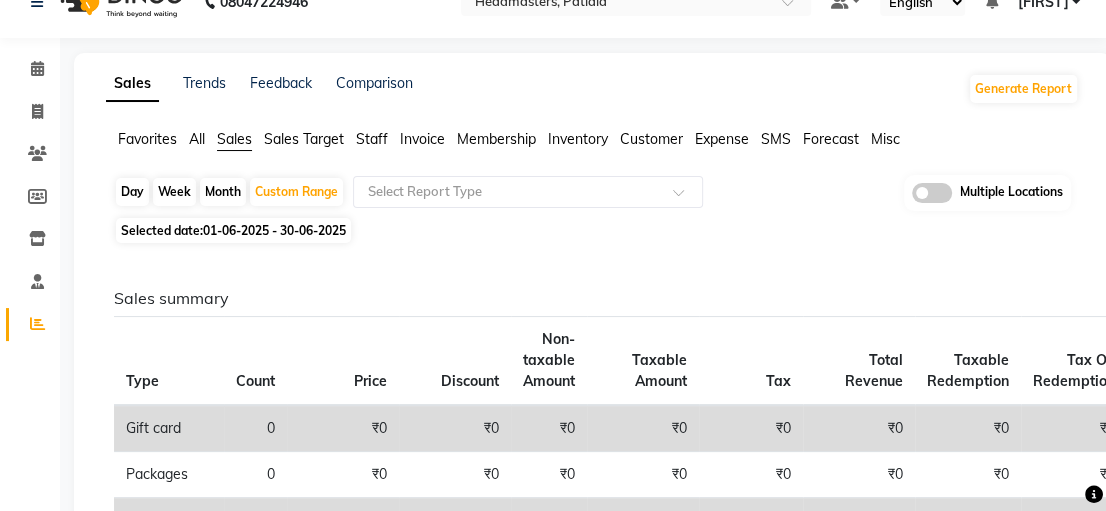 scroll, scrollTop: 0, scrollLeft: 0, axis: both 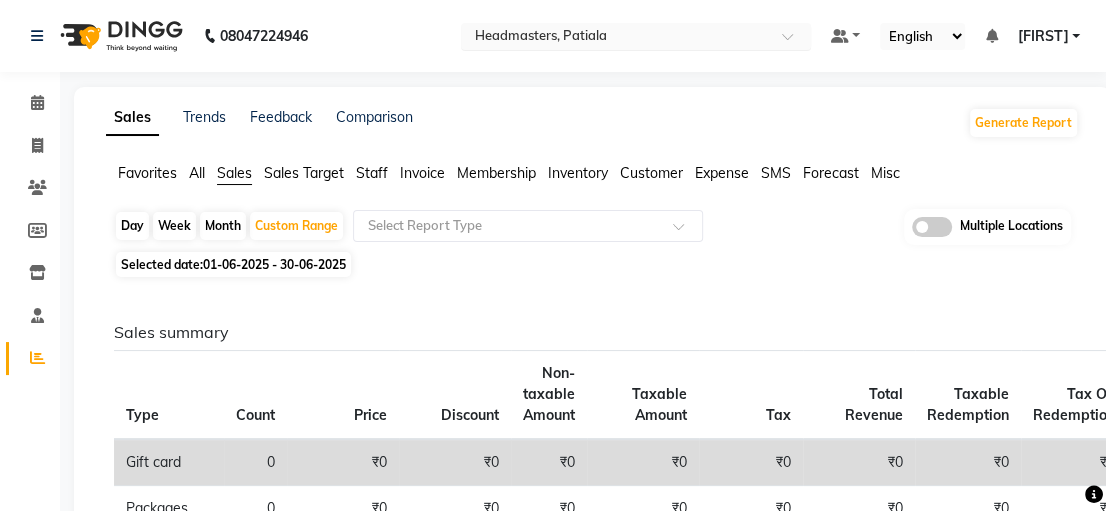 click at bounding box center (616, 38) 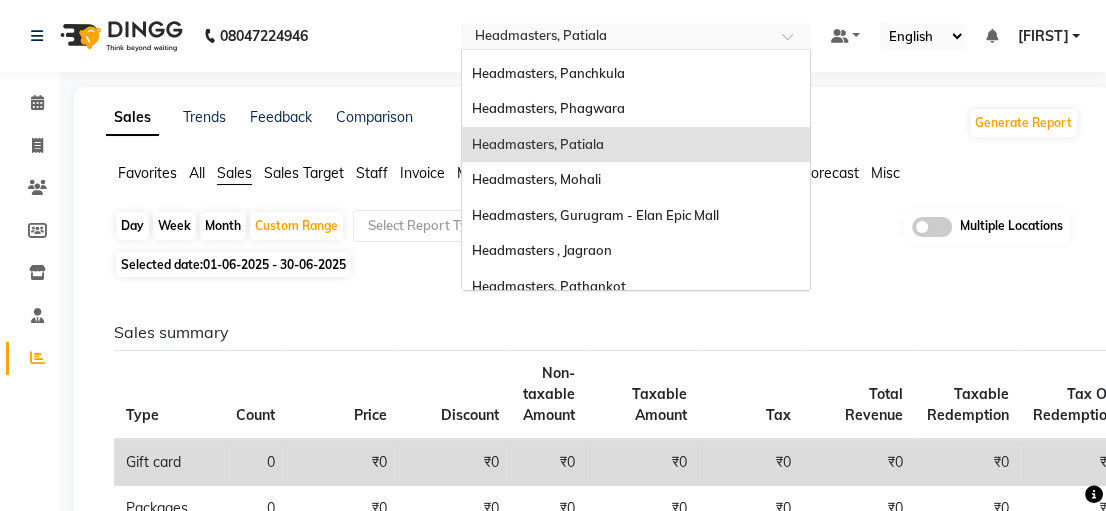 scroll, scrollTop: 100, scrollLeft: 0, axis: vertical 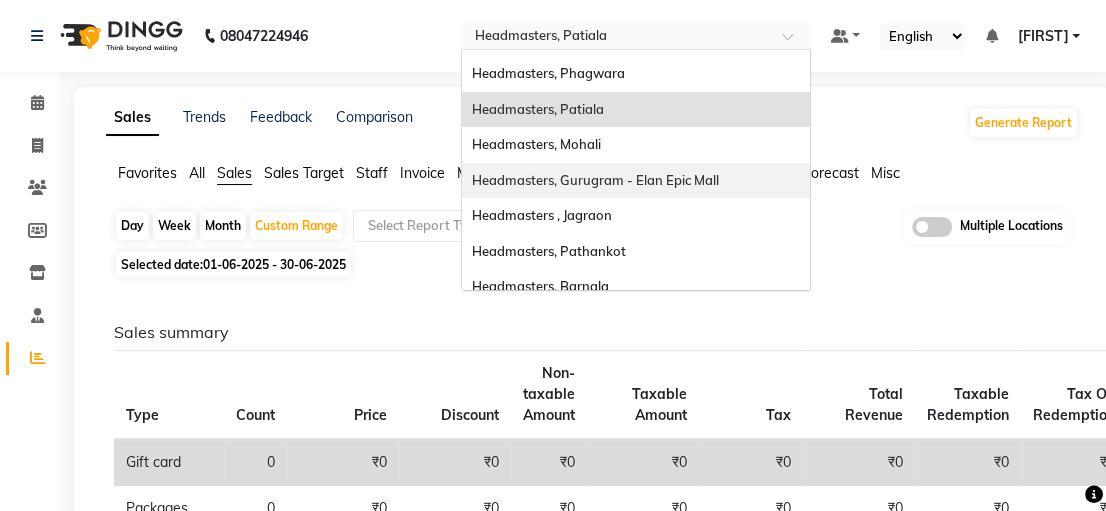 click on "Headmasters, Gurugram - Elan Epic Mall" at bounding box center [595, 180] 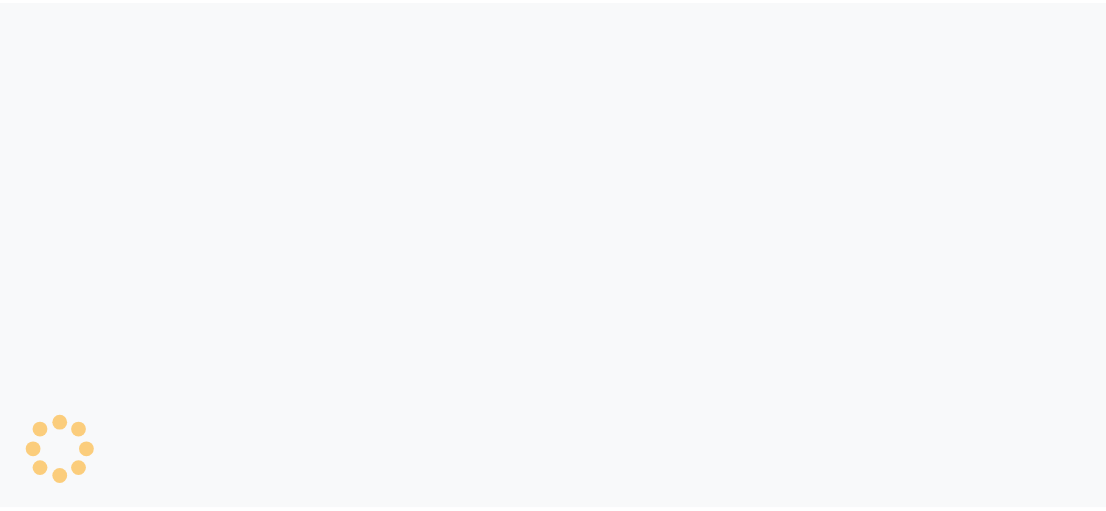 scroll, scrollTop: 0, scrollLeft: 0, axis: both 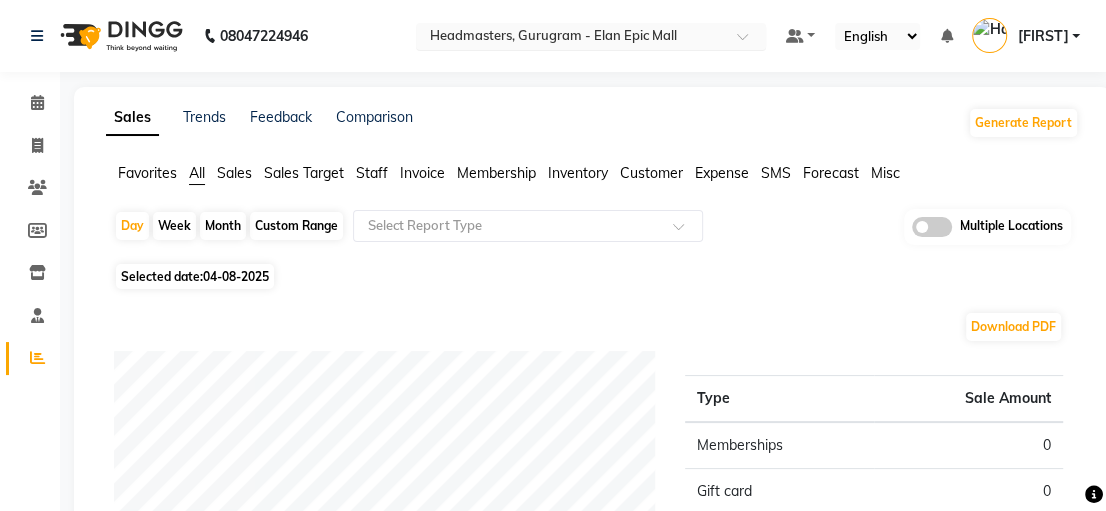 click at bounding box center (571, 38) 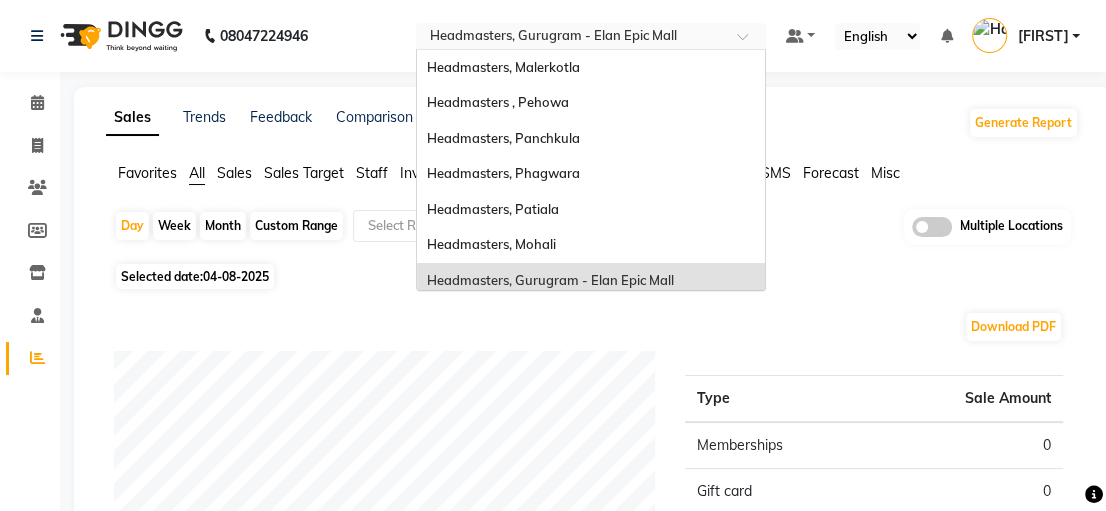 scroll, scrollTop: 213, scrollLeft: 0, axis: vertical 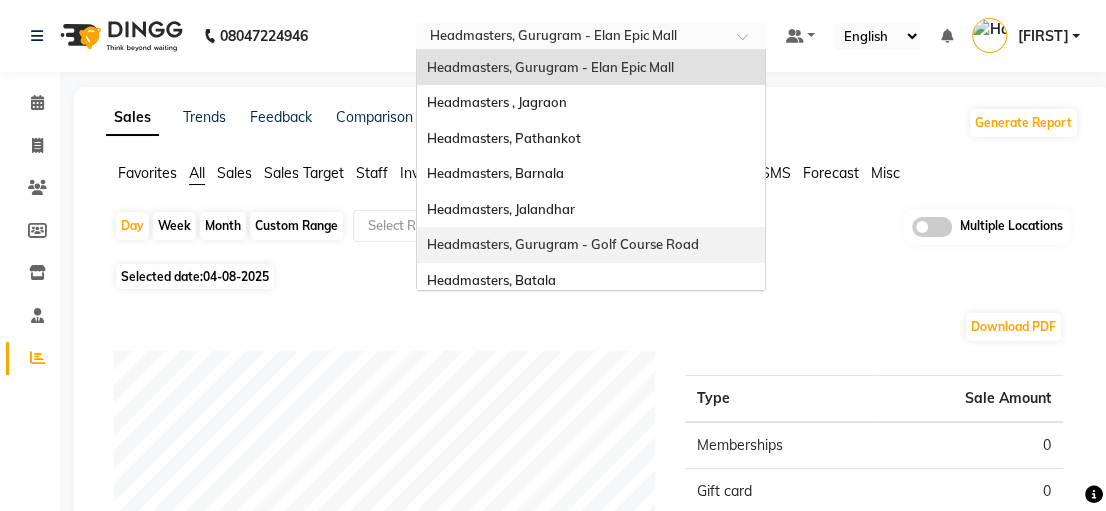 click on "Headmasters, Gurugram - Golf Course Road" at bounding box center [591, 245] 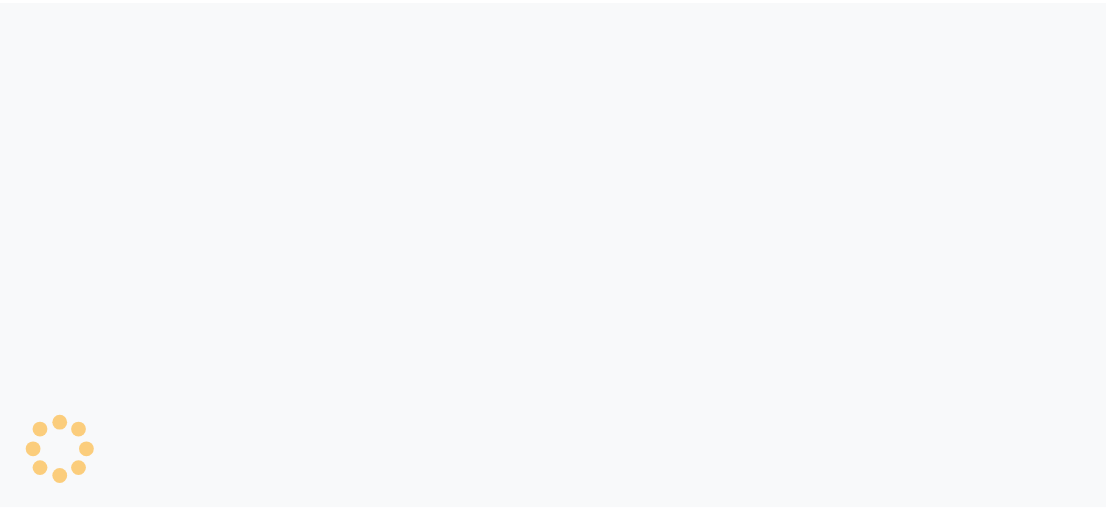 scroll, scrollTop: 0, scrollLeft: 0, axis: both 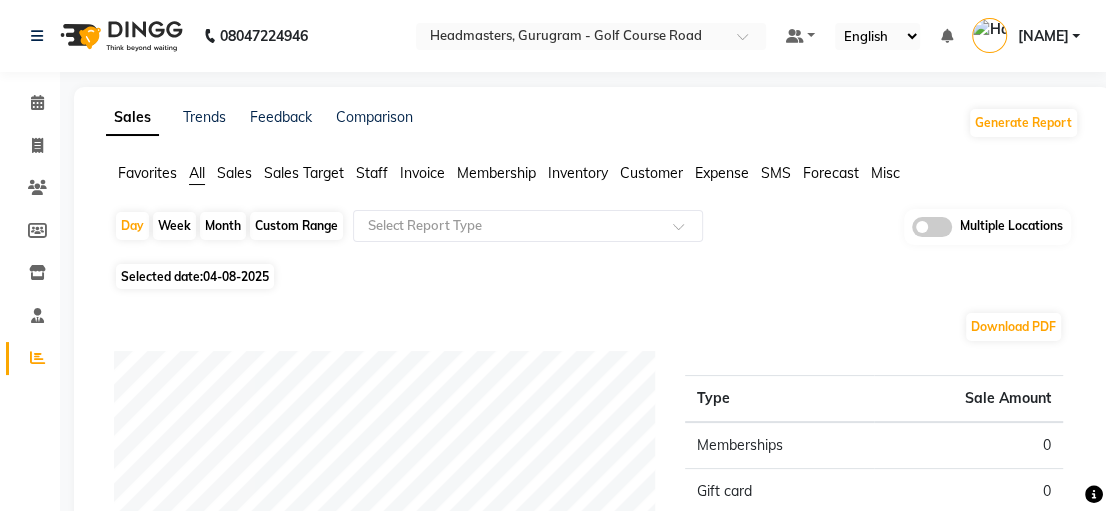 click on "Sales" 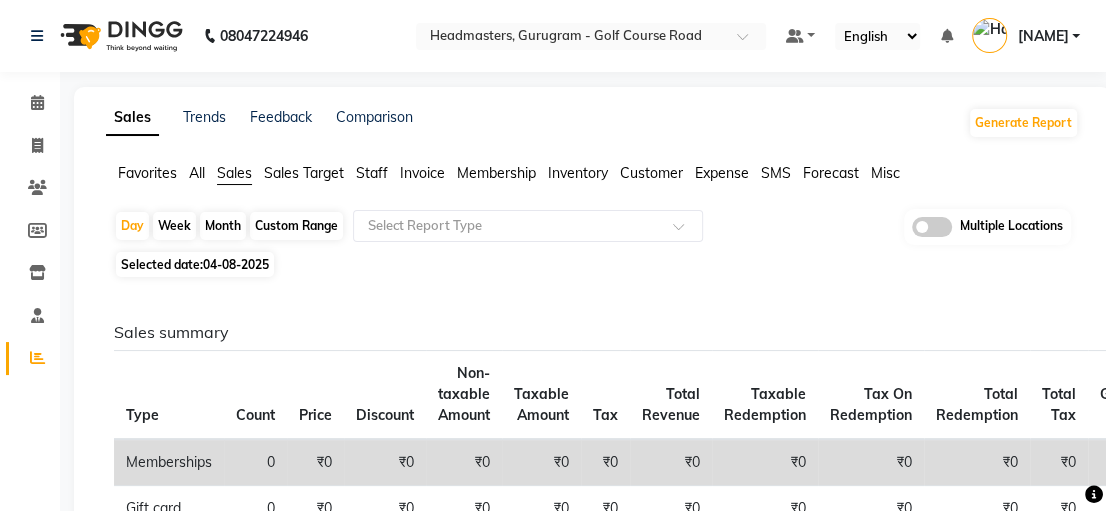 click on "Custom Range" 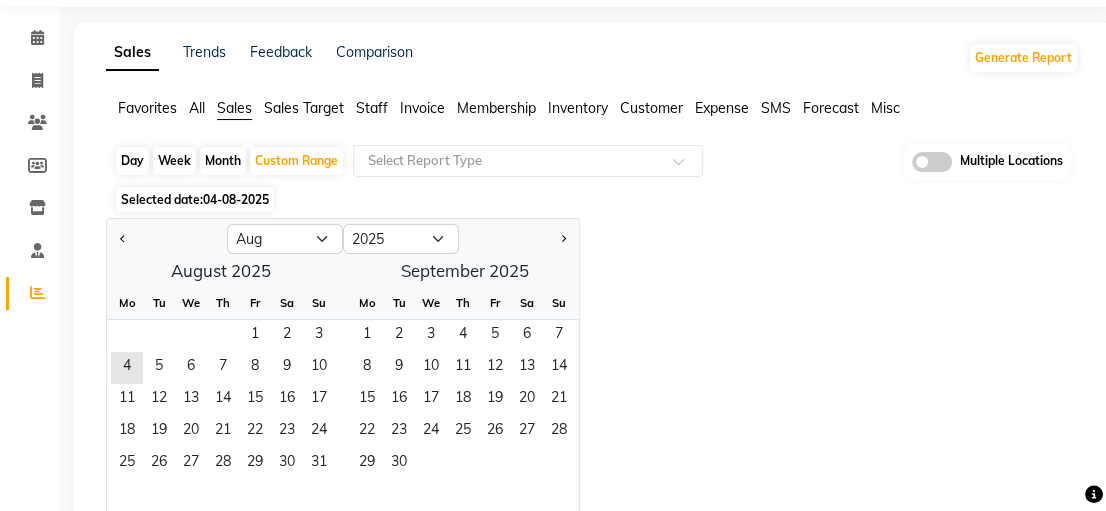 scroll, scrollTop: 100, scrollLeft: 0, axis: vertical 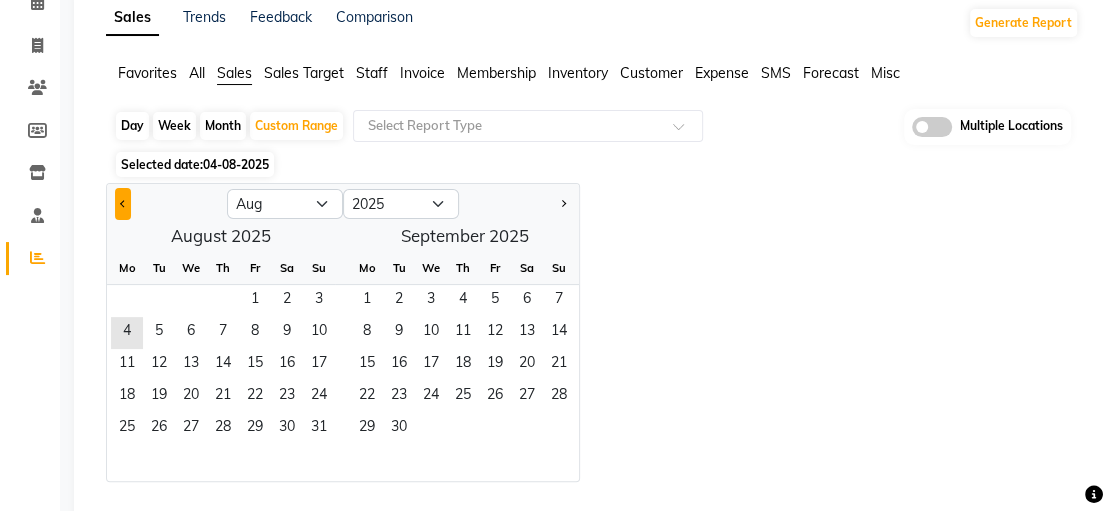 click 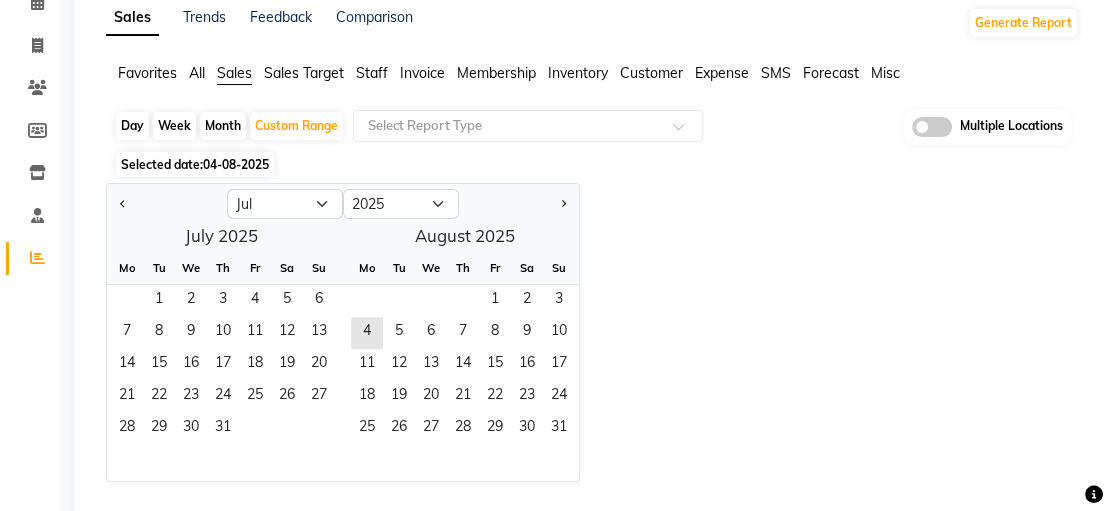 drag, startPoint x: 126, startPoint y: 211, endPoint x: 106, endPoint y: 216, distance: 20.615528 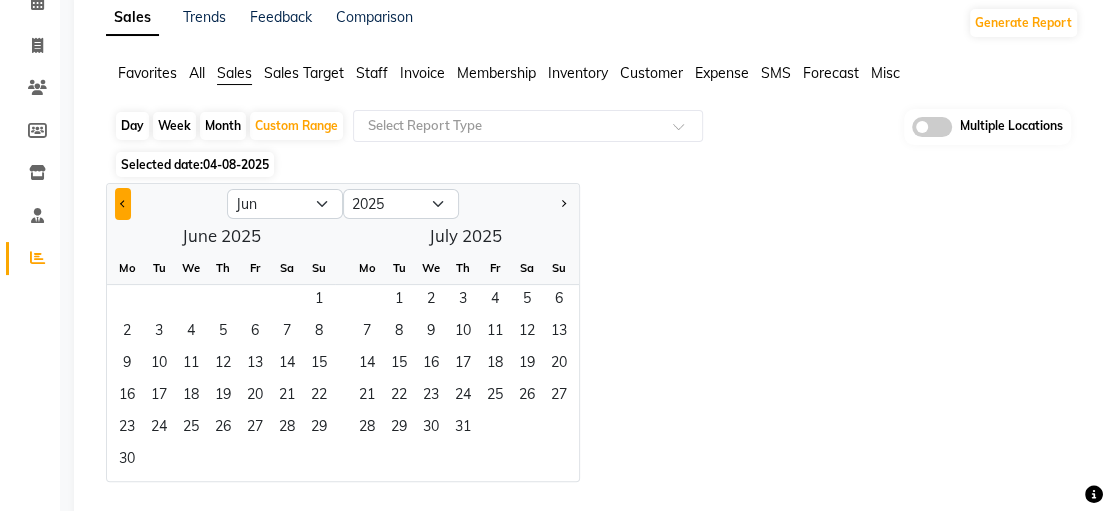 click 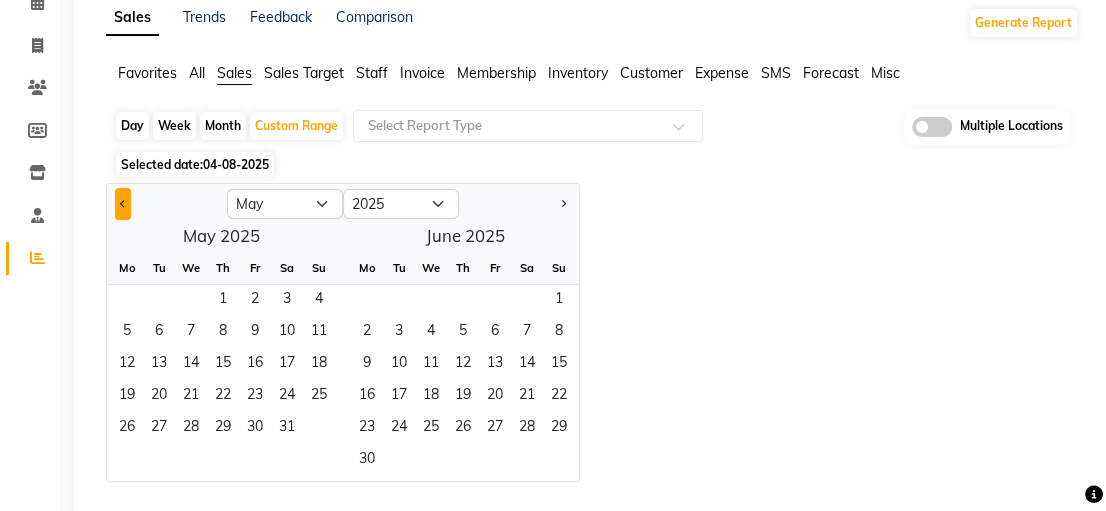 click 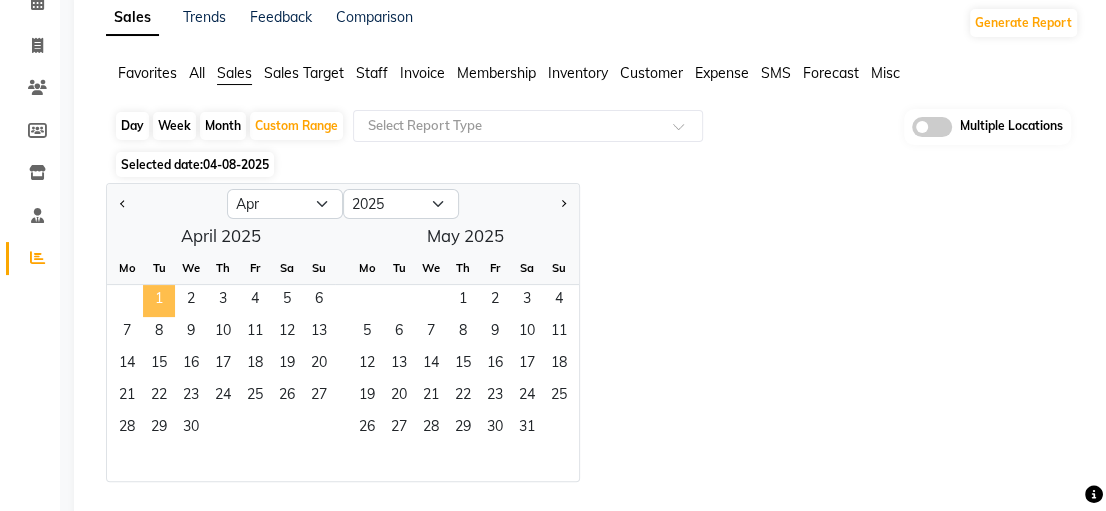 click on "1" 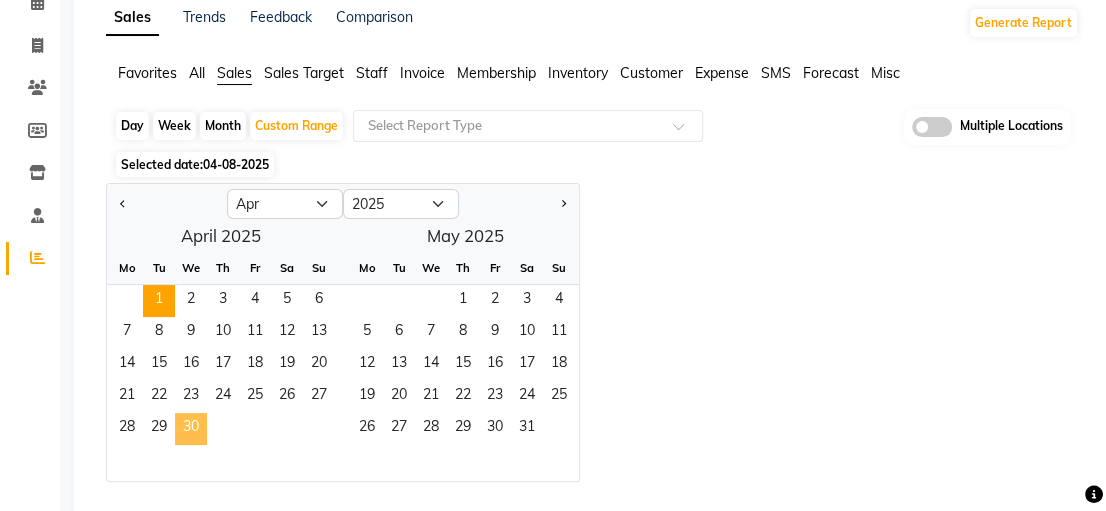 click on "30" 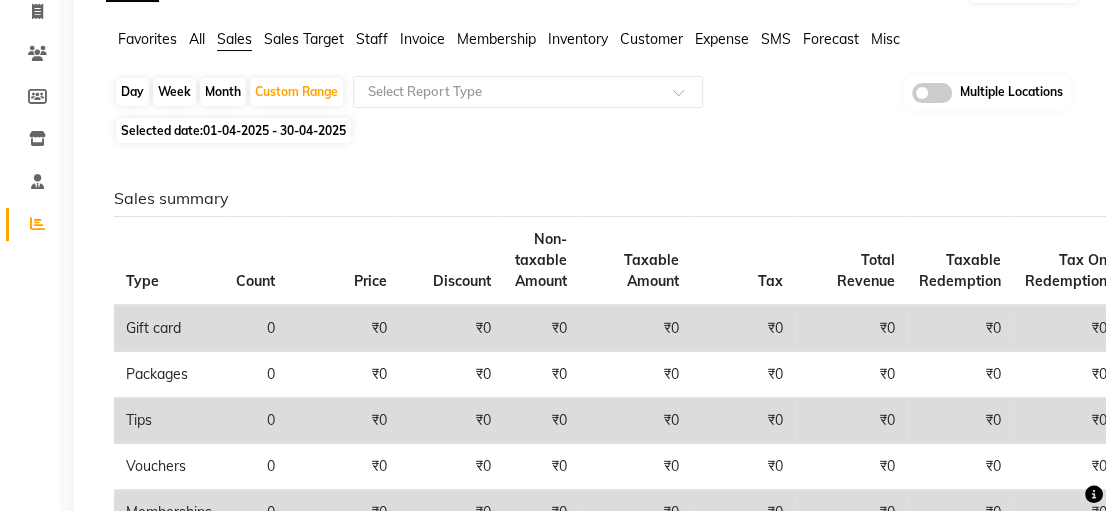 scroll, scrollTop: 100, scrollLeft: 0, axis: vertical 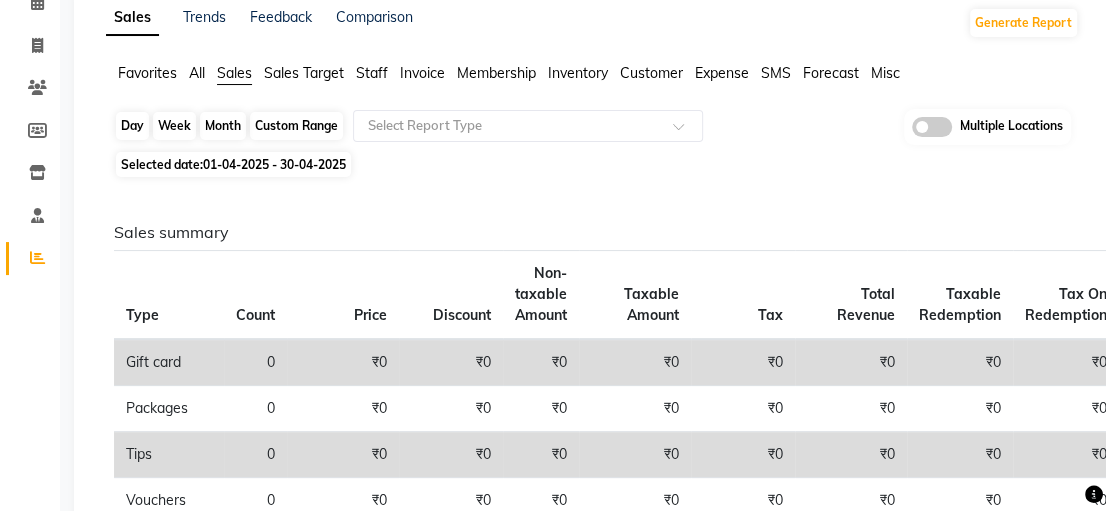 click on "Custom Range" 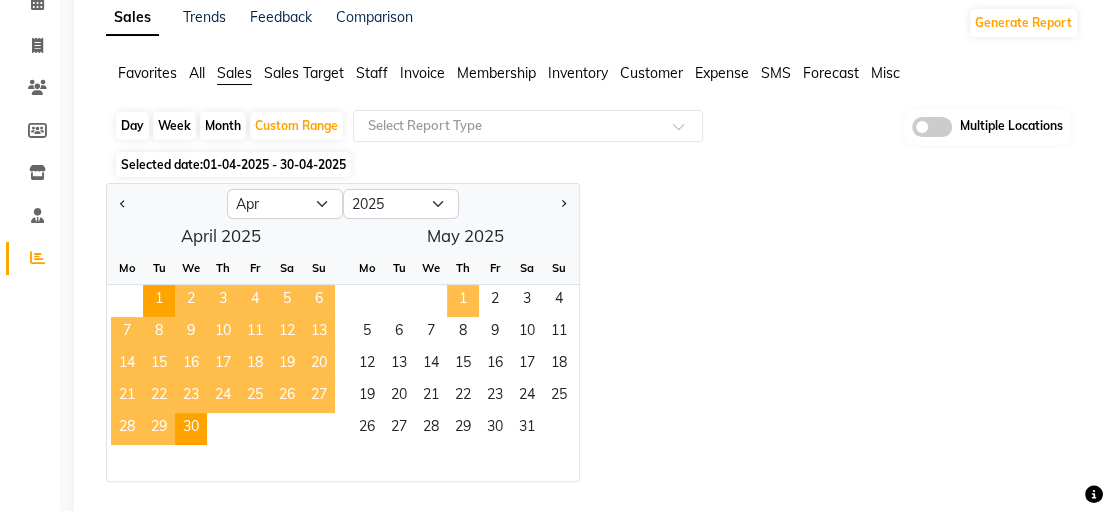 click on "1" 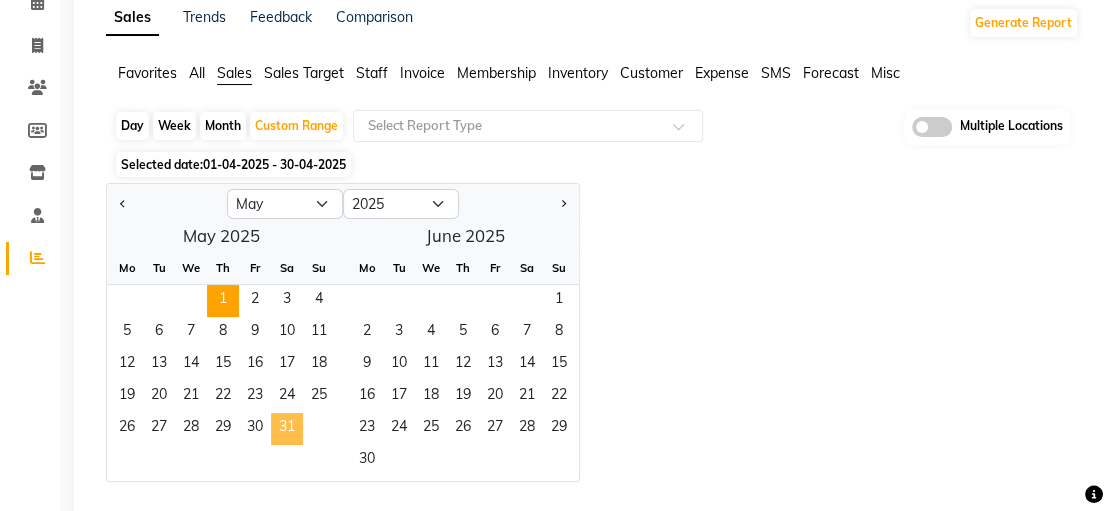 click on "31" 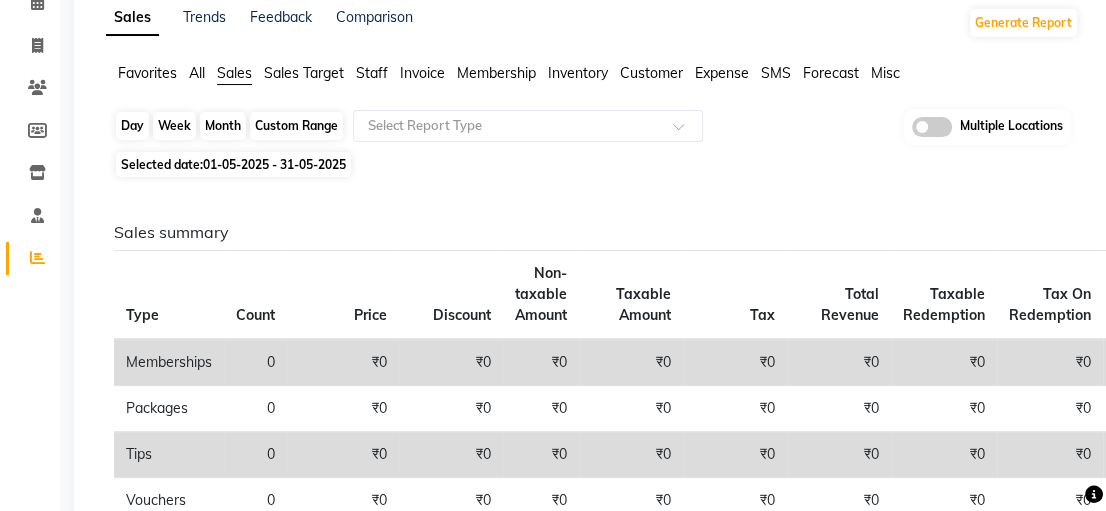 click on "Custom Range" 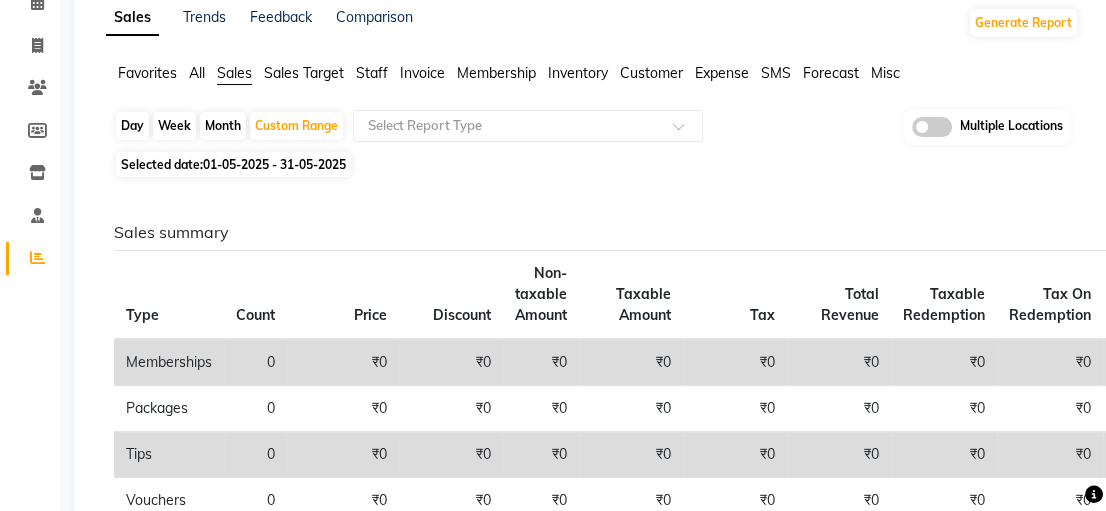 select on "5" 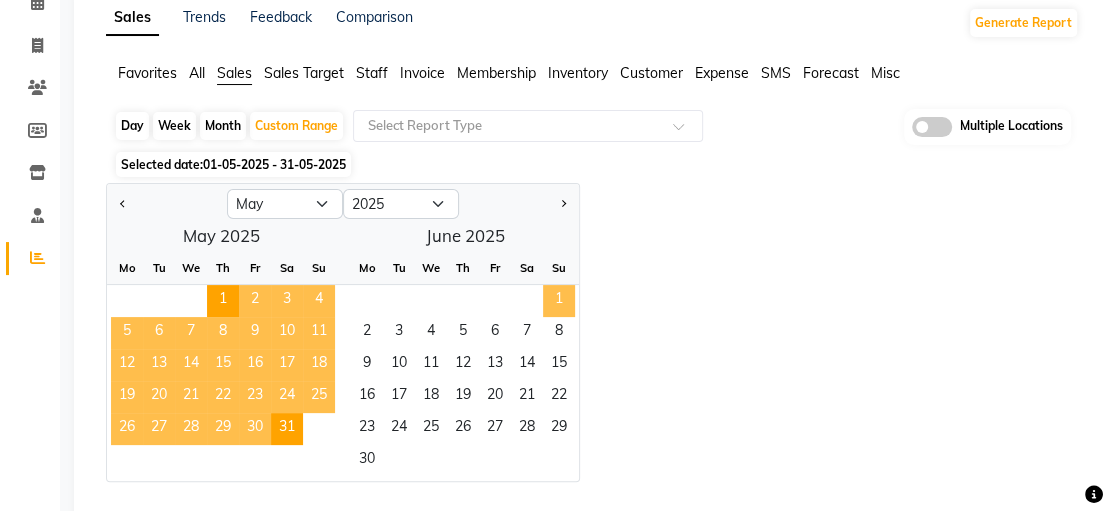 click on "1" 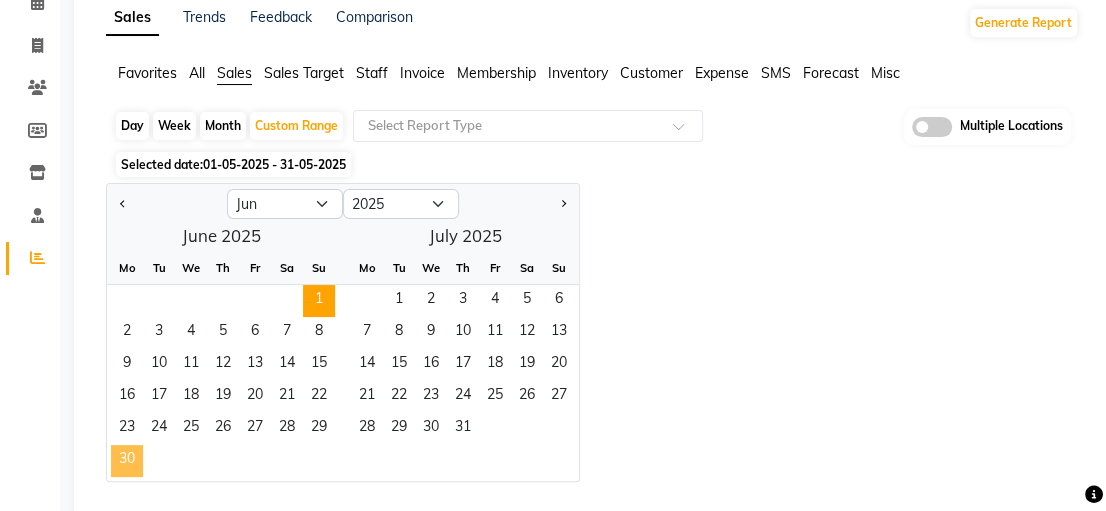 click on "30" 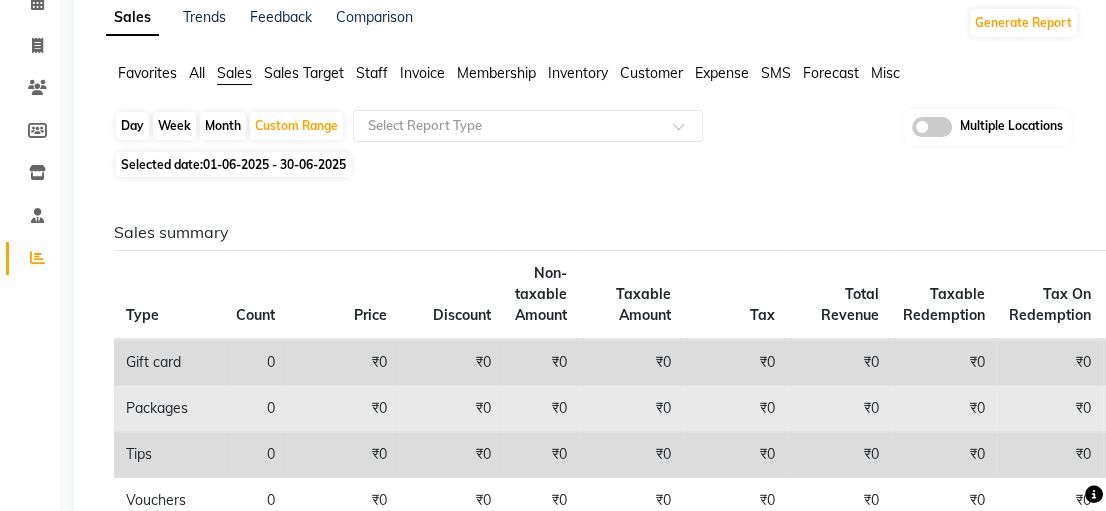 scroll, scrollTop: 0, scrollLeft: 0, axis: both 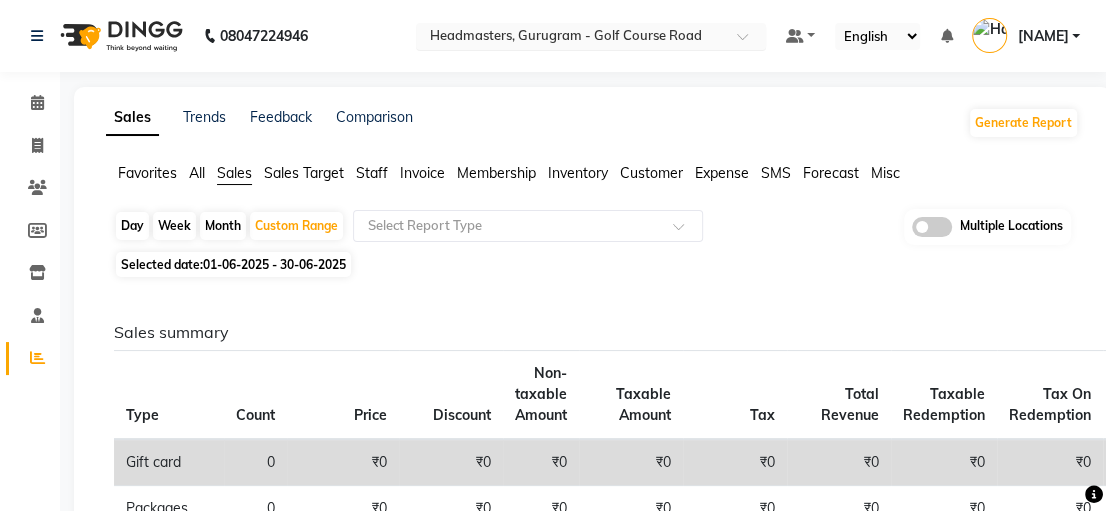 click at bounding box center (571, 38) 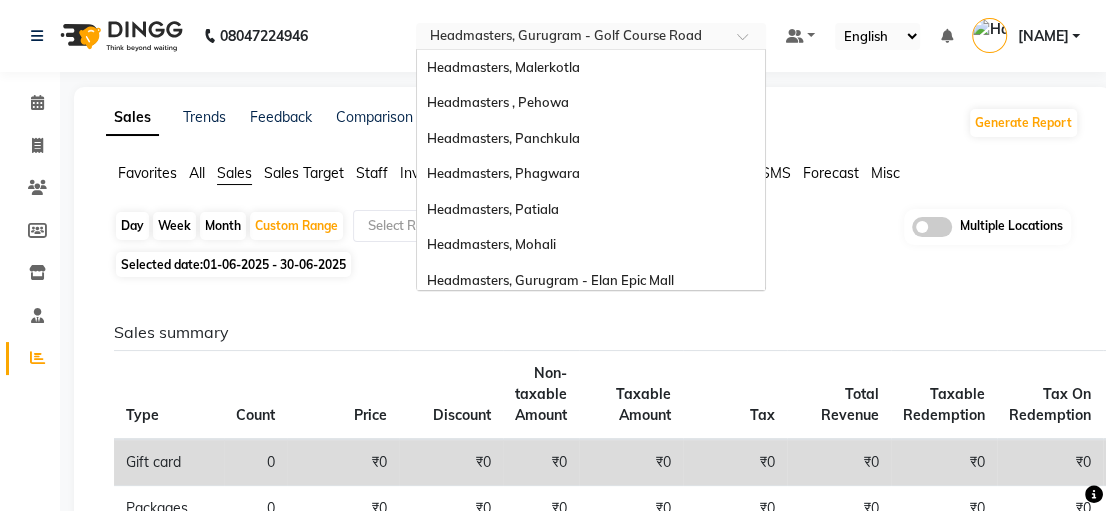 scroll, scrollTop: 390, scrollLeft: 0, axis: vertical 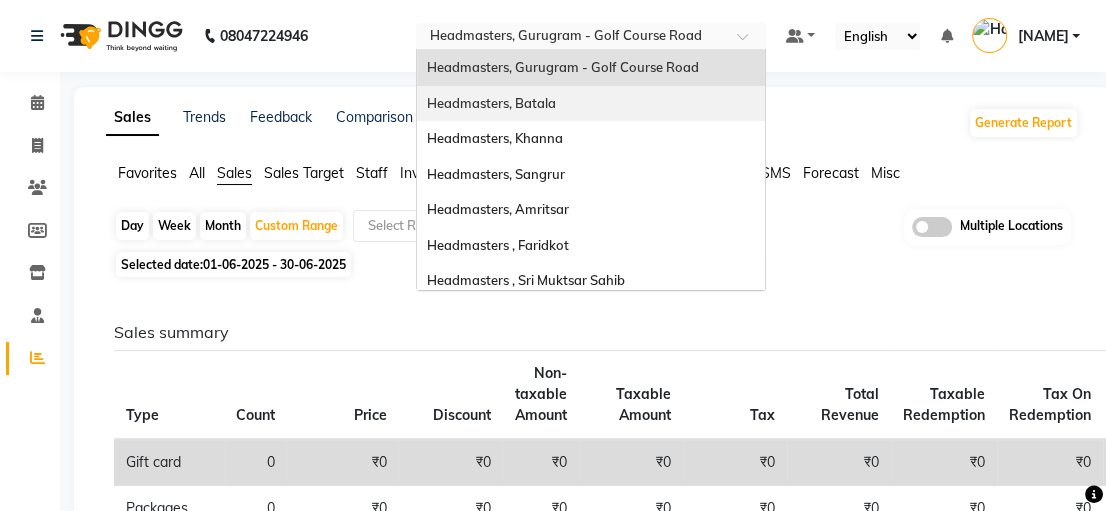 click on "Headmasters, Batala" at bounding box center (591, 104) 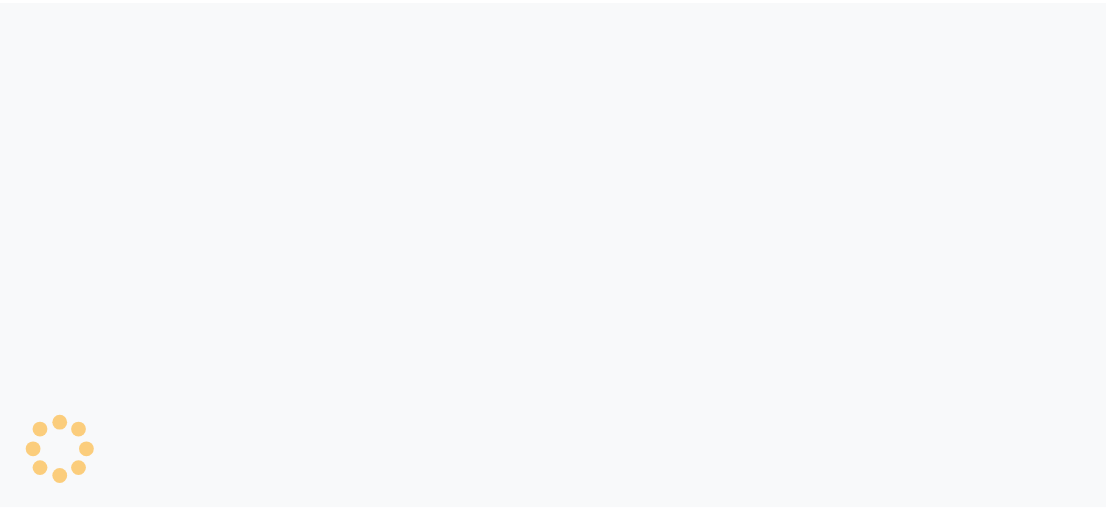 scroll, scrollTop: 0, scrollLeft: 0, axis: both 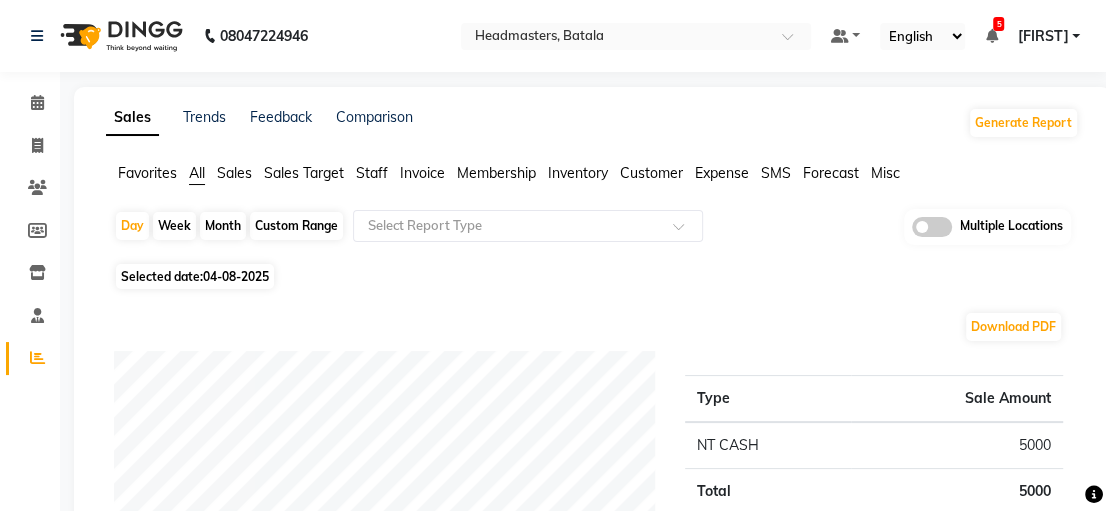 click on "Custom Range" 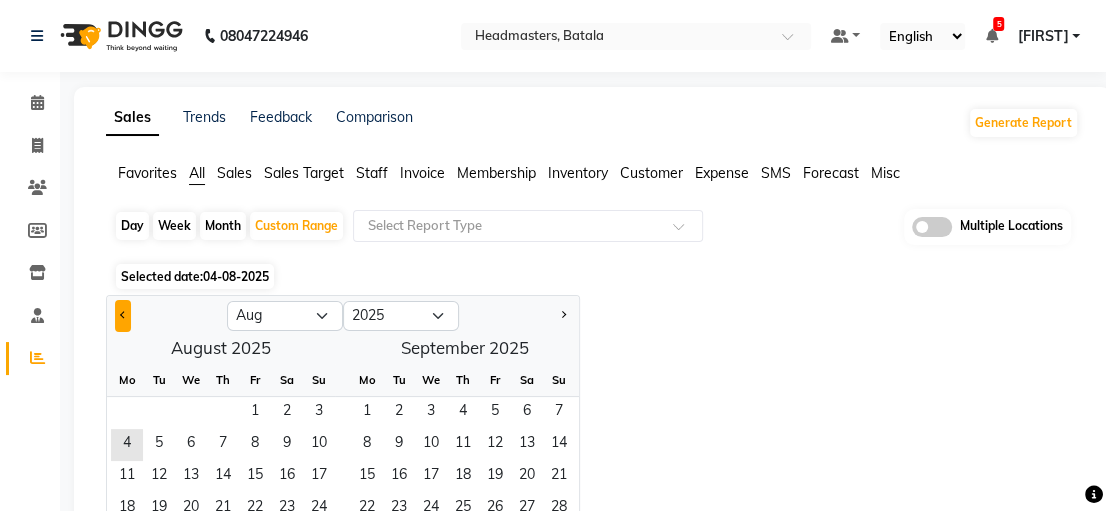 click 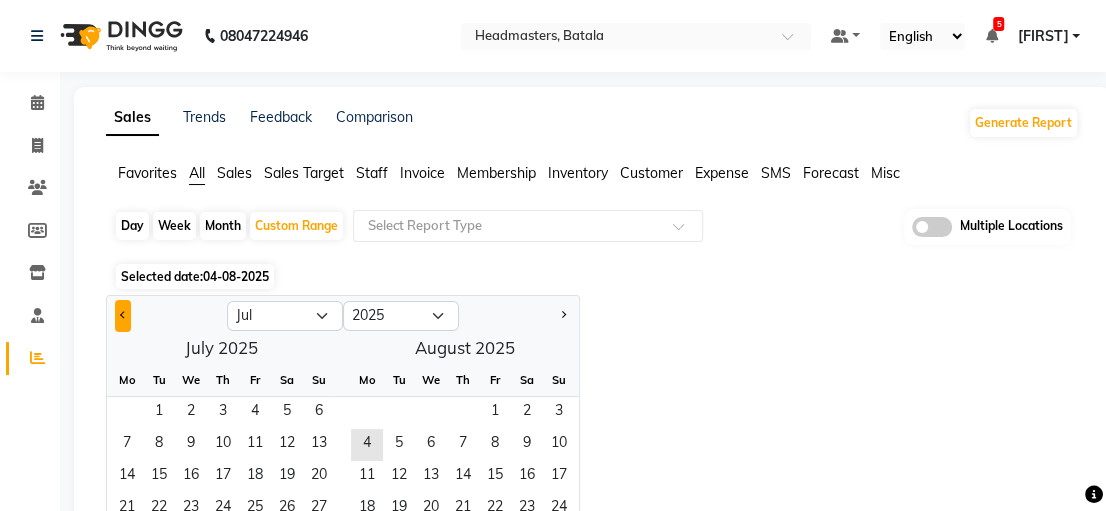 click 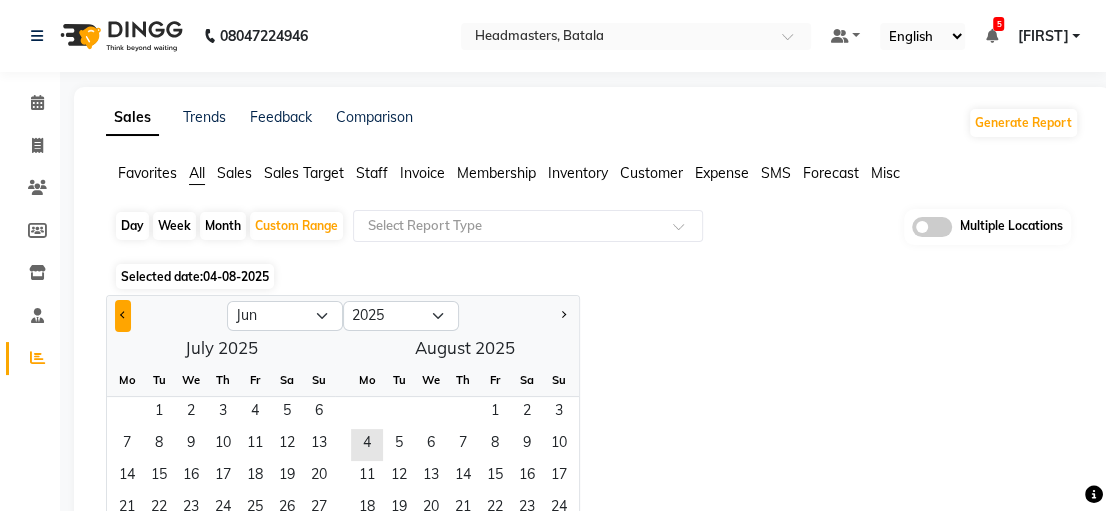 click 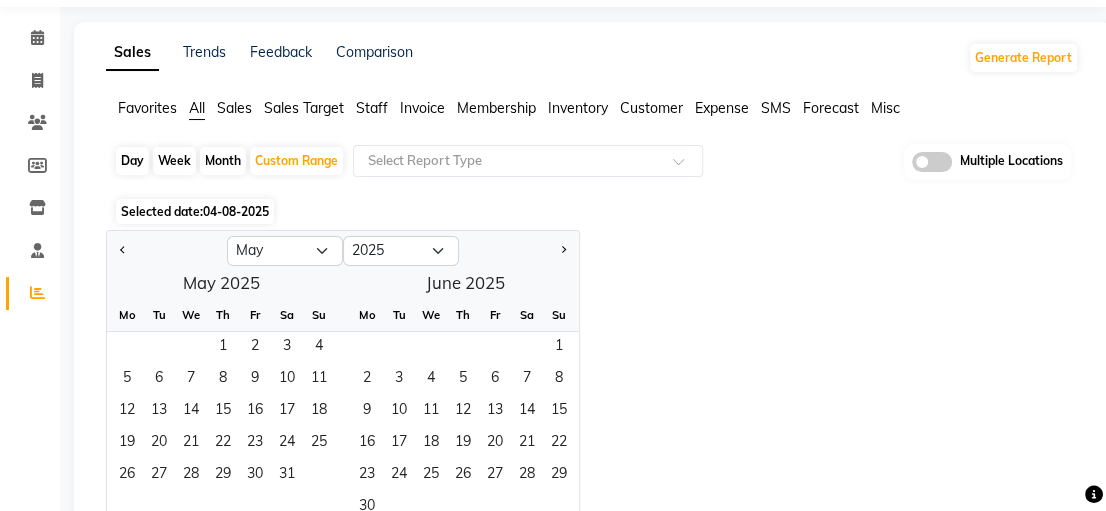scroll, scrollTop: 100, scrollLeft: 0, axis: vertical 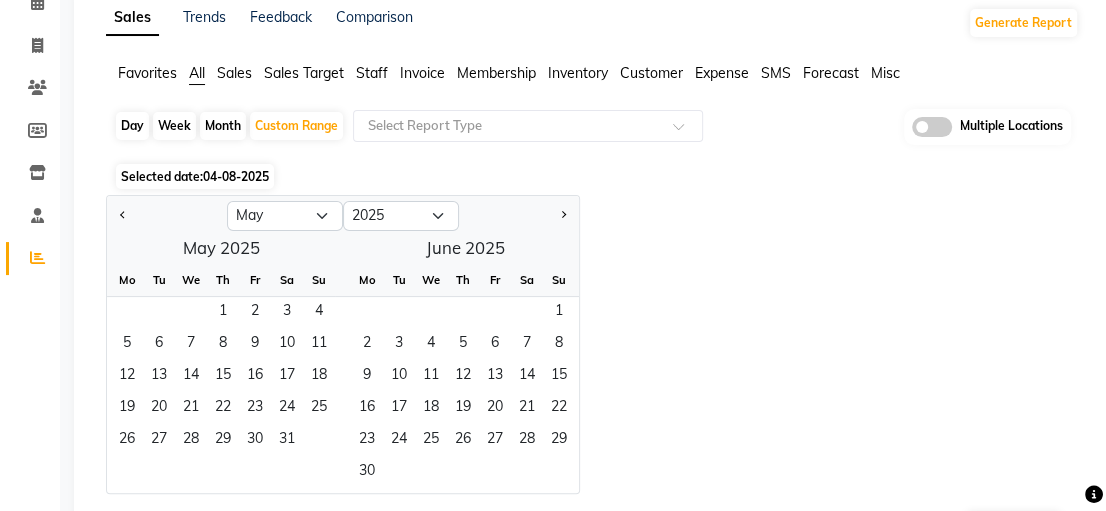 click 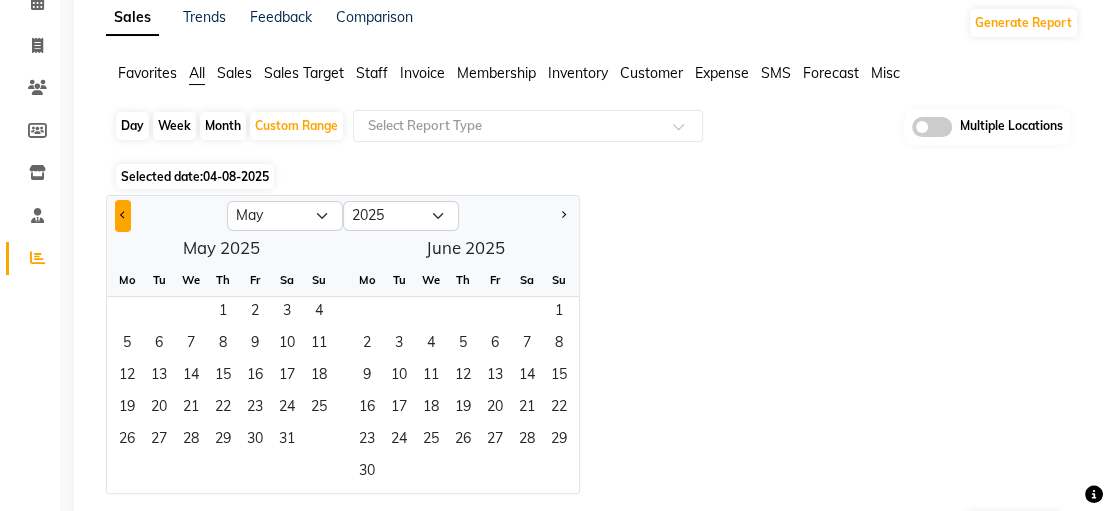 click 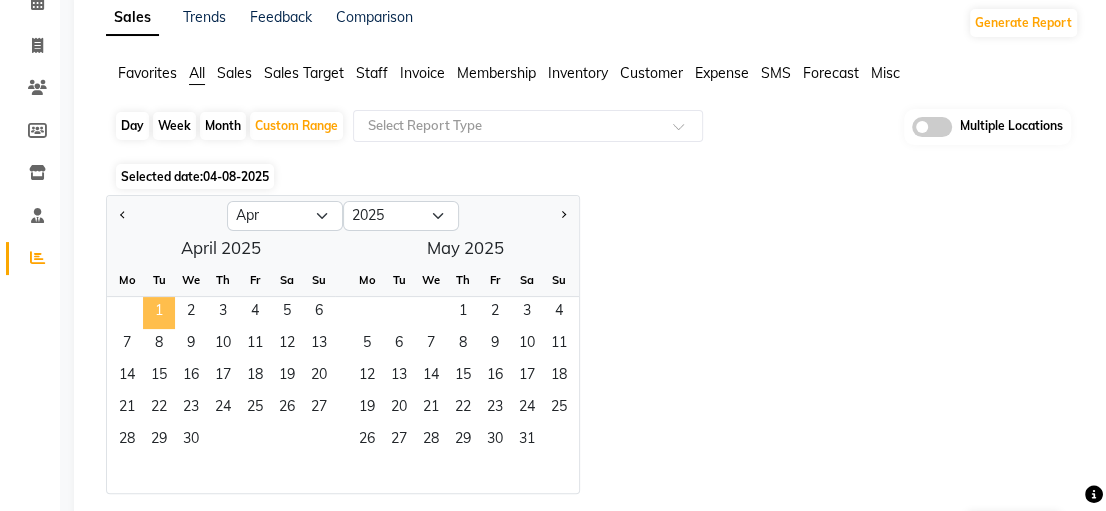 click on "1" 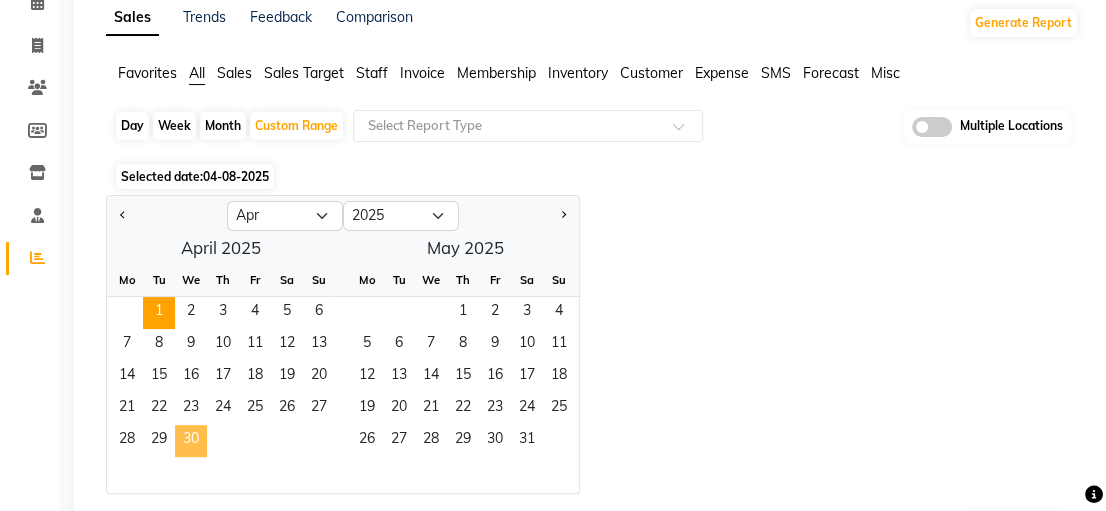 click on "30" 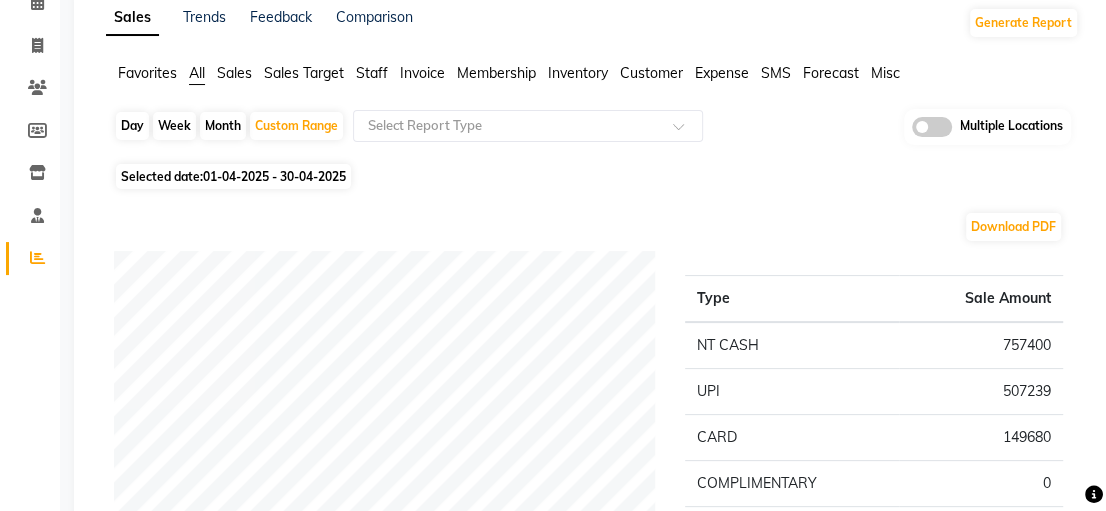 click on "Sales" 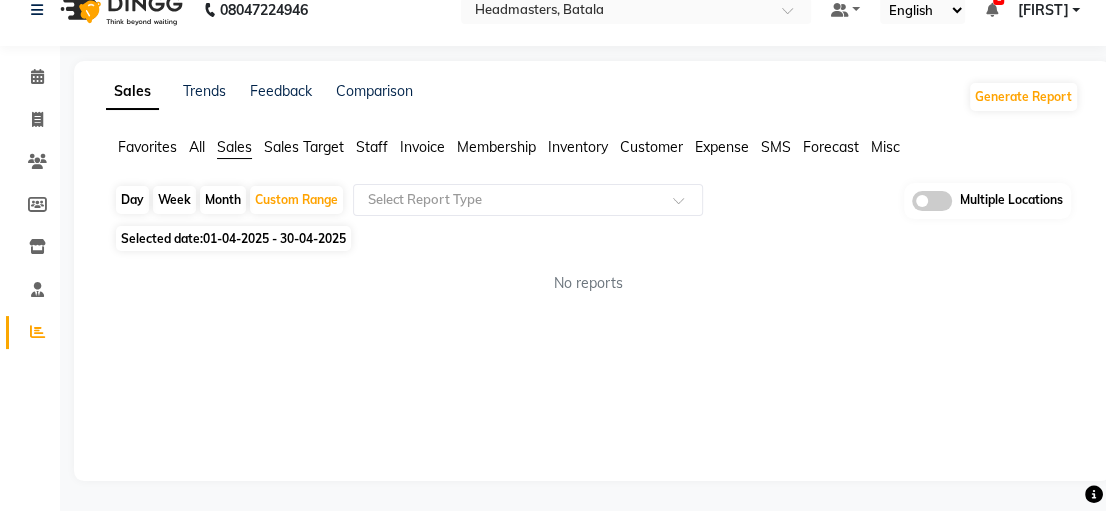 scroll, scrollTop: 100, scrollLeft: 0, axis: vertical 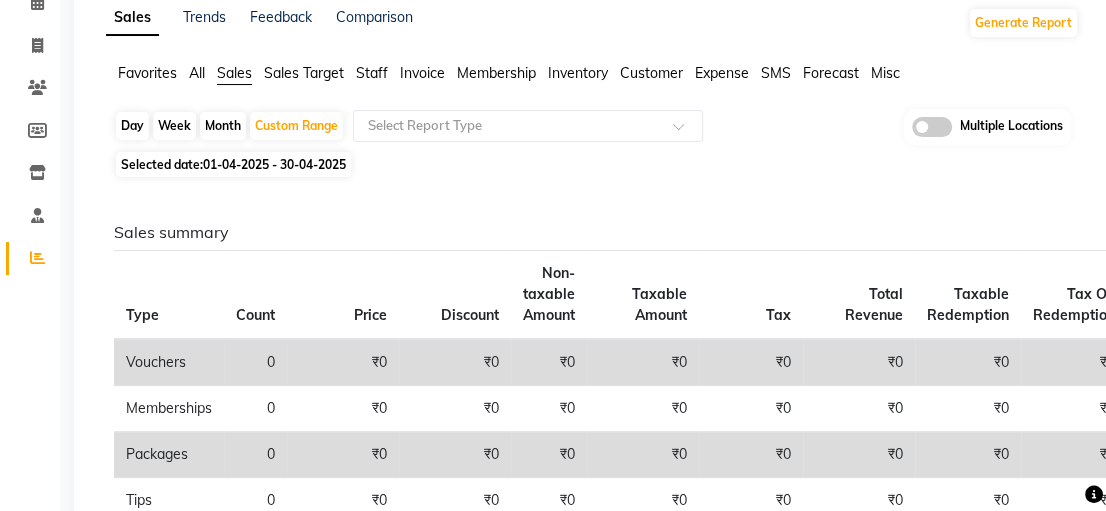 click on "Selected date:  01-04-2025 - 30-04-2025" 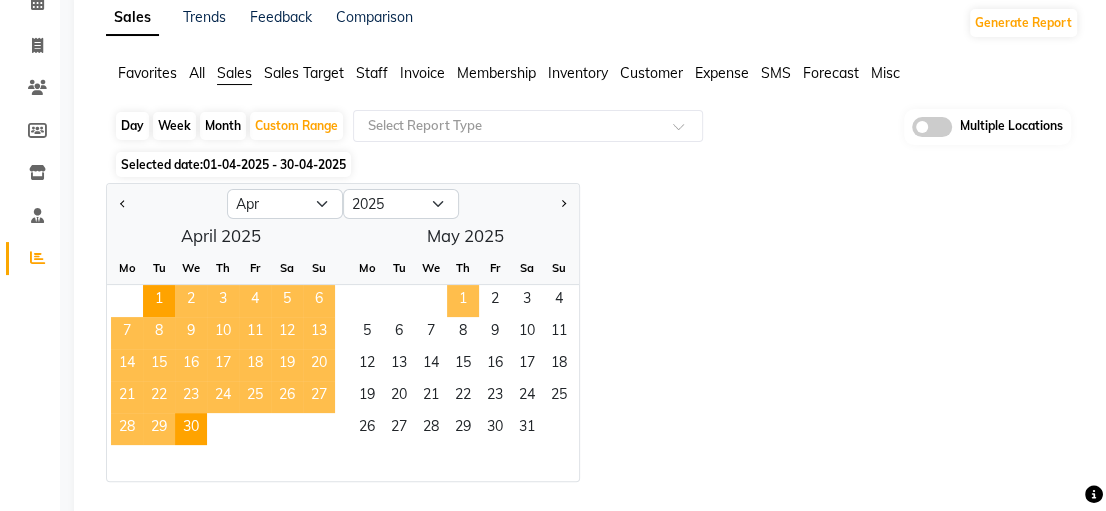 click on "1" 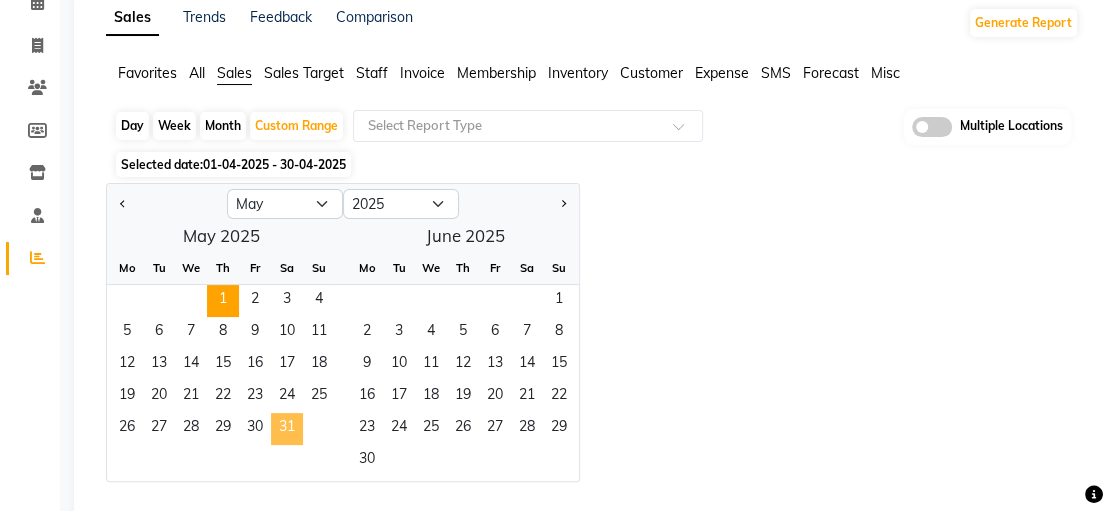 click on "31" 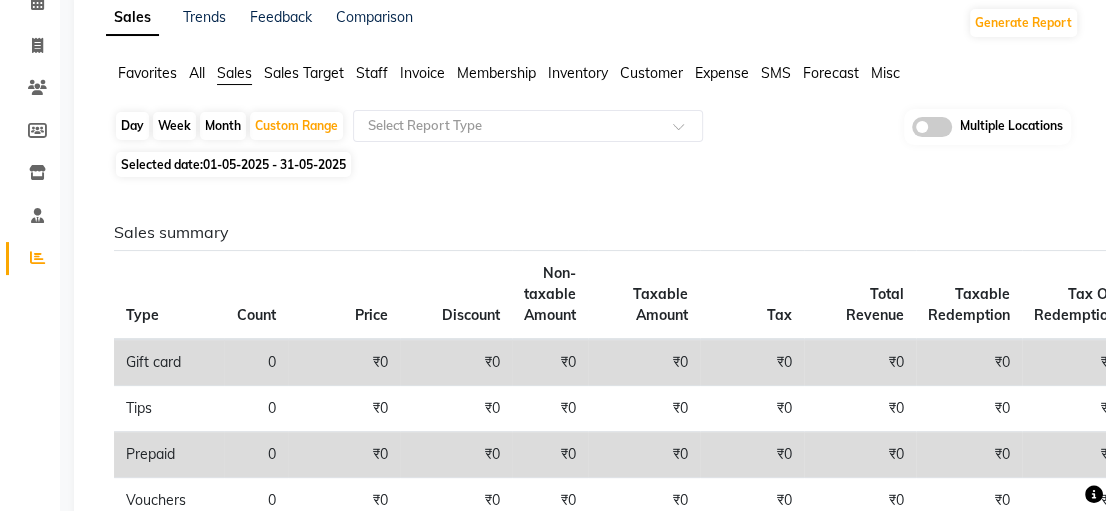 click on "01-05-2025 - 31-05-2025" 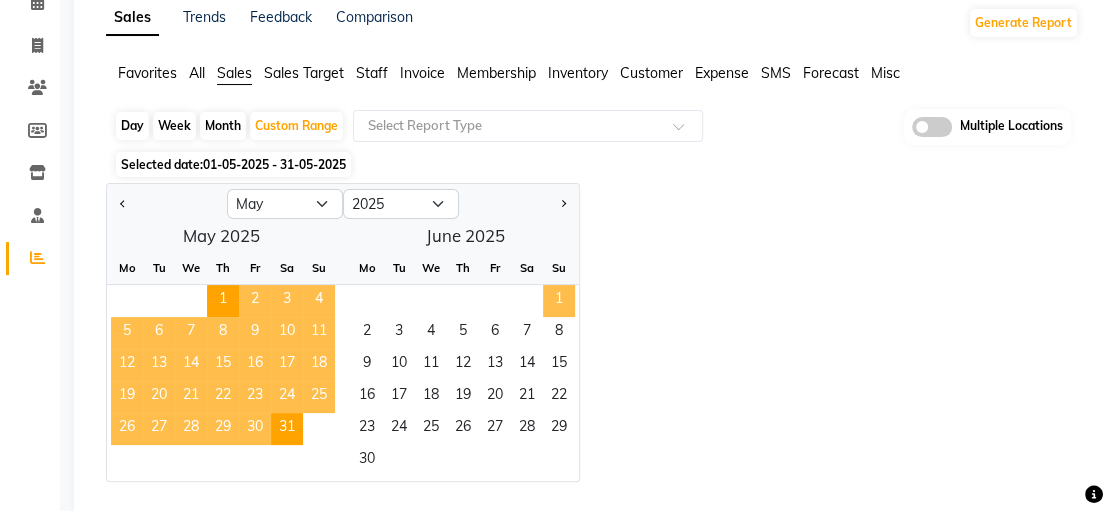 click on "1" 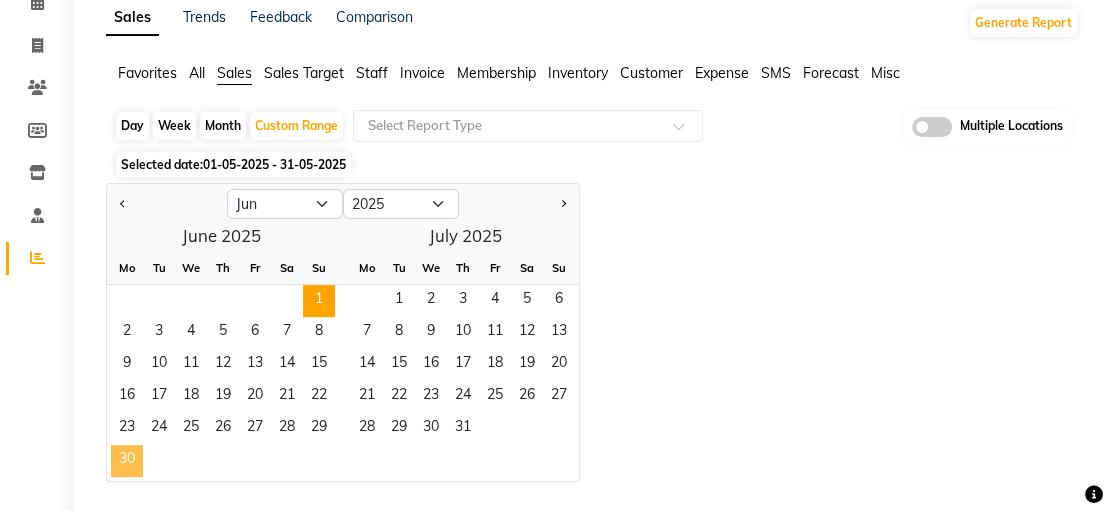 click on "30" 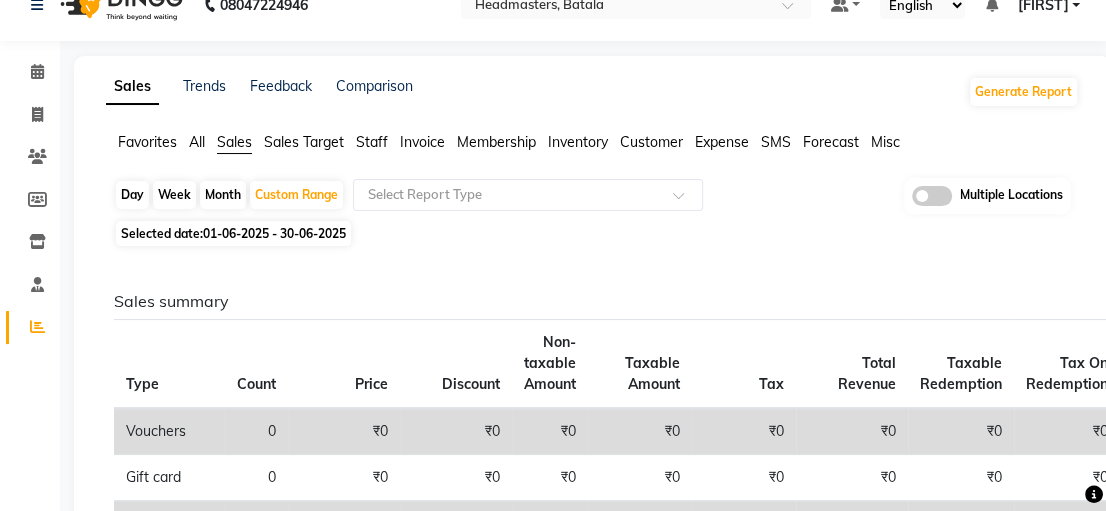 scroll, scrollTop: 0, scrollLeft: 0, axis: both 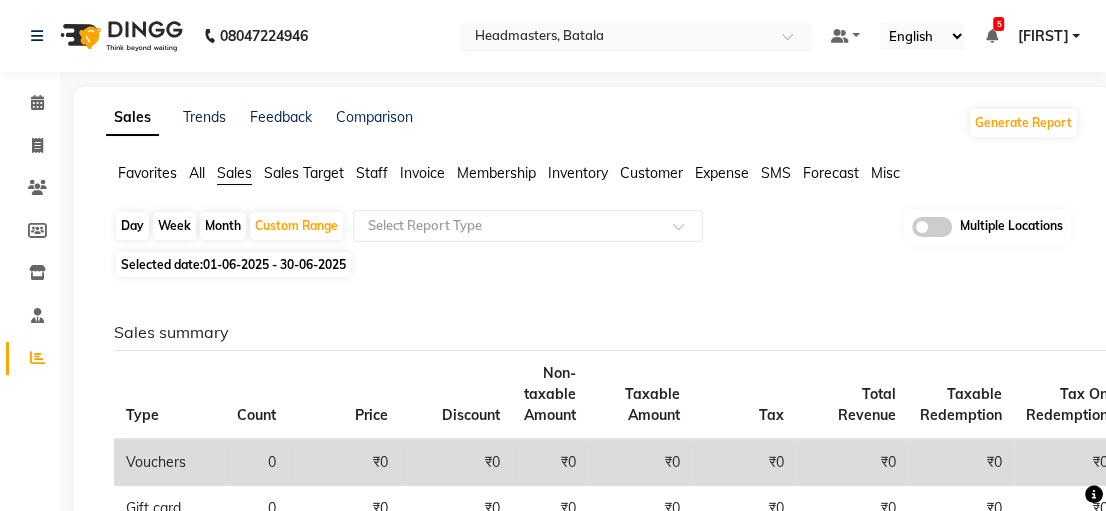 click at bounding box center (616, 38) 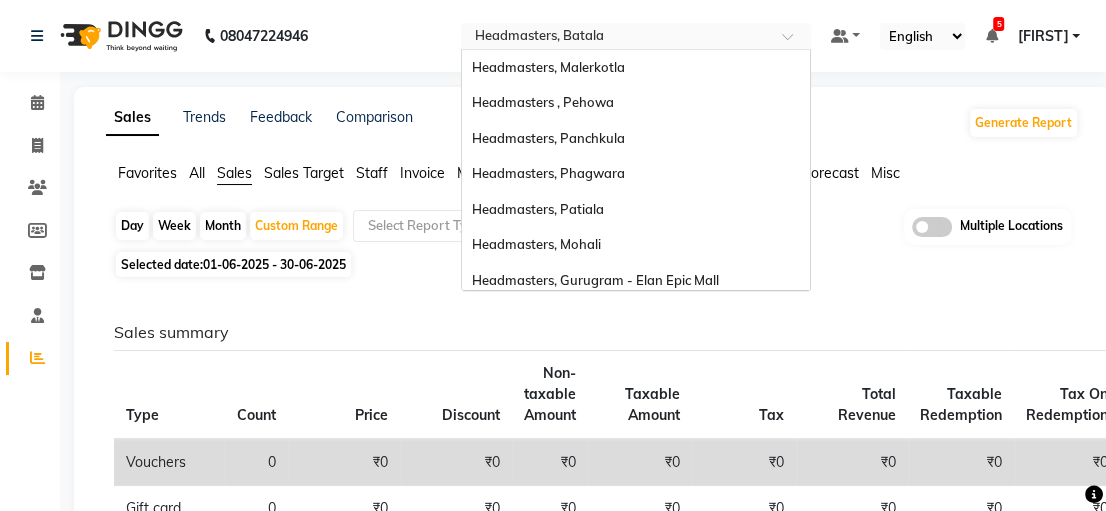 scroll, scrollTop: 398, scrollLeft: 0, axis: vertical 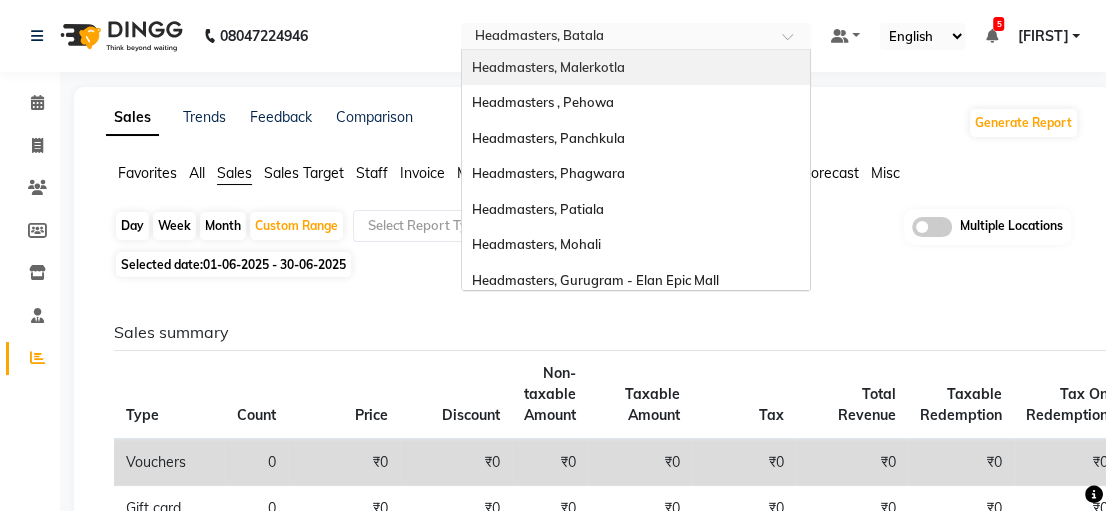 click on "Headmasters, Malerkotla" at bounding box center (548, 67) 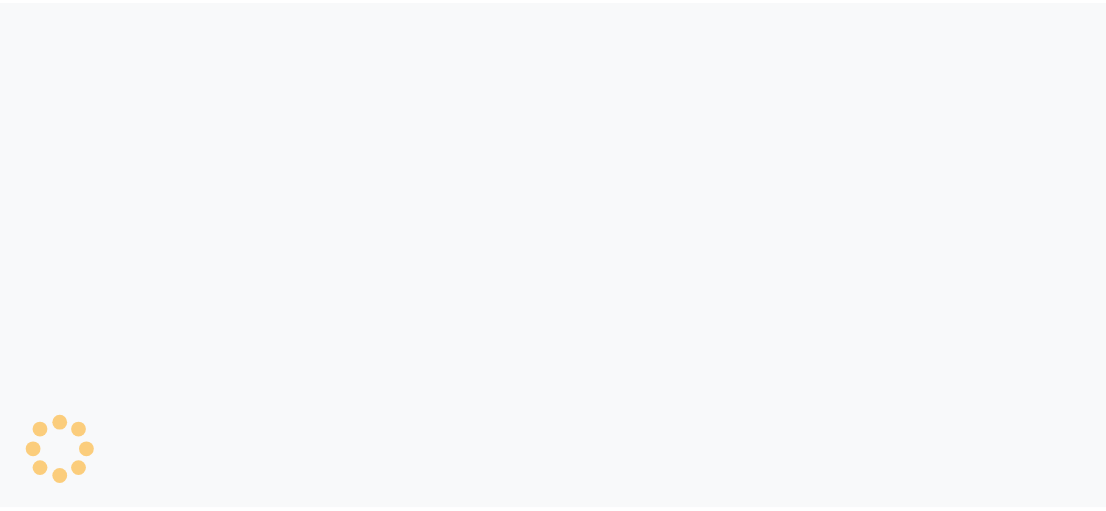 scroll, scrollTop: 0, scrollLeft: 0, axis: both 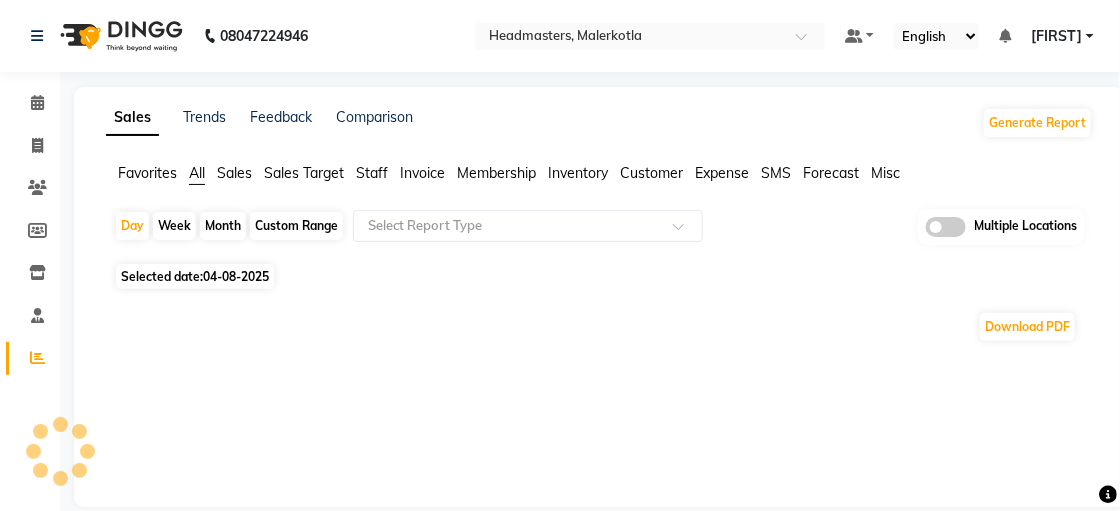 select on "en" 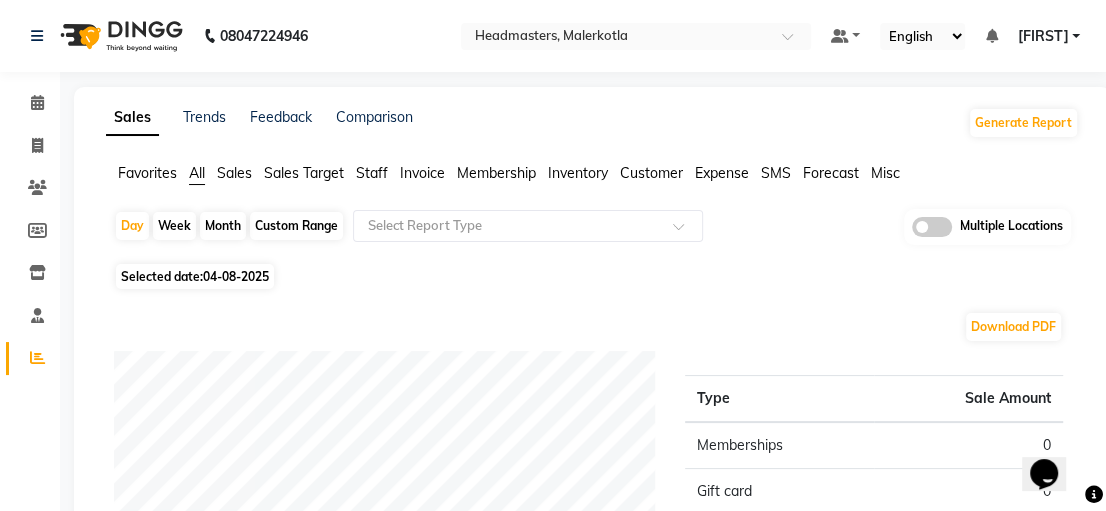 scroll, scrollTop: 0, scrollLeft: 0, axis: both 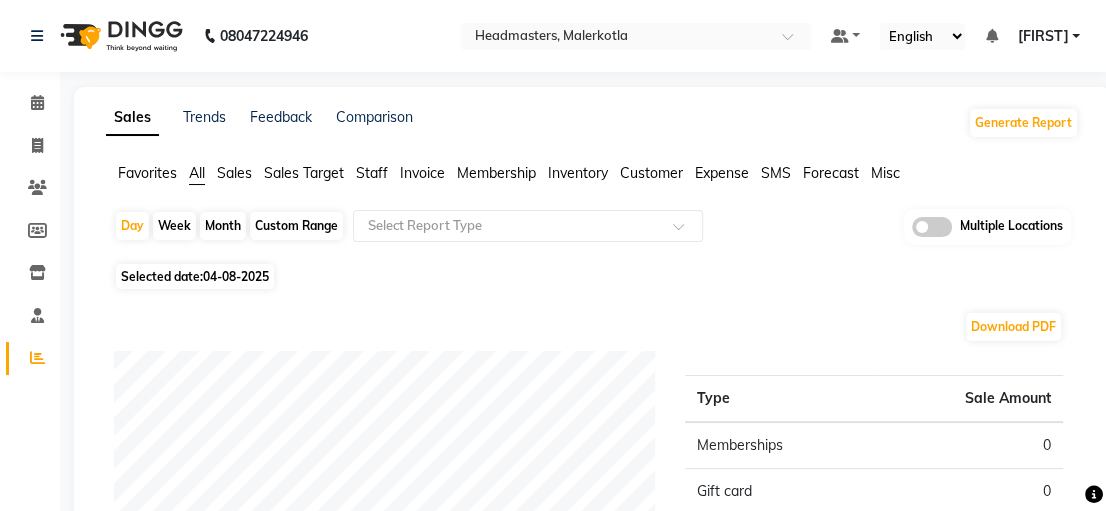 click on "Sales" 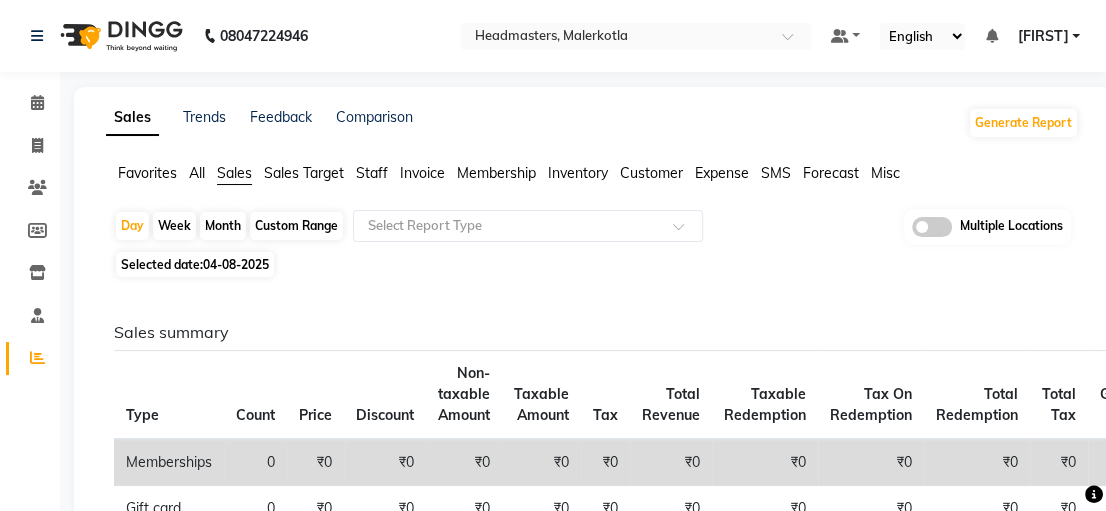 click on "Custom Range" 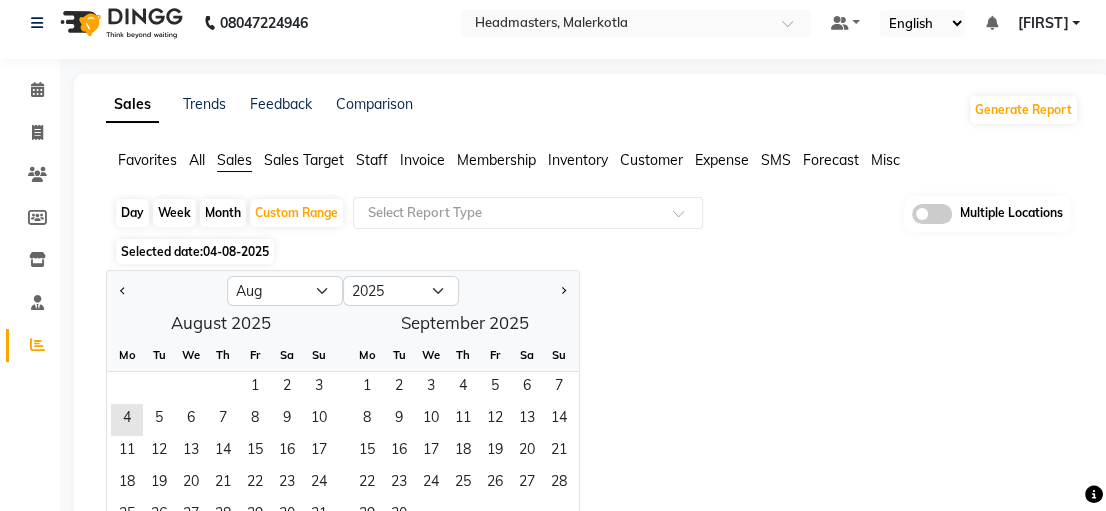 scroll, scrollTop: 100, scrollLeft: 0, axis: vertical 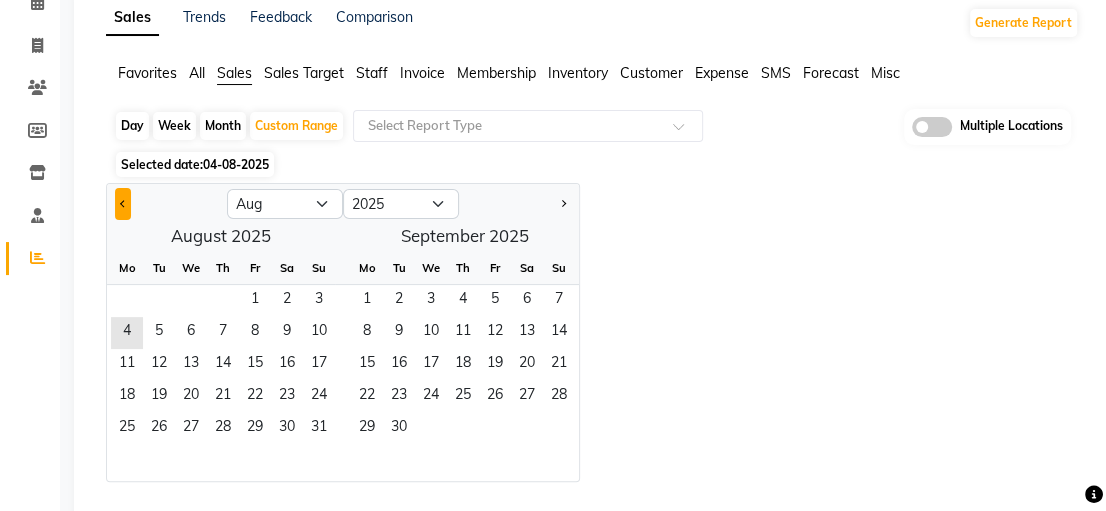 click 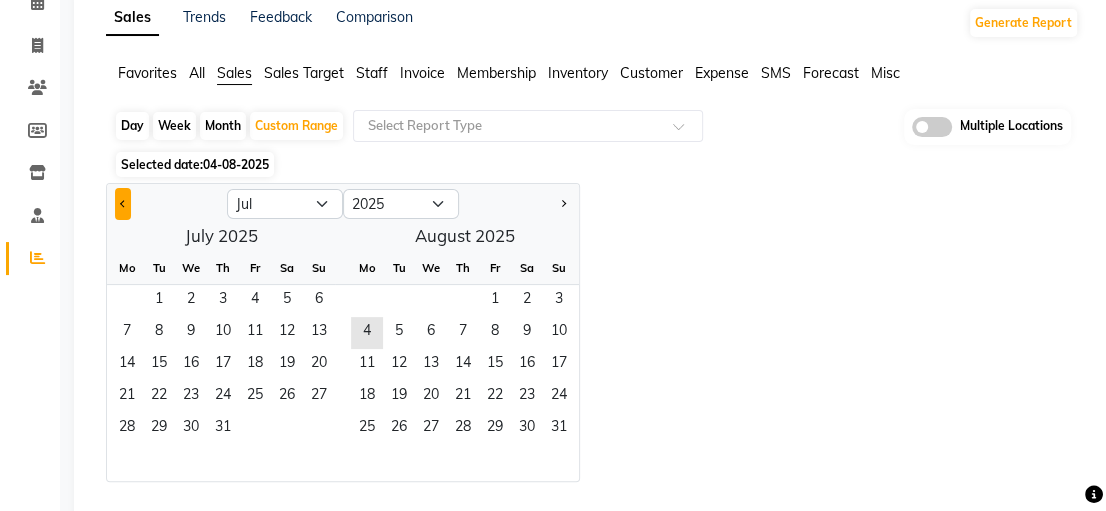 click 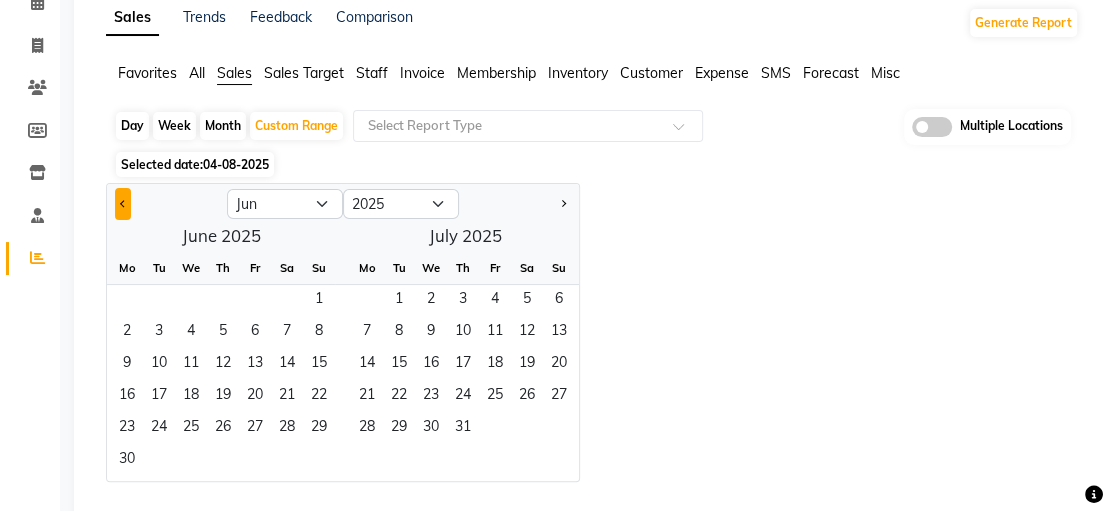 click 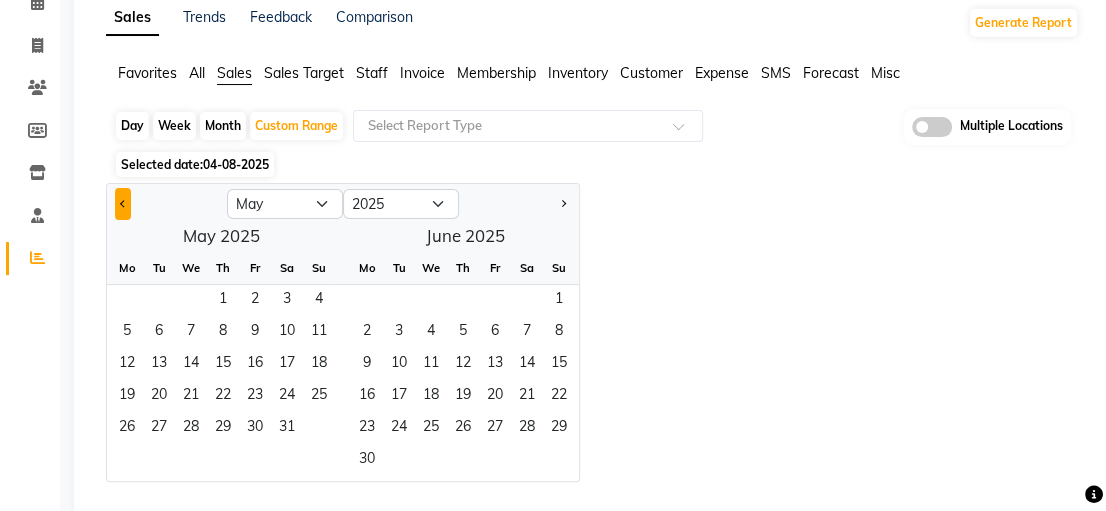 click 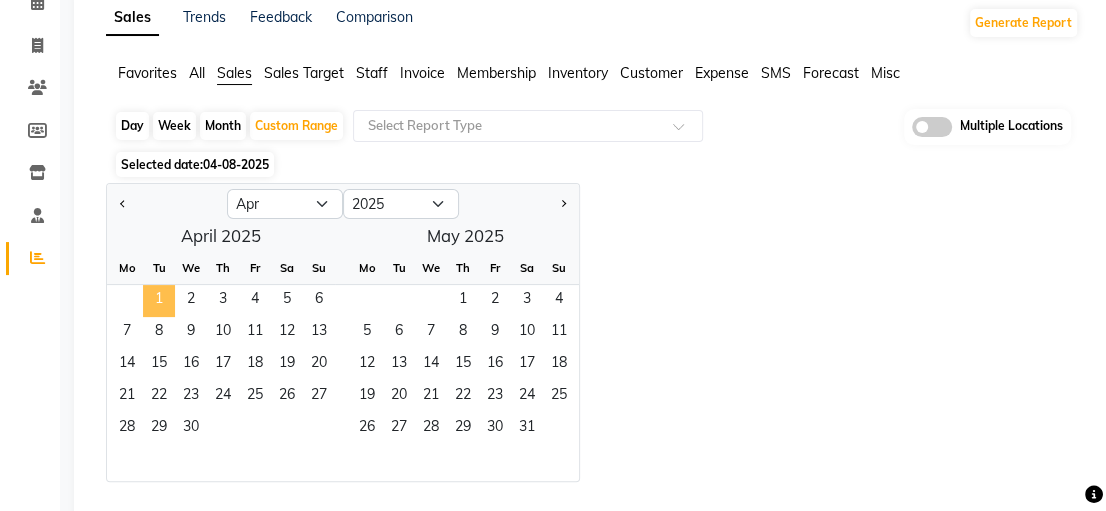 click on "1" 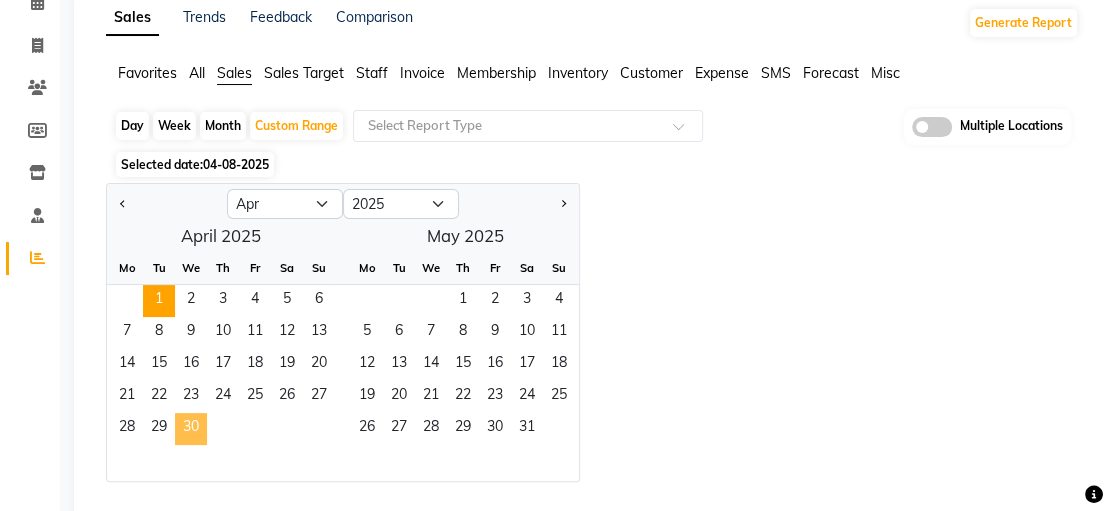 click on "30" 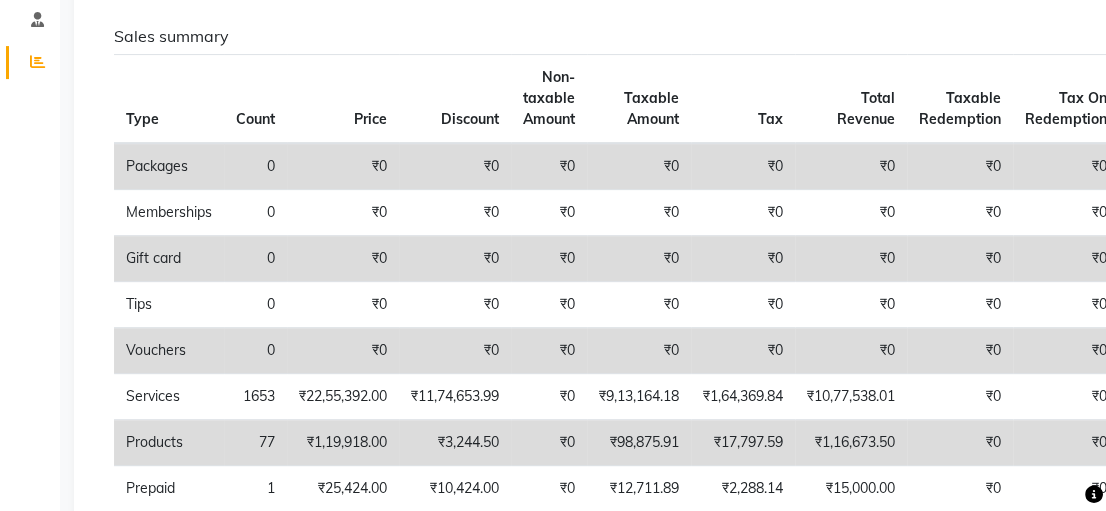 scroll, scrollTop: 300, scrollLeft: 0, axis: vertical 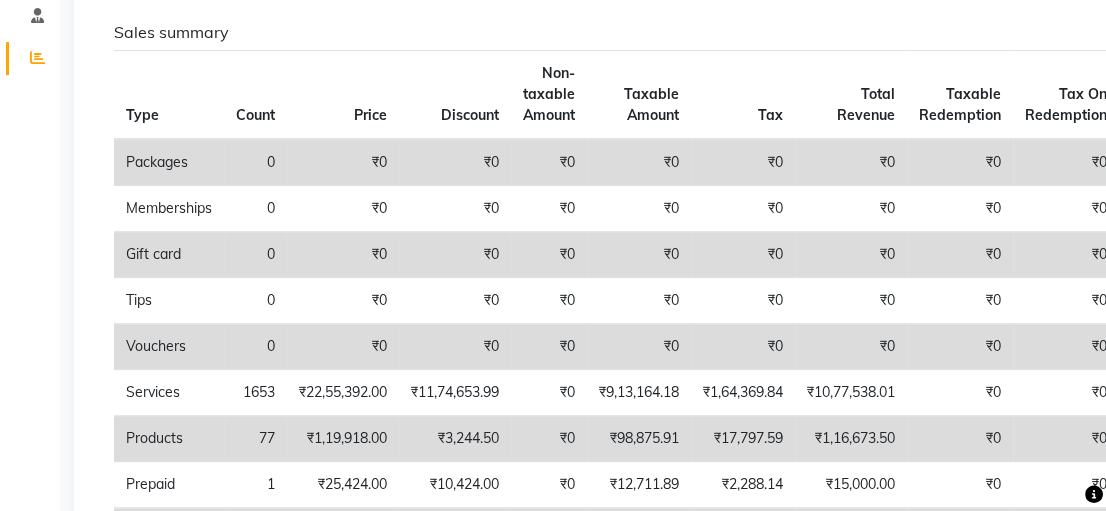 click on "Sales summary" 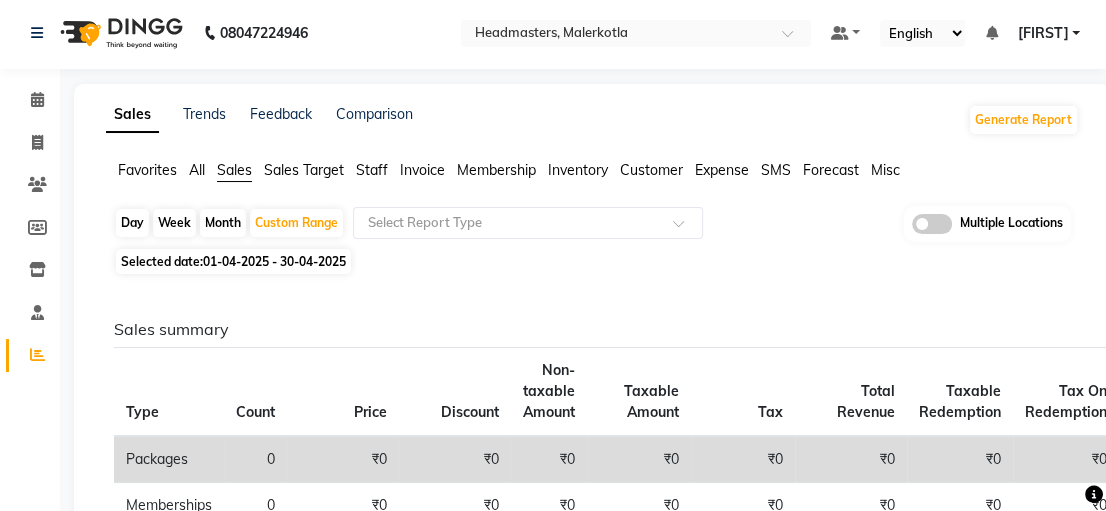 scroll, scrollTop: 0, scrollLeft: 0, axis: both 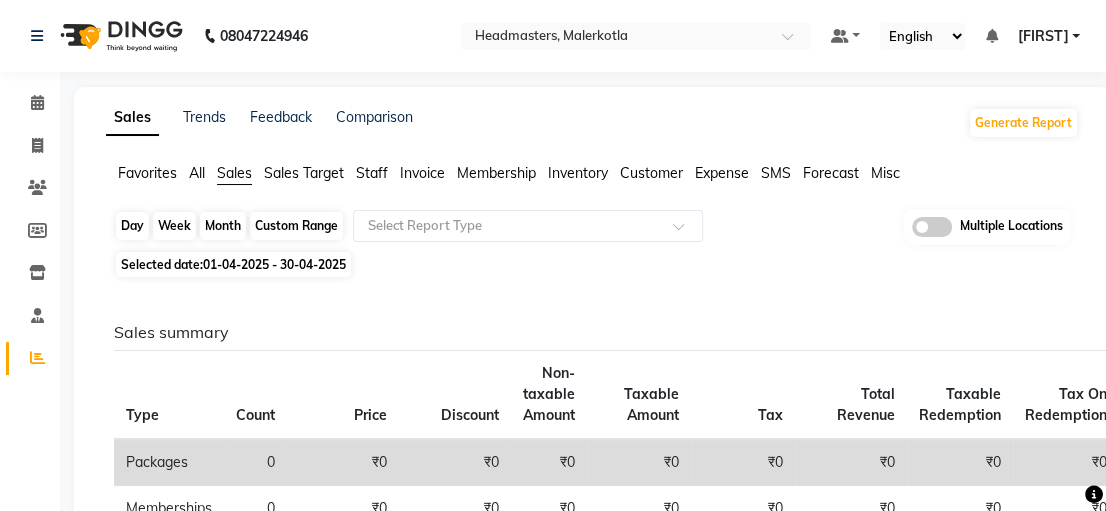 click on "Custom Range" 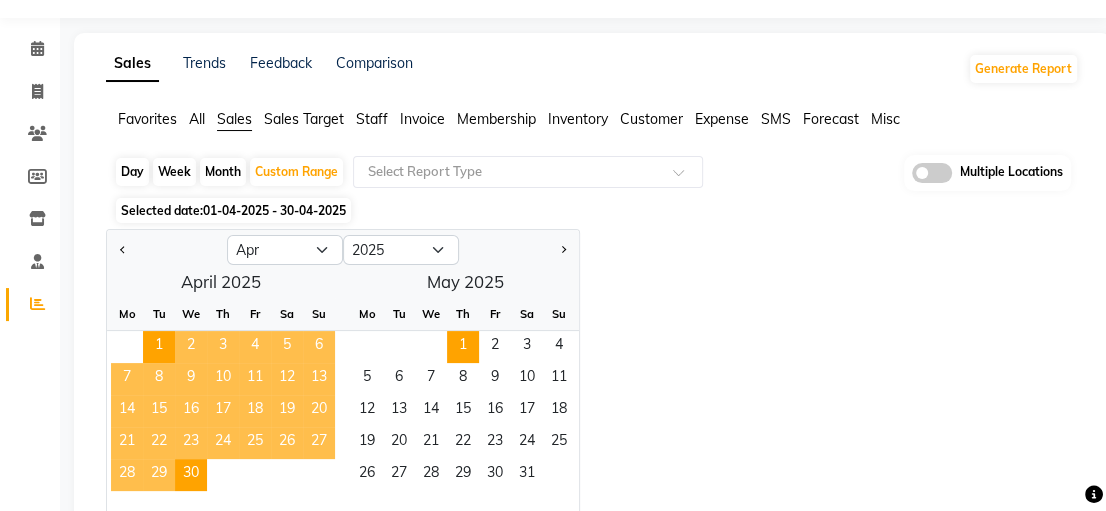 scroll, scrollTop: 100, scrollLeft: 0, axis: vertical 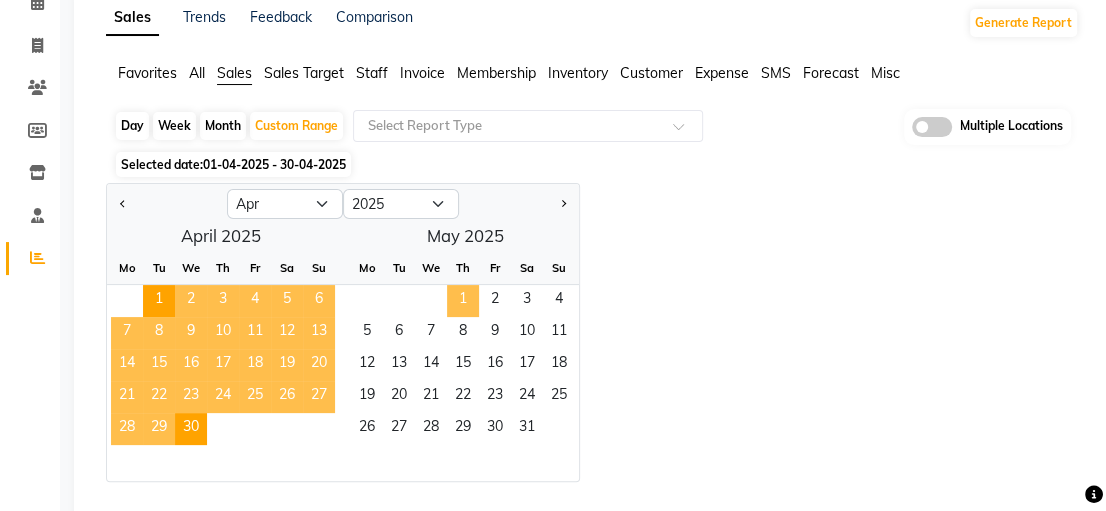 click on "1" 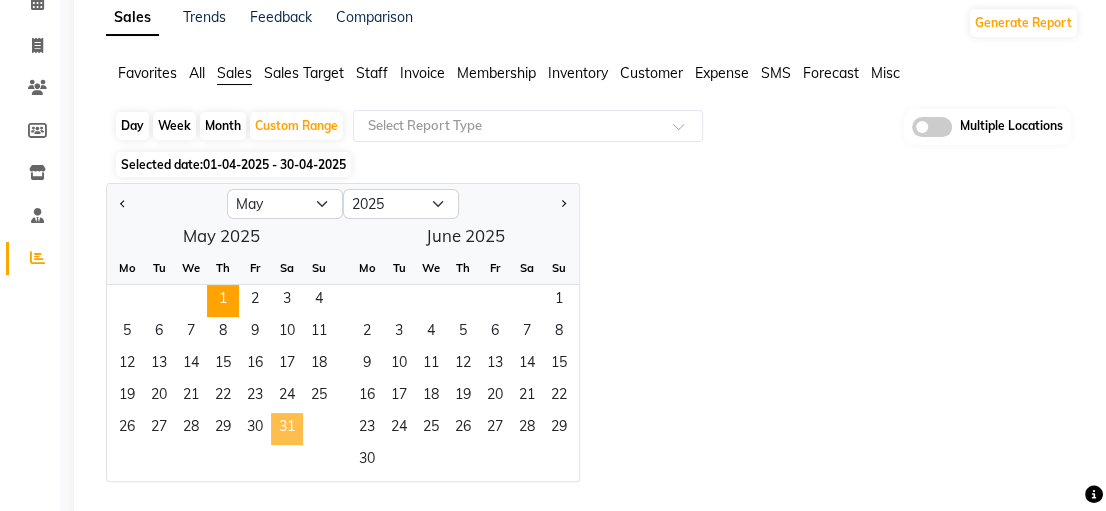 click on "31" 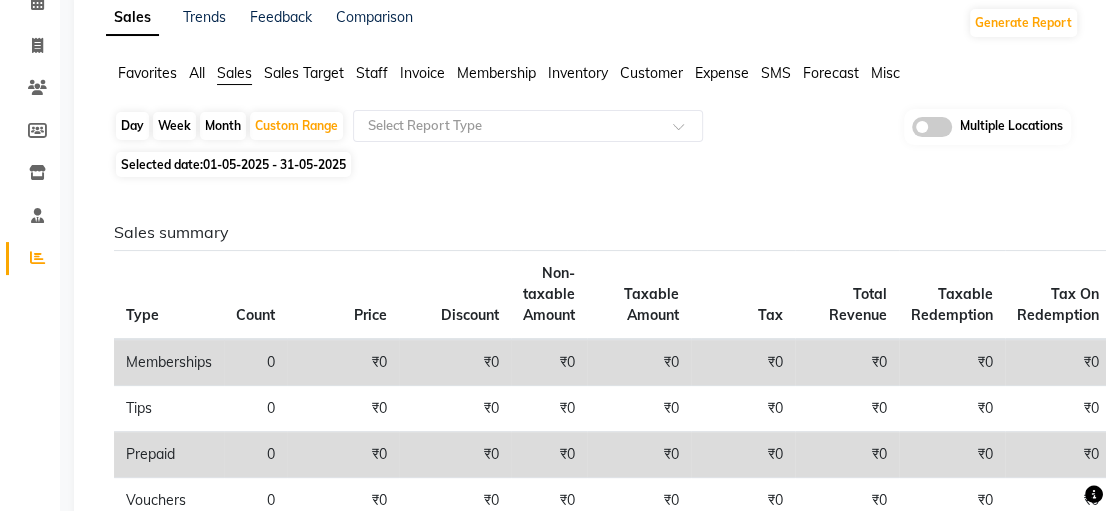 click on "01-05-2025 - 31-05-2025" 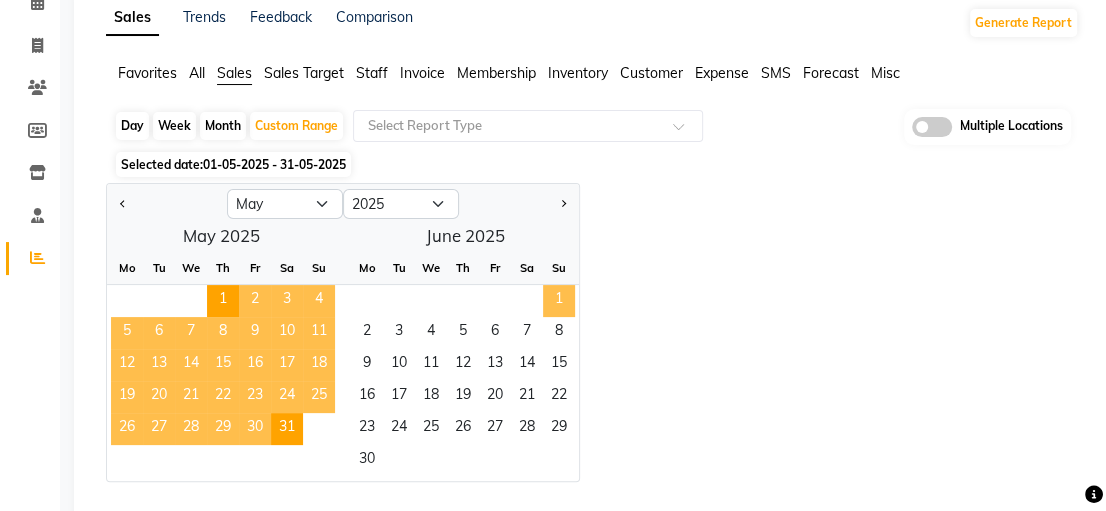 click on "1" 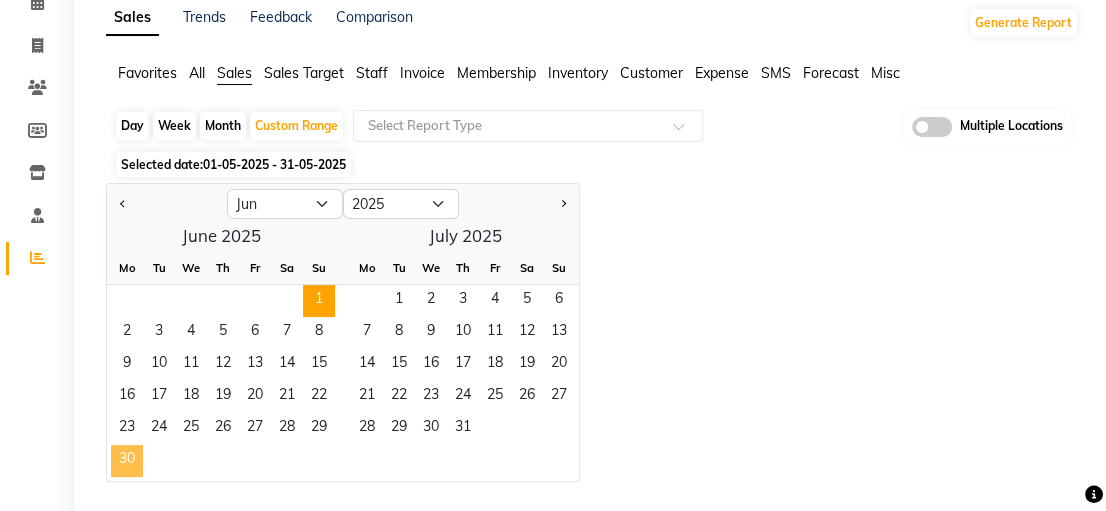 click on "30" 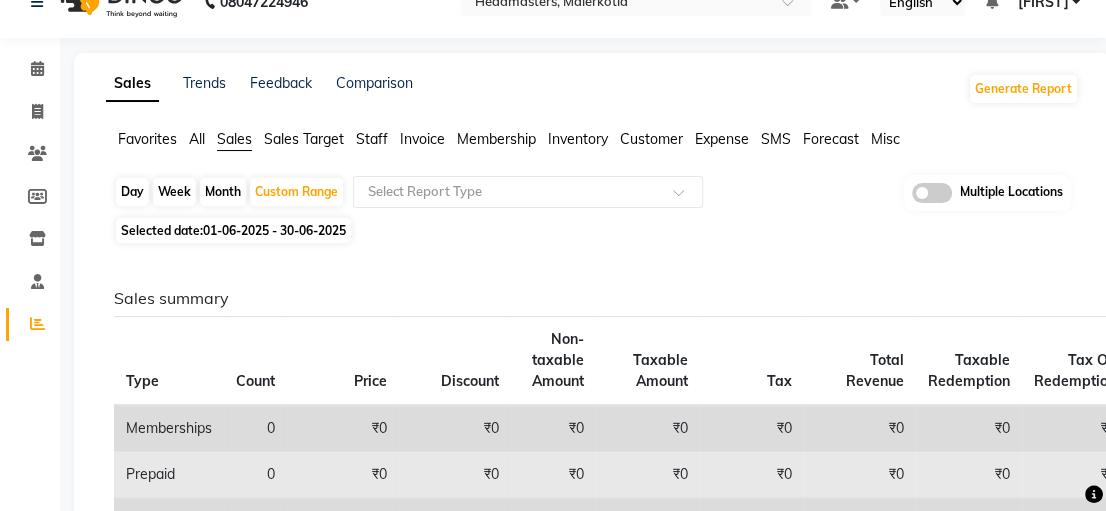 scroll, scrollTop: 0, scrollLeft: 0, axis: both 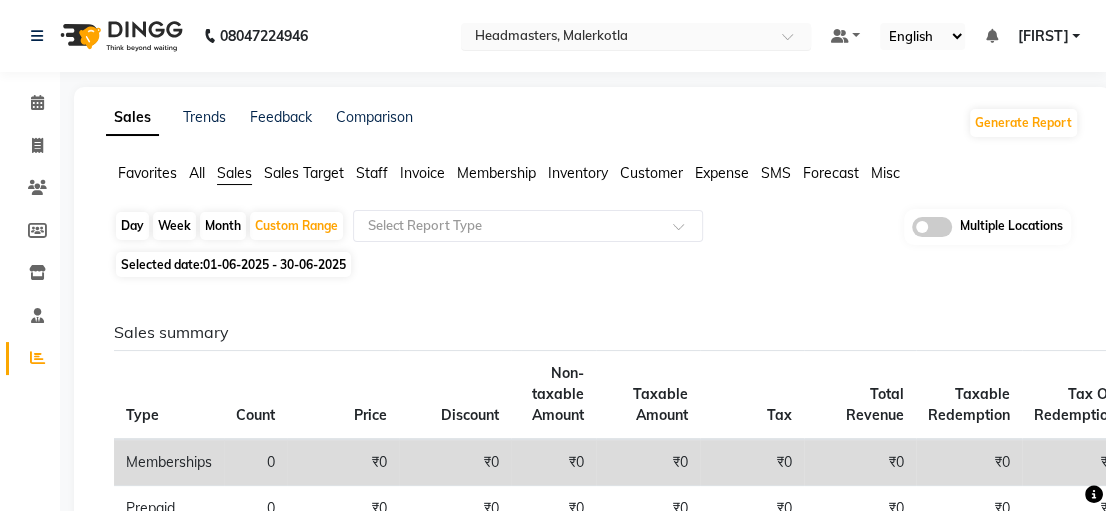 click at bounding box center [616, 38] 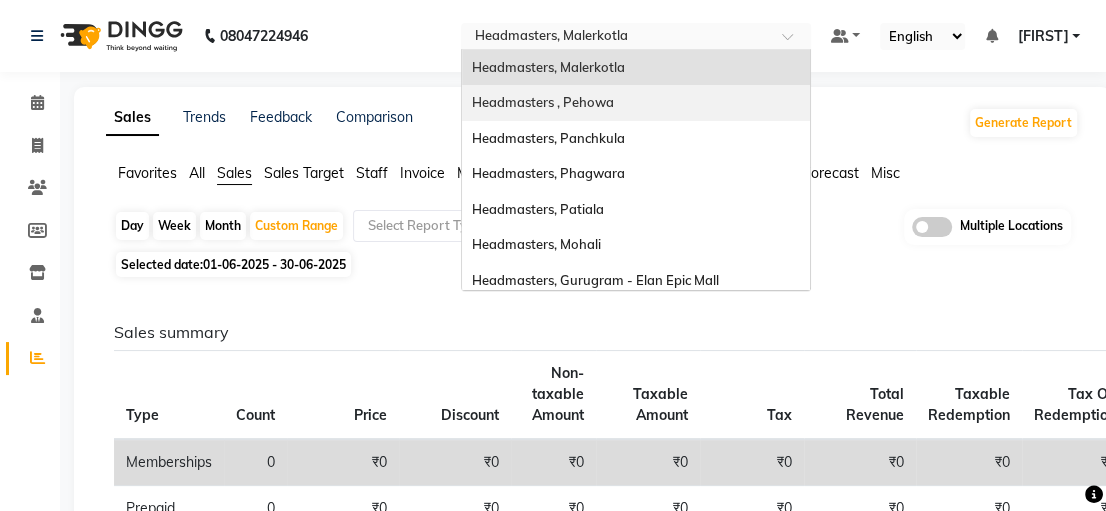 click on "Headmasters , Pehowa" at bounding box center [636, 103] 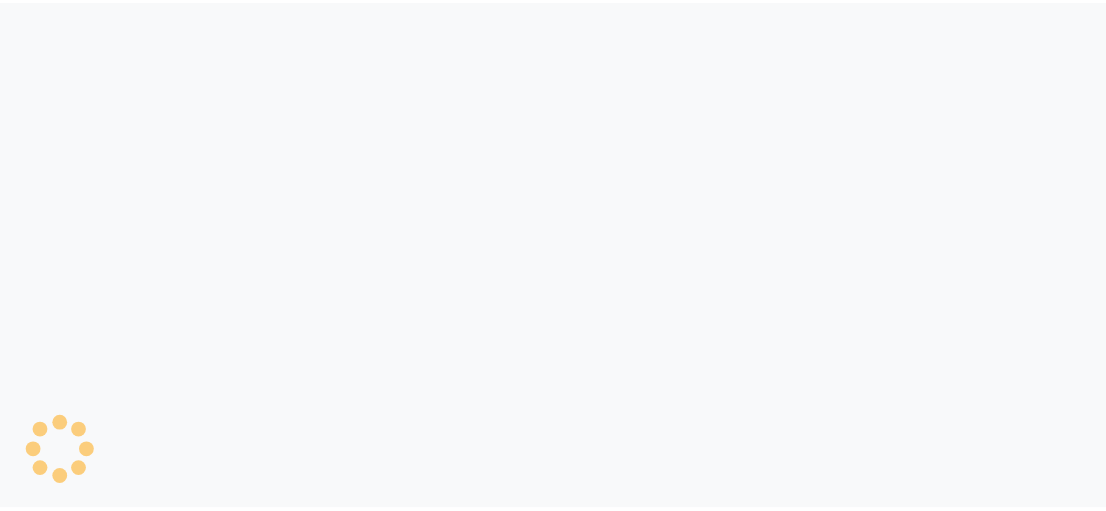 scroll, scrollTop: 0, scrollLeft: 0, axis: both 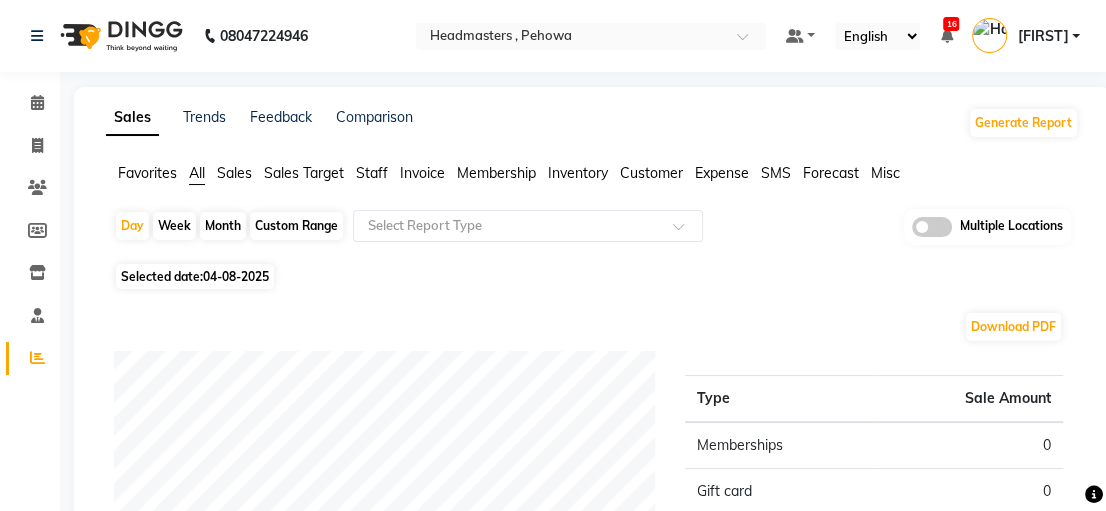 click on "Sales" 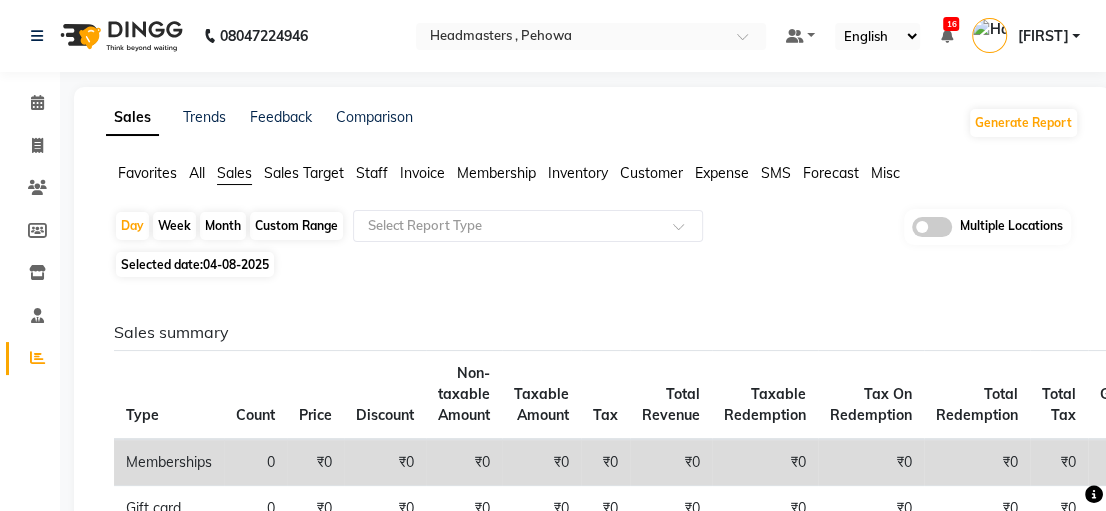 click on "Custom Range" 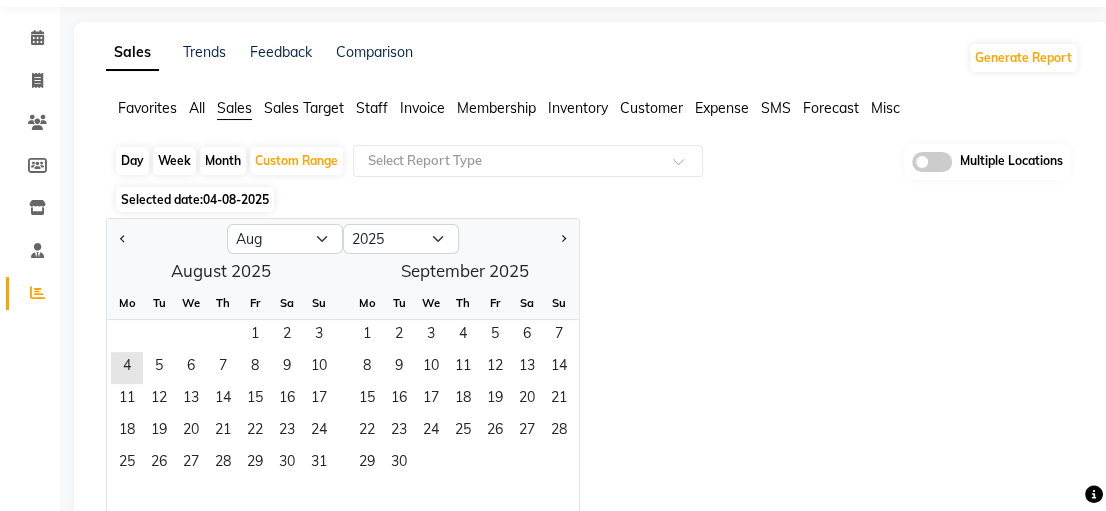 scroll, scrollTop: 100, scrollLeft: 0, axis: vertical 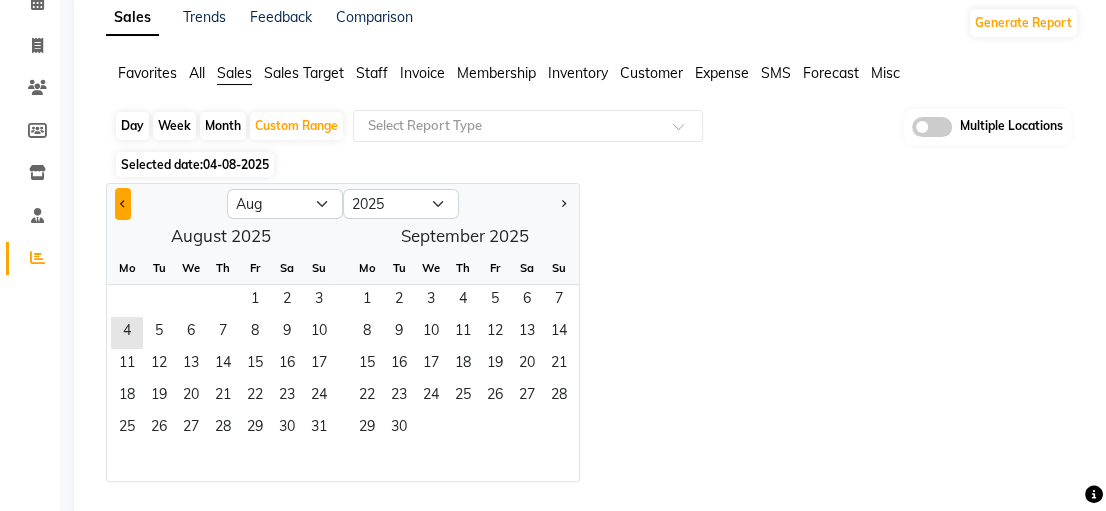 click 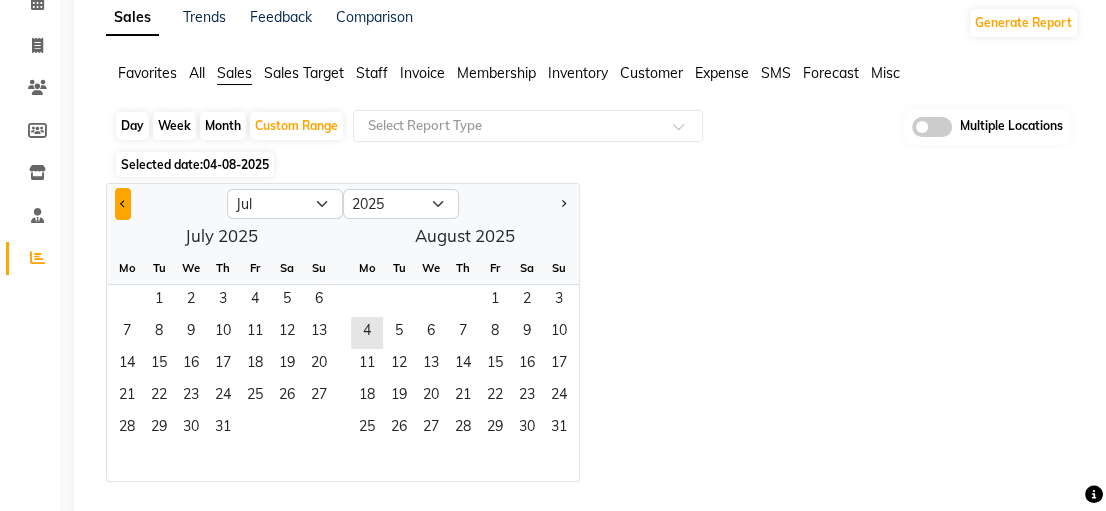 click 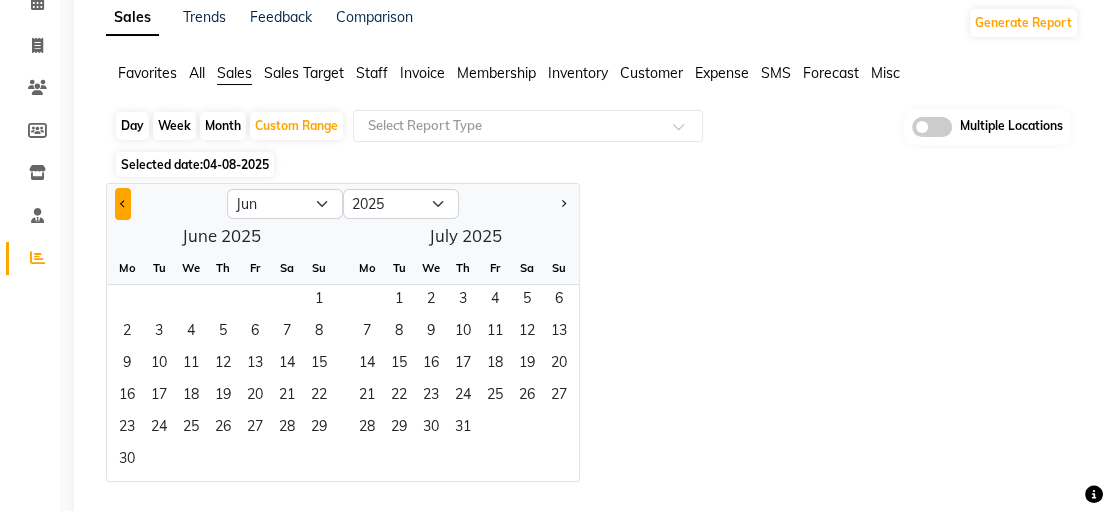 click 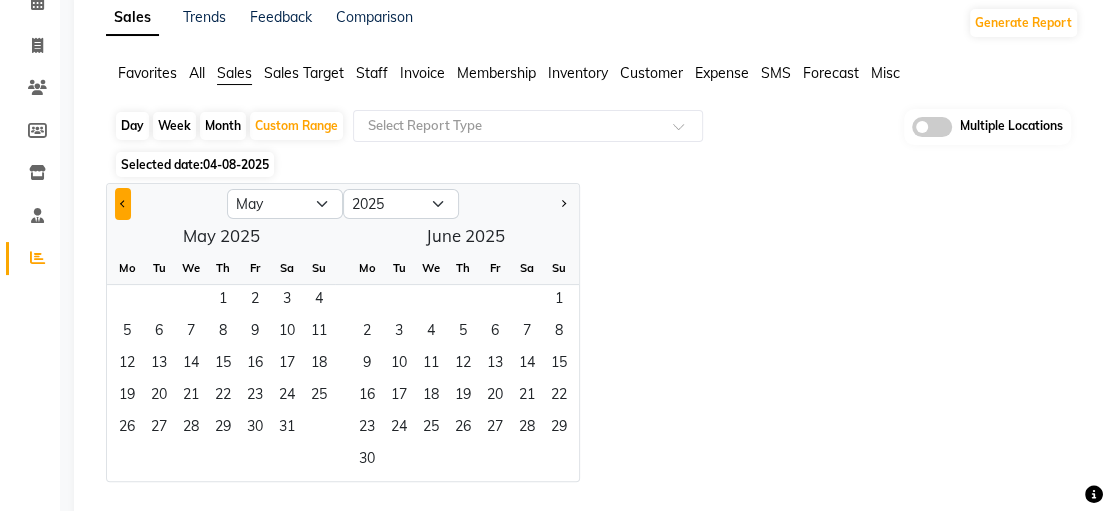 click 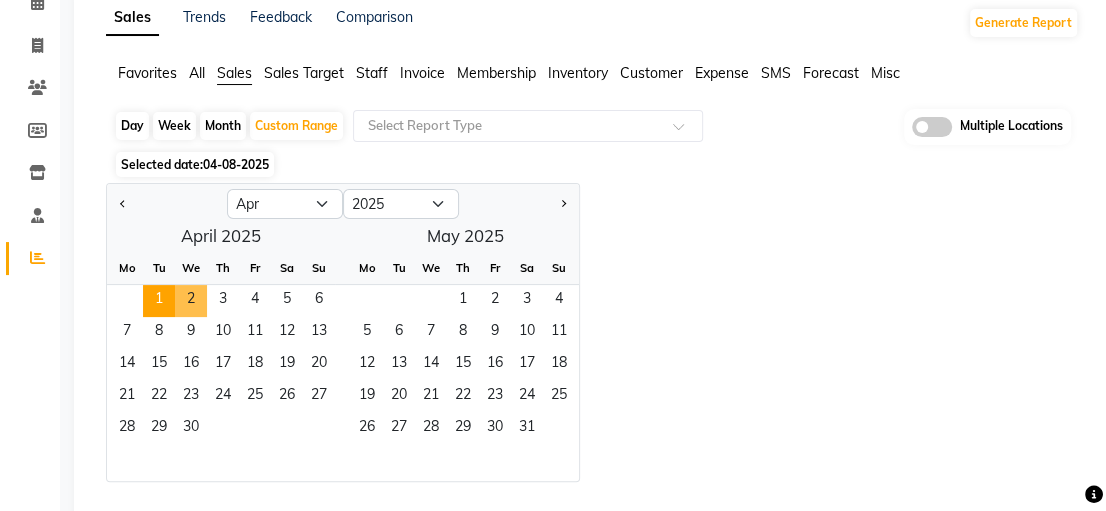 click on "1   2   3   4   5   6" 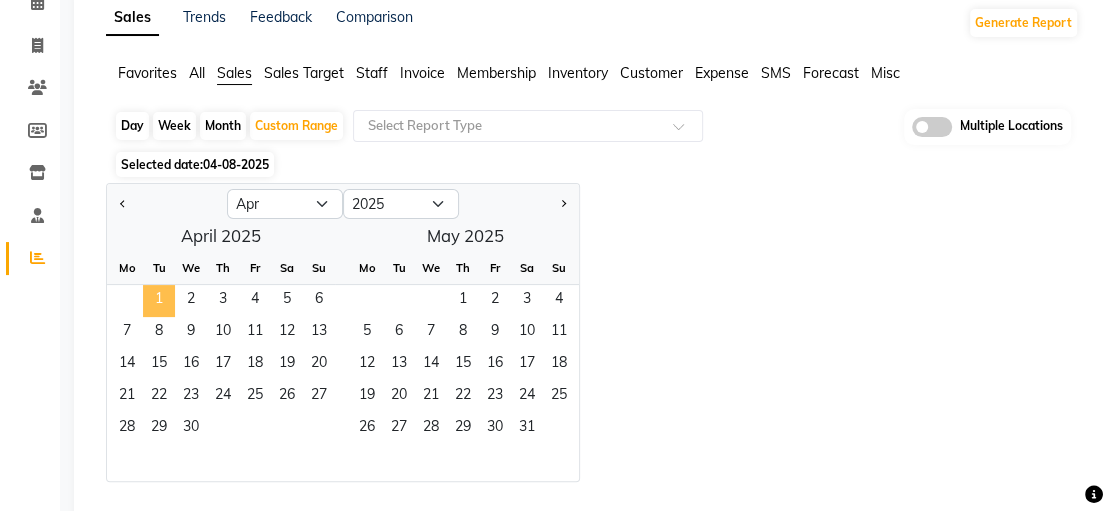 click on "1" 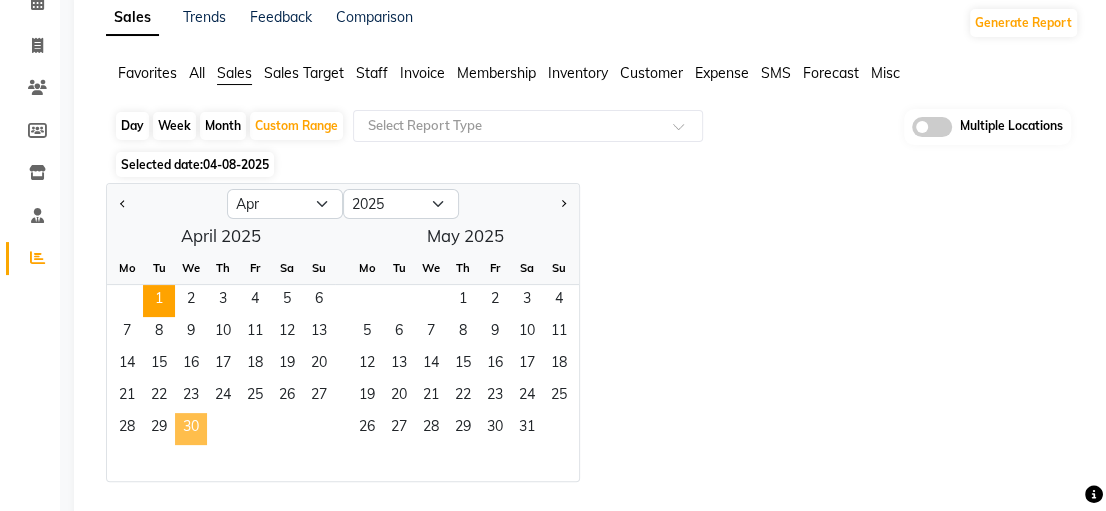 click on "30" 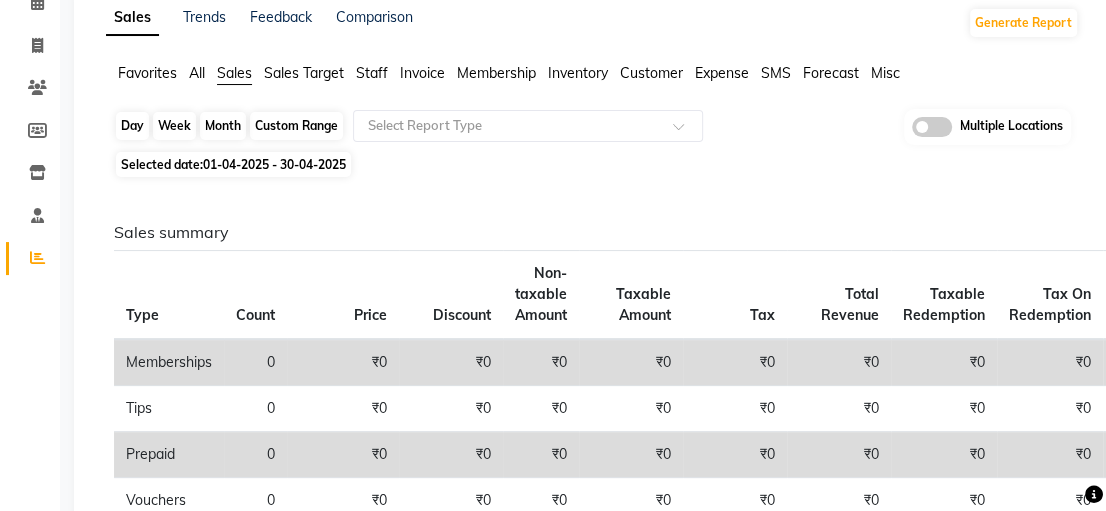 click on "Custom Range" 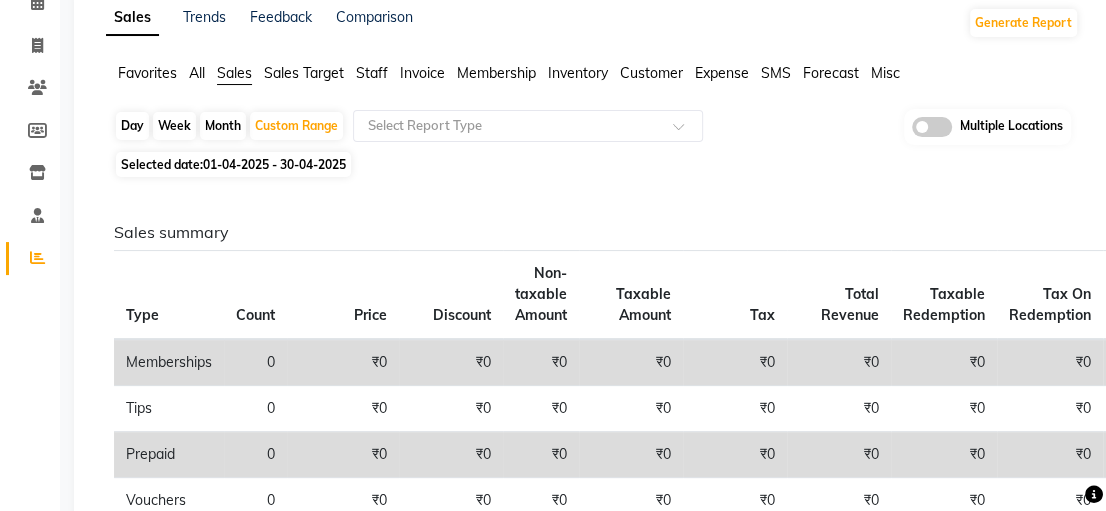 select on "4" 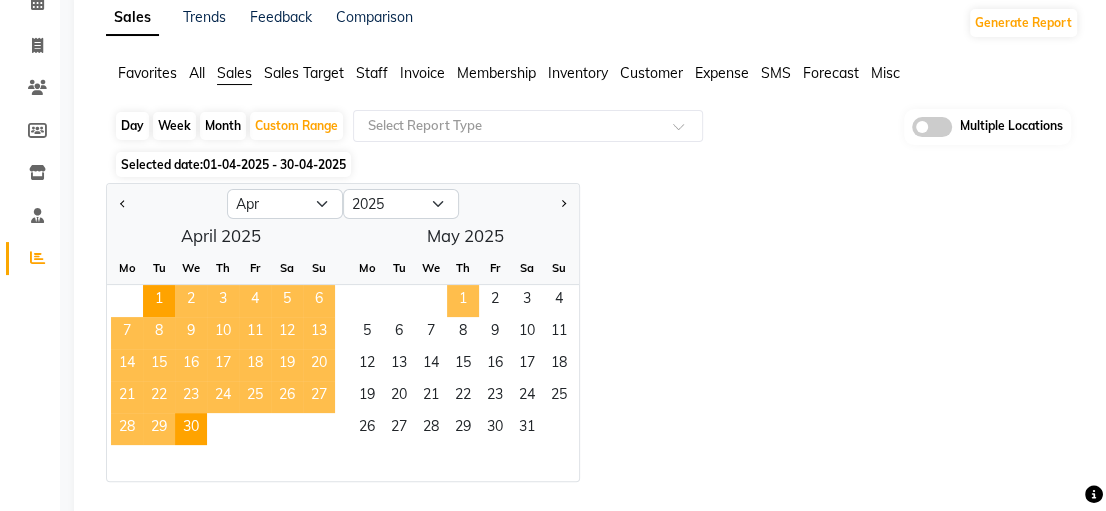 drag, startPoint x: 454, startPoint y: 313, endPoint x: 435, endPoint y: 333, distance: 27.58623 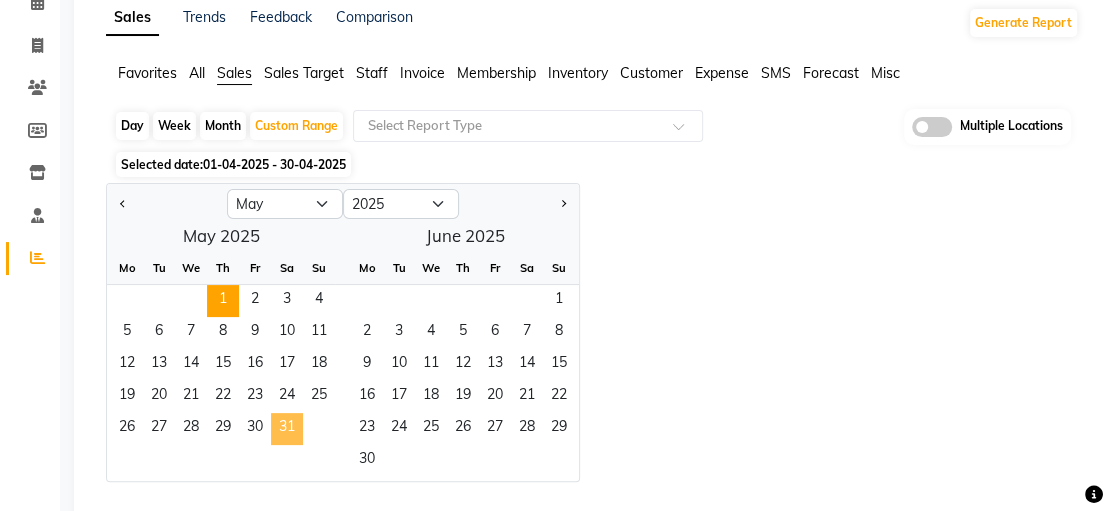 click on "31" 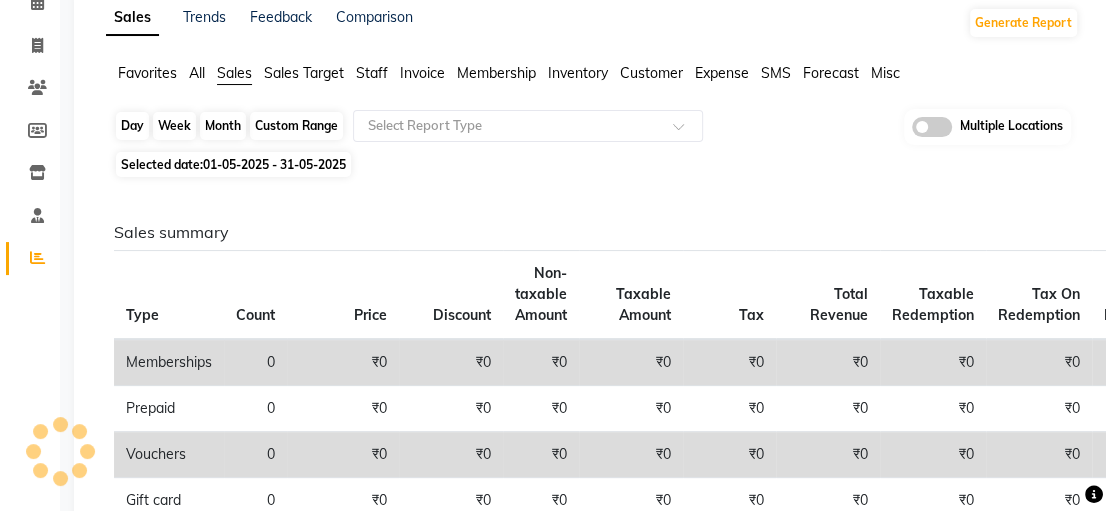 click on "Custom Range" 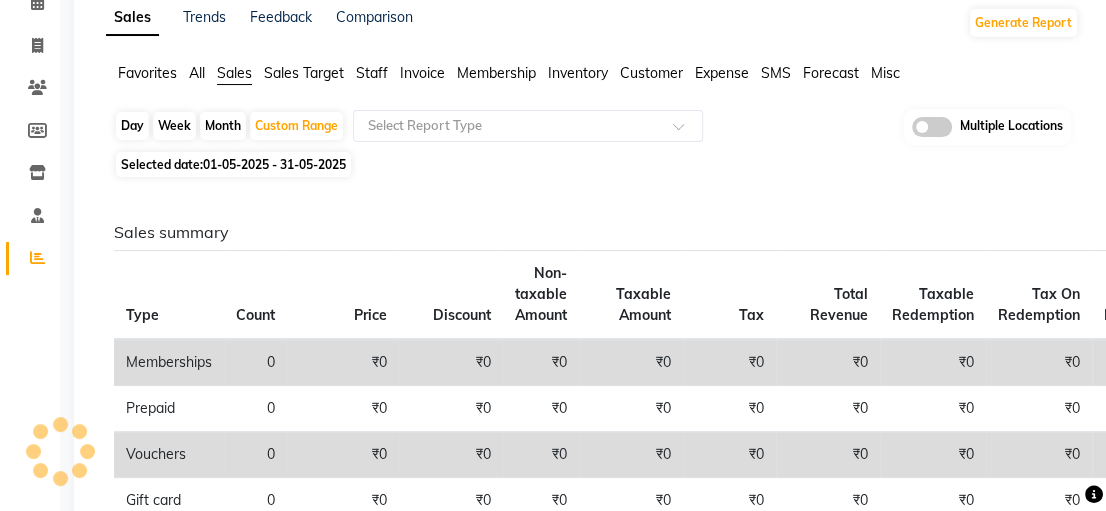select on "5" 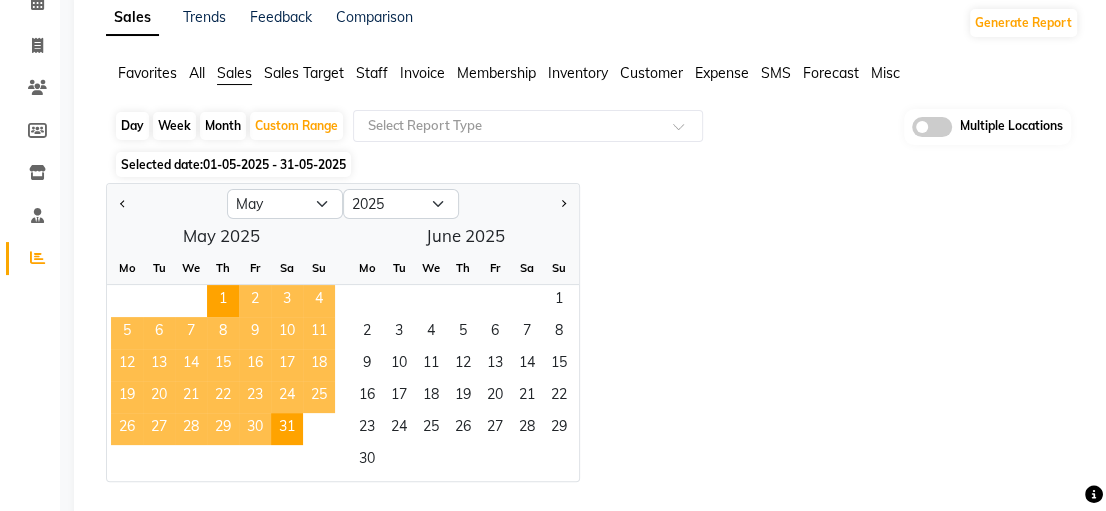 click on "1" 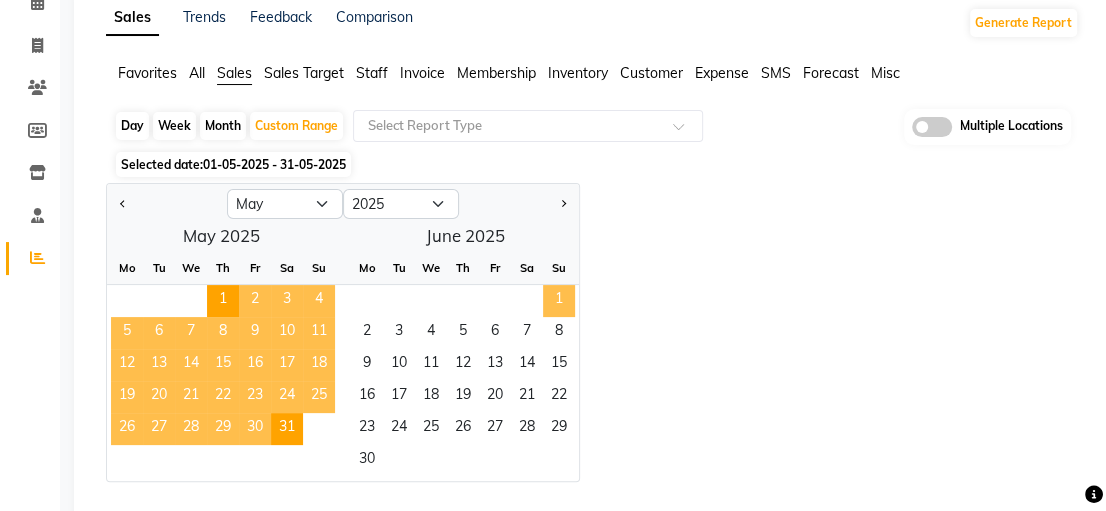 click on "1" 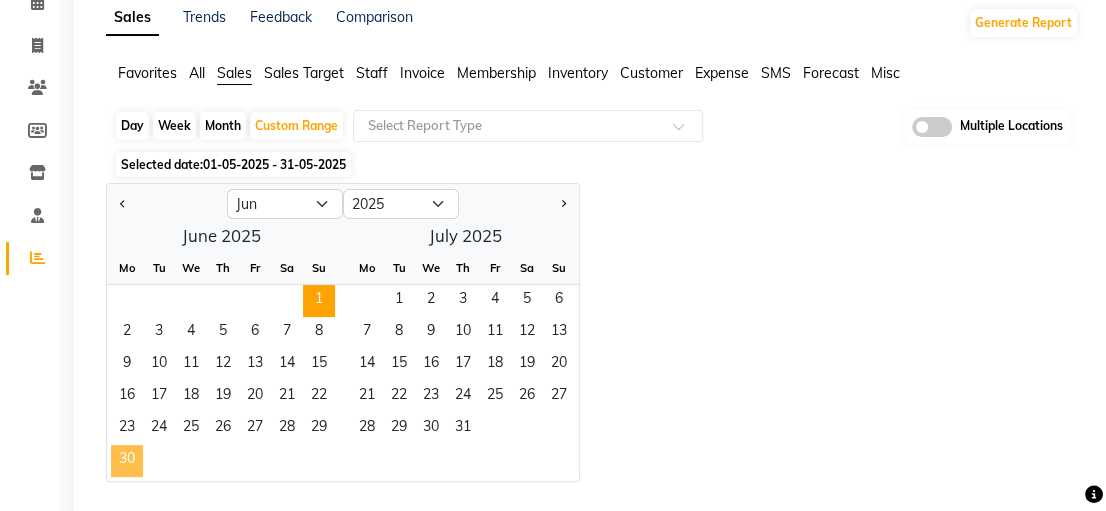 click on "30" 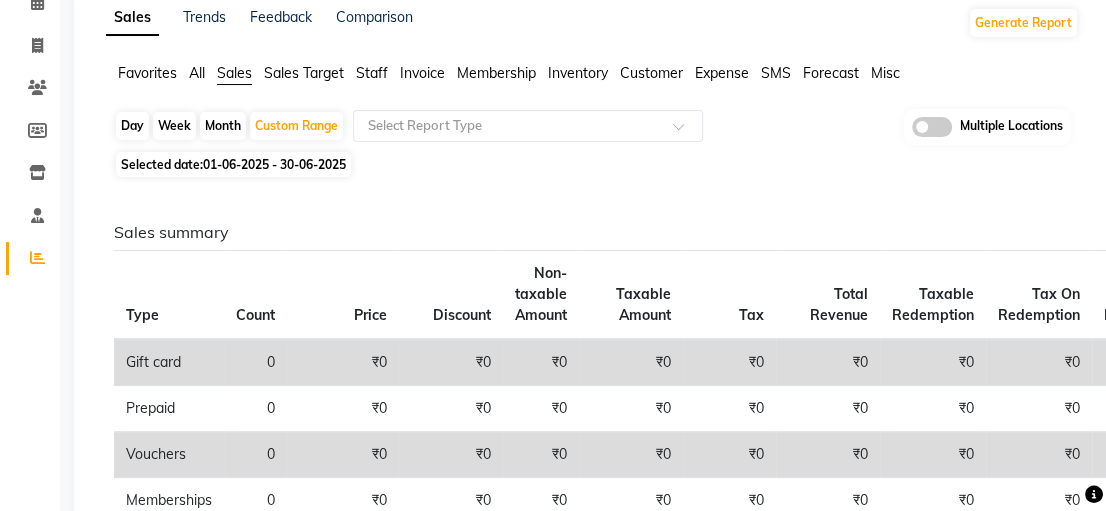 scroll, scrollTop: 0, scrollLeft: 0, axis: both 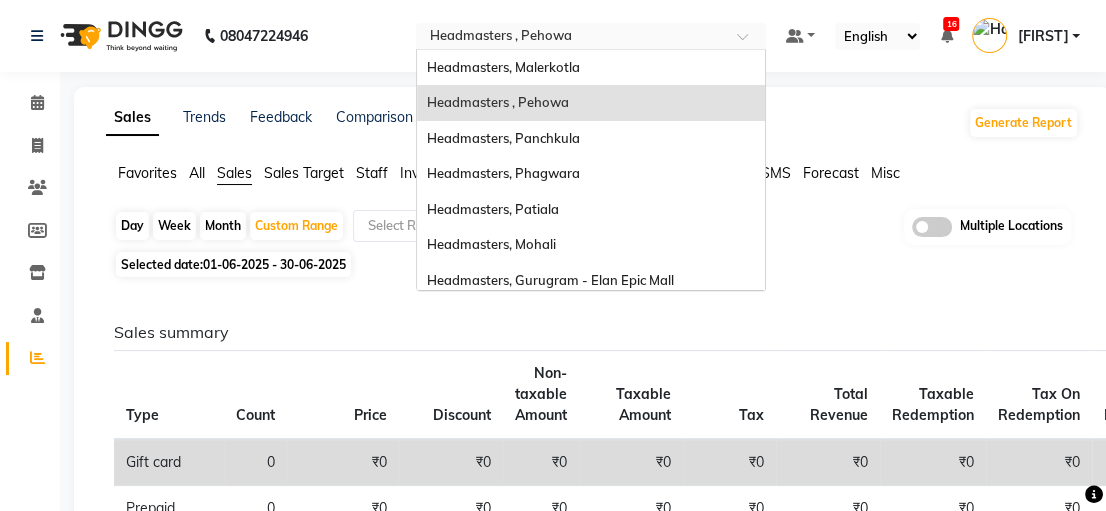 click at bounding box center [571, 38] 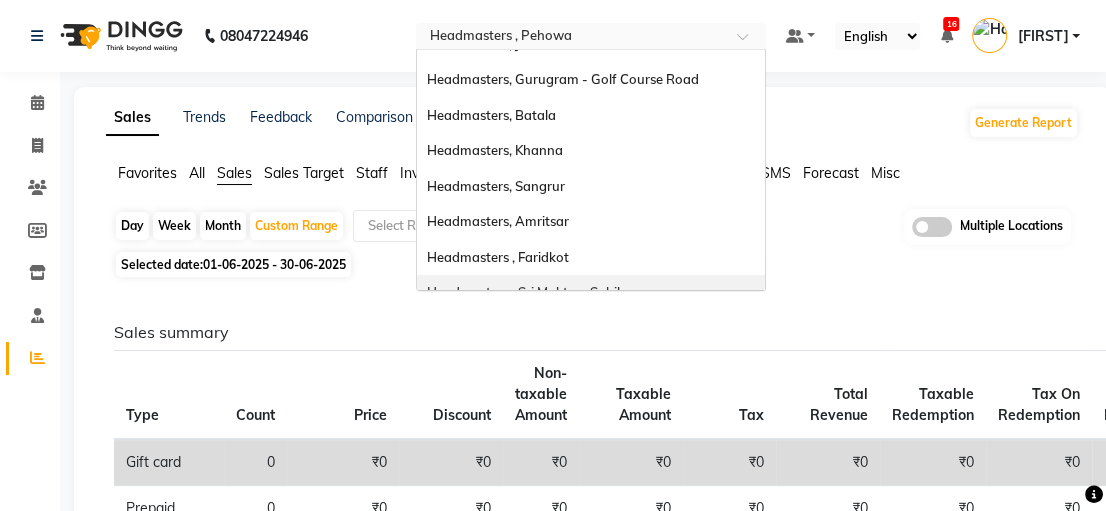 scroll, scrollTop: 398, scrollLeft: 0, axis: vertical 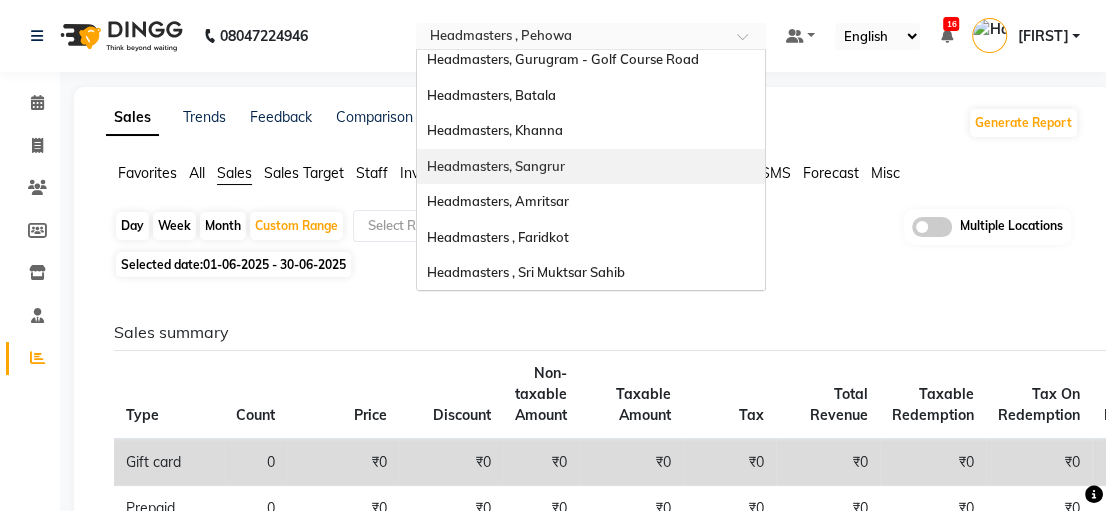 click on "Headmasters, Sangrur" at bounding box center (591, 167) 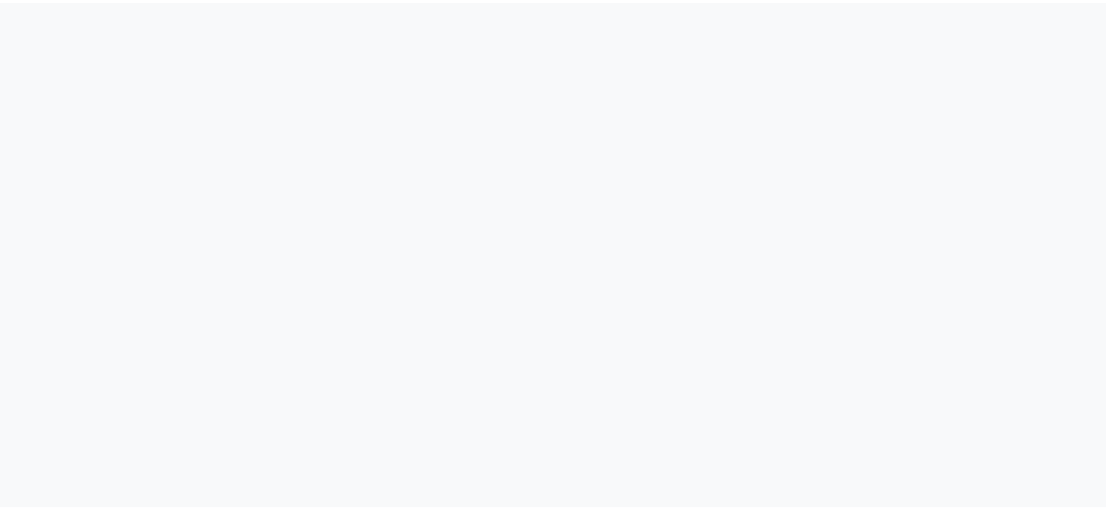 scroll, scrollTop: 0, scrollLeft: 0, axis: both 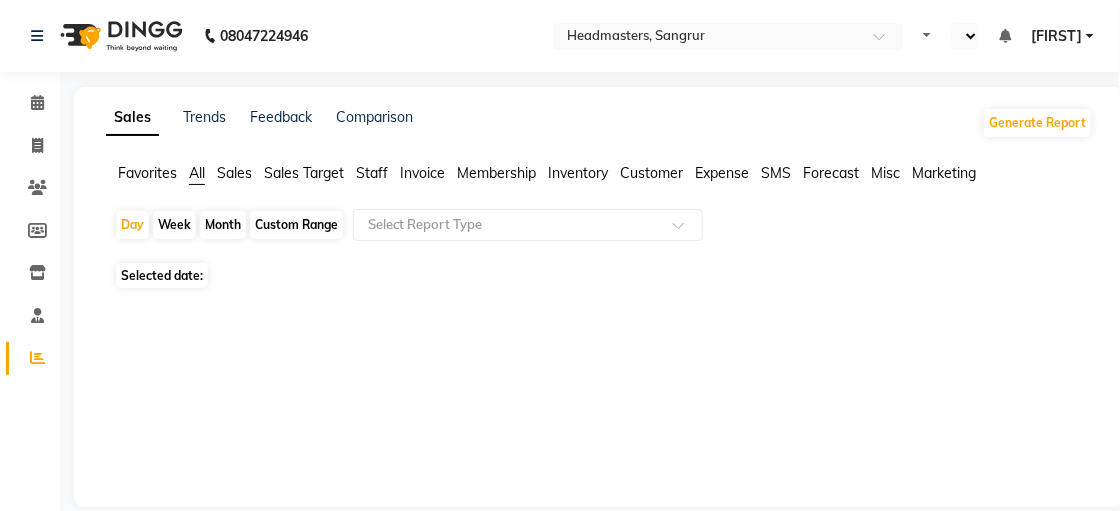 select on "en" 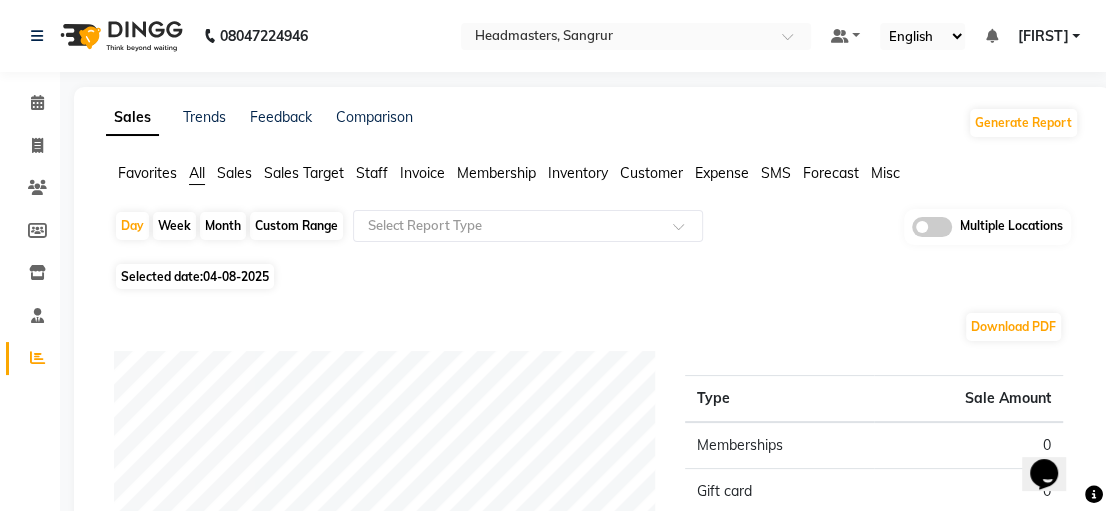 scroll, scrollTop: 0, scrollLeft: 0, axis: both 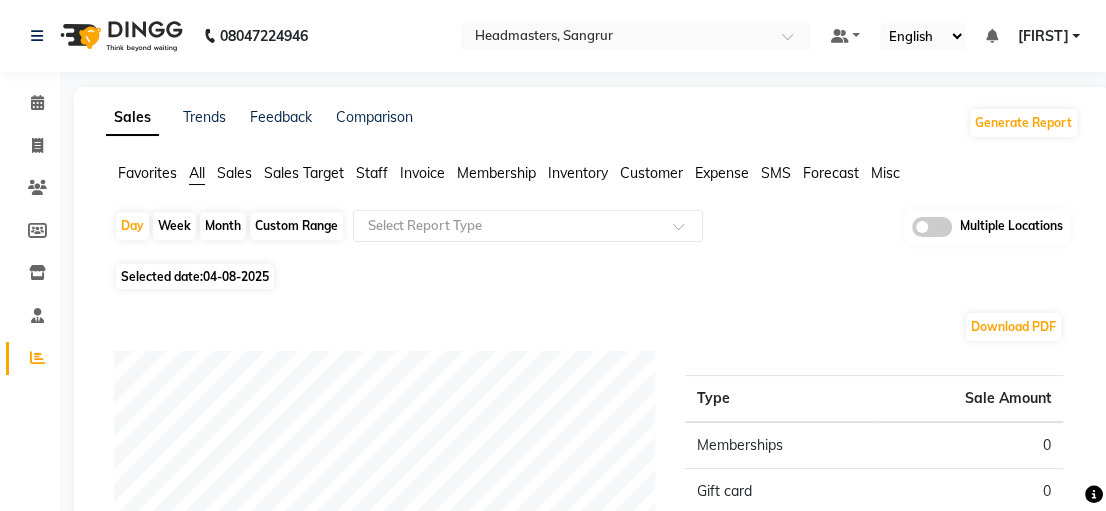 click on "Sales" 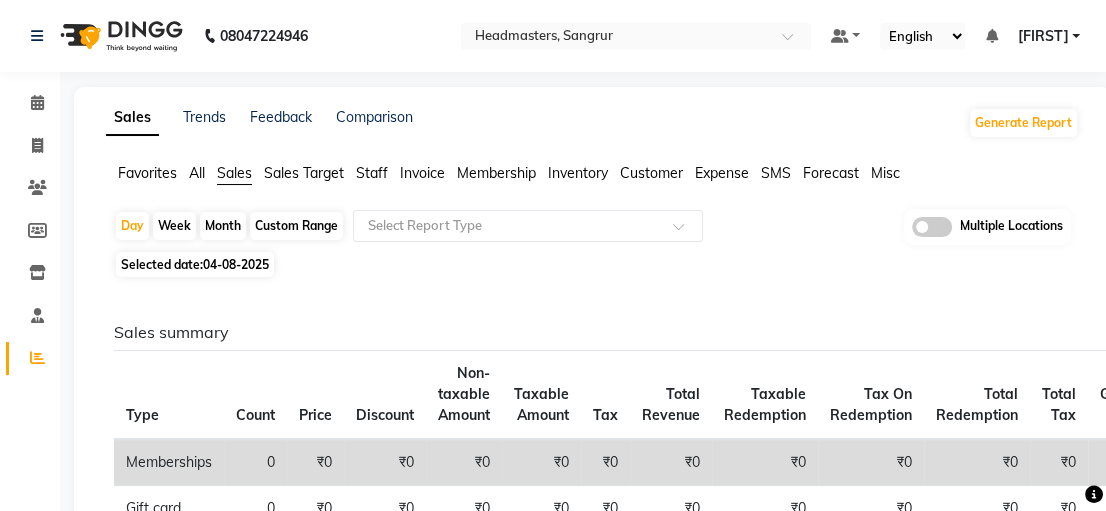 click on "Custom Range" 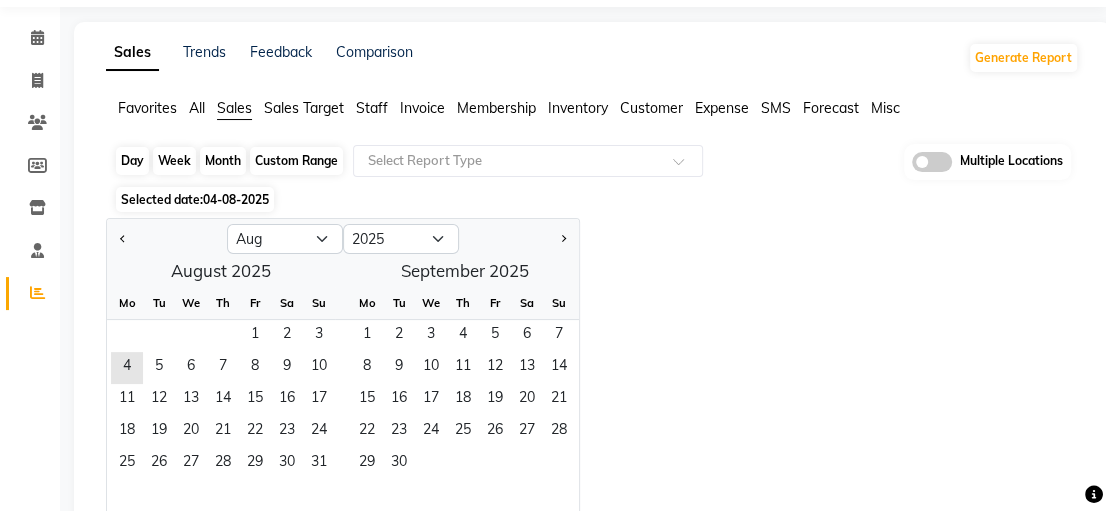 scroll, scrollTop: 100, scrollLeft: 0, axis: vertical 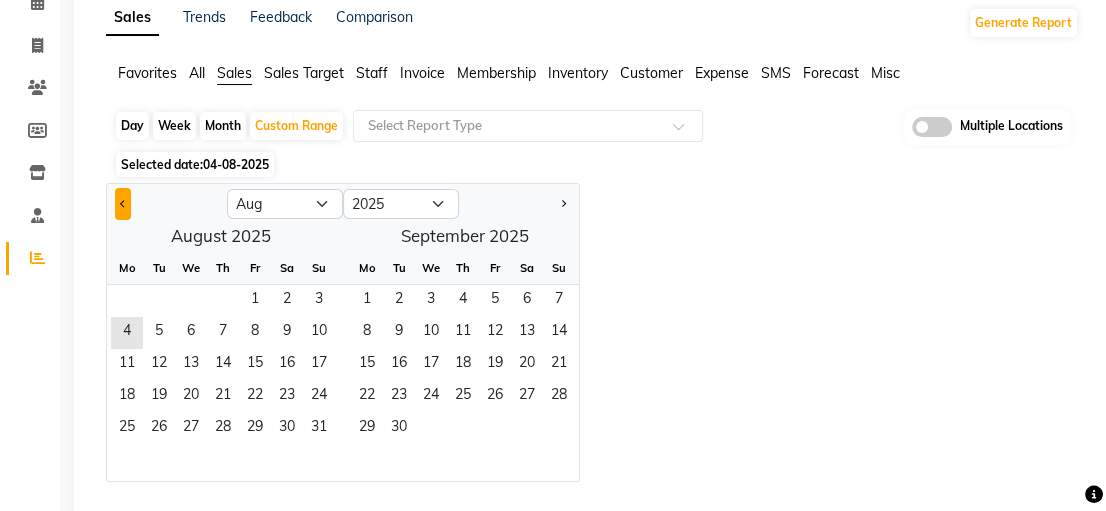 click 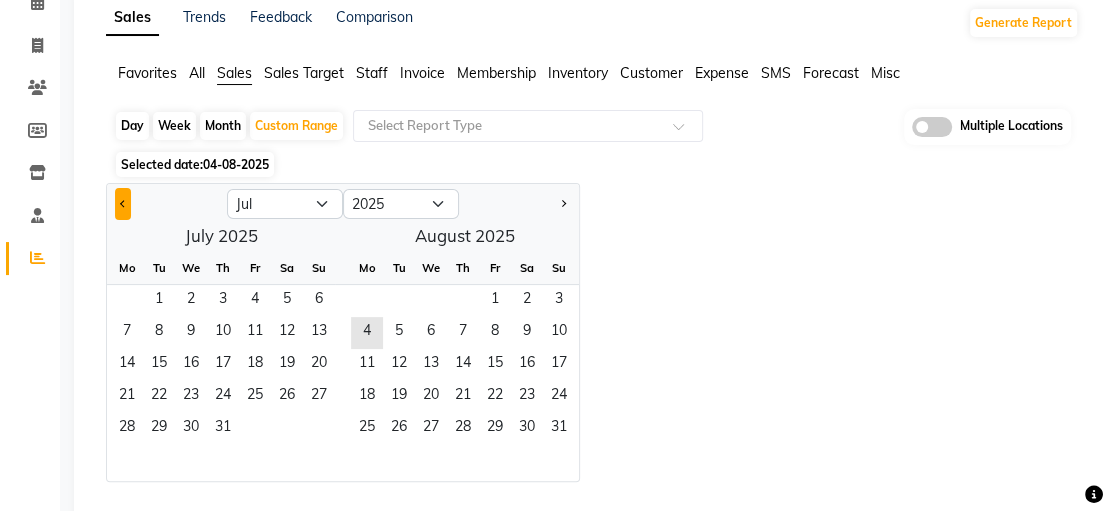 click 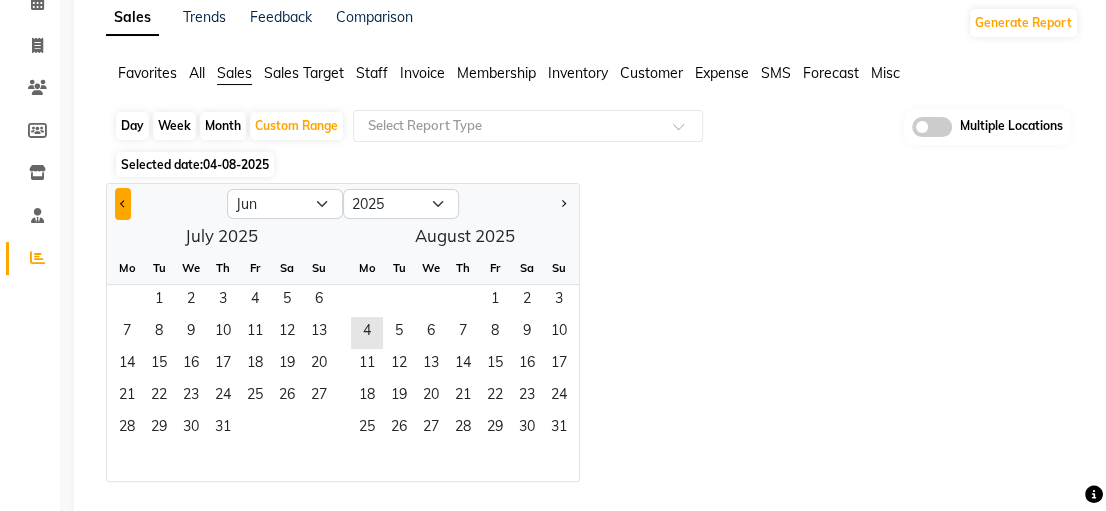 click 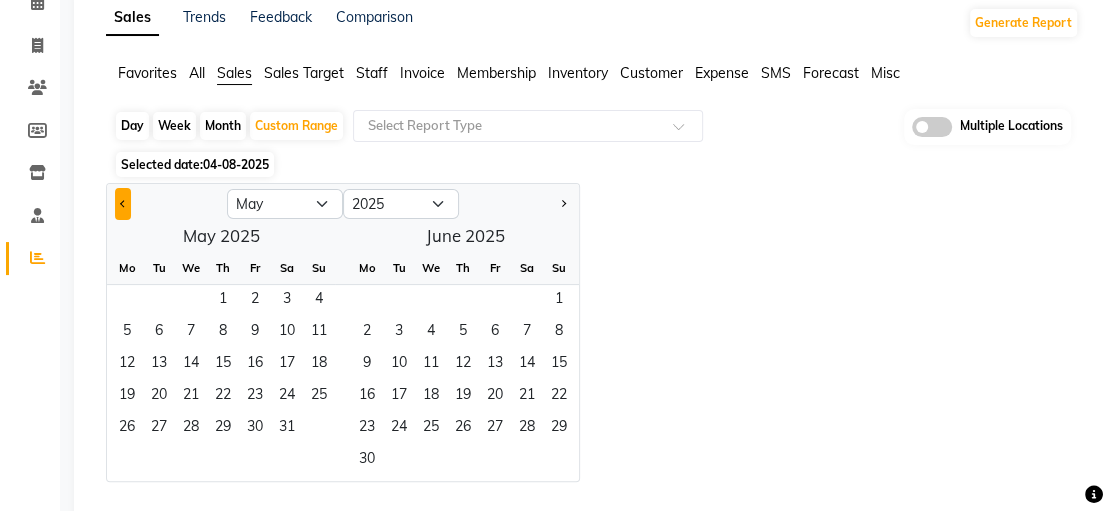 click 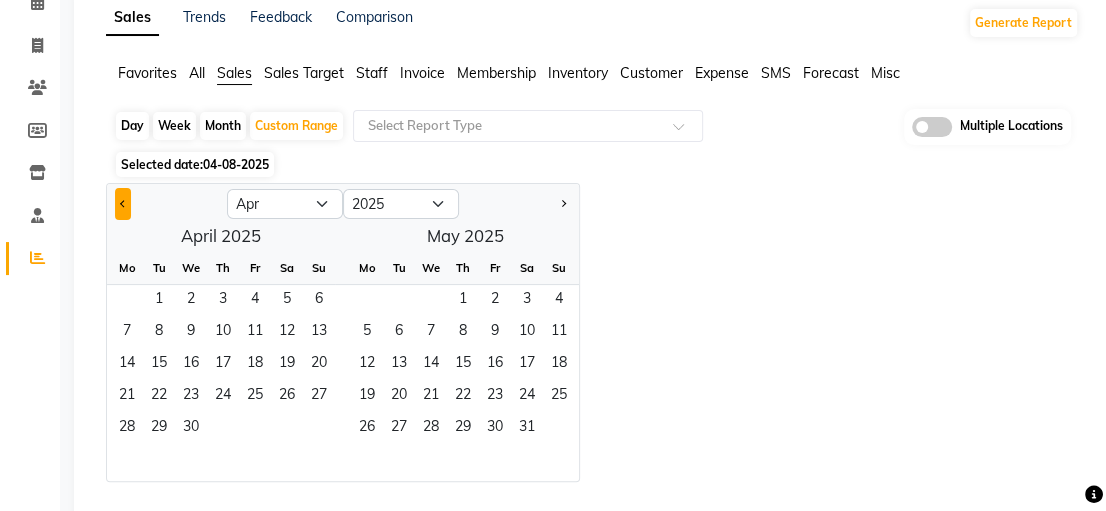 click 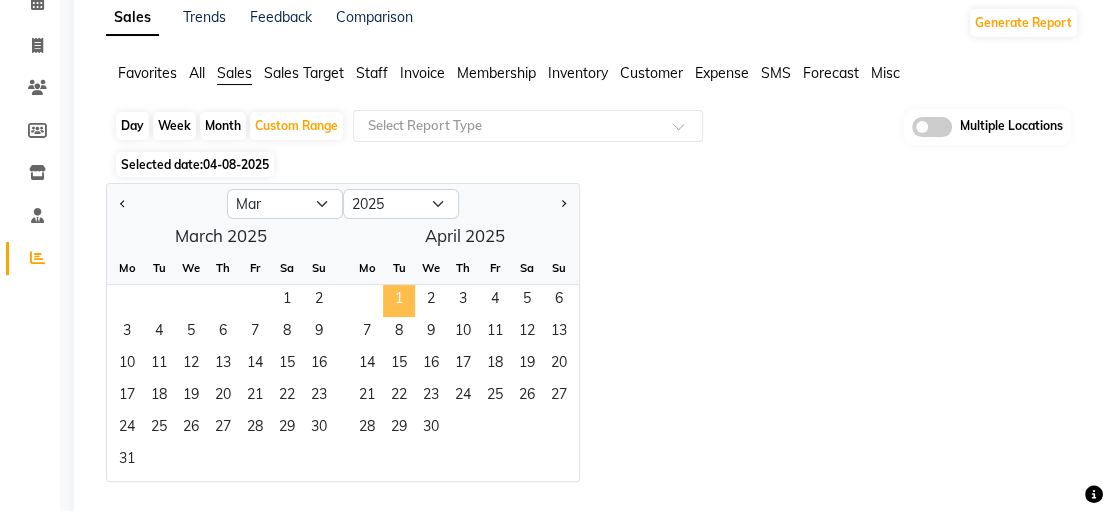 click on "1" 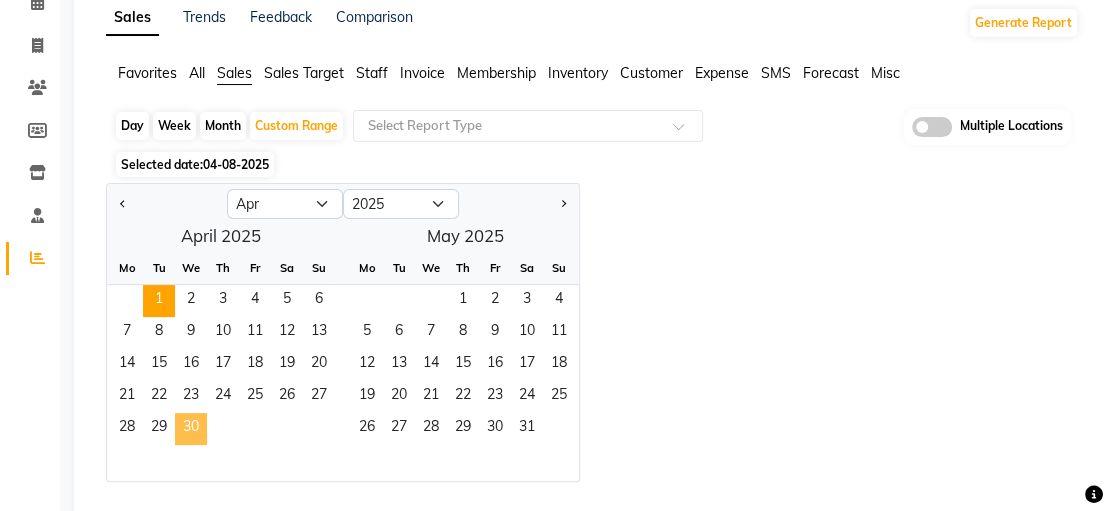click on "30" 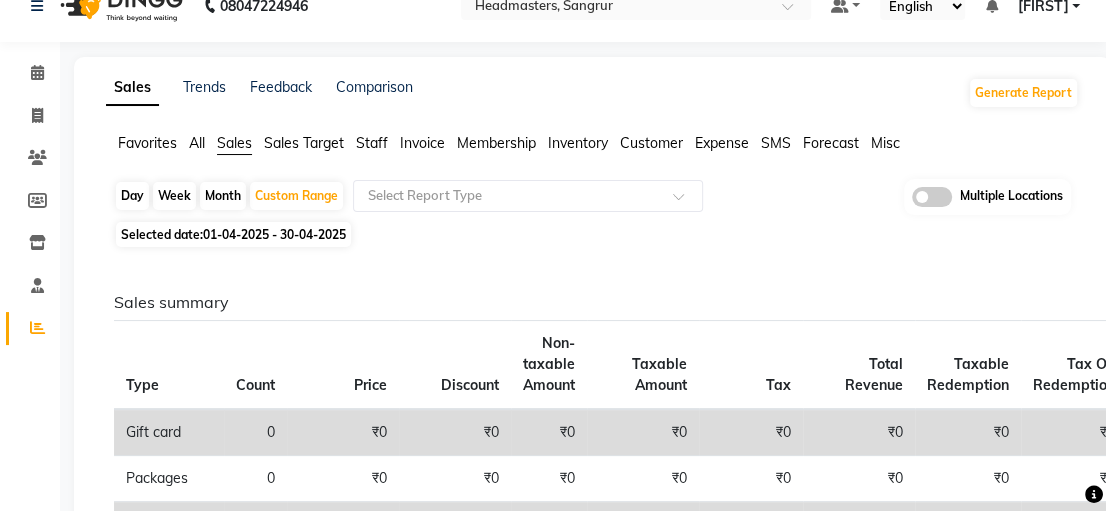 scroll, scrollTop: 0, scrollLeft: 0, axis: both 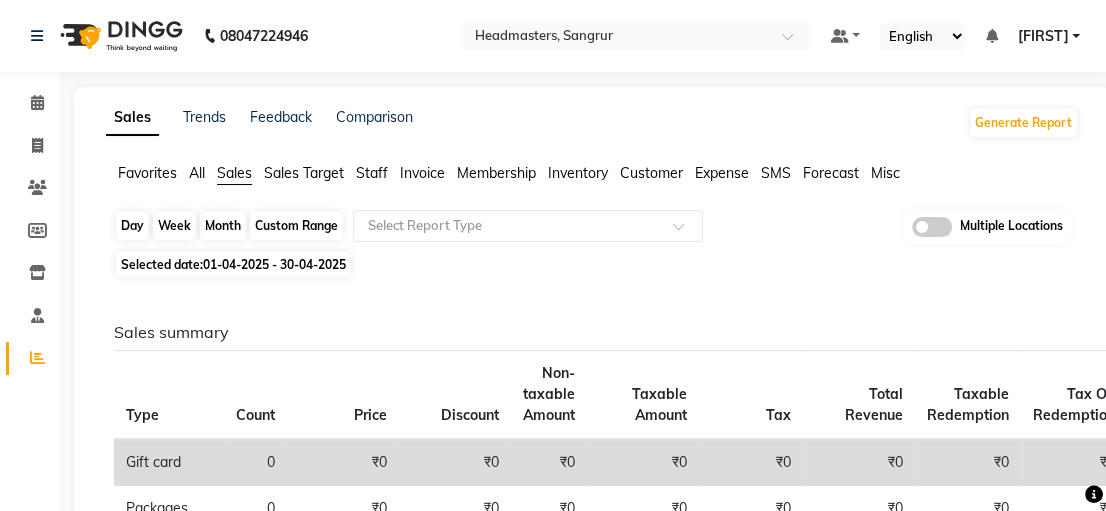 click on "Custom Range" 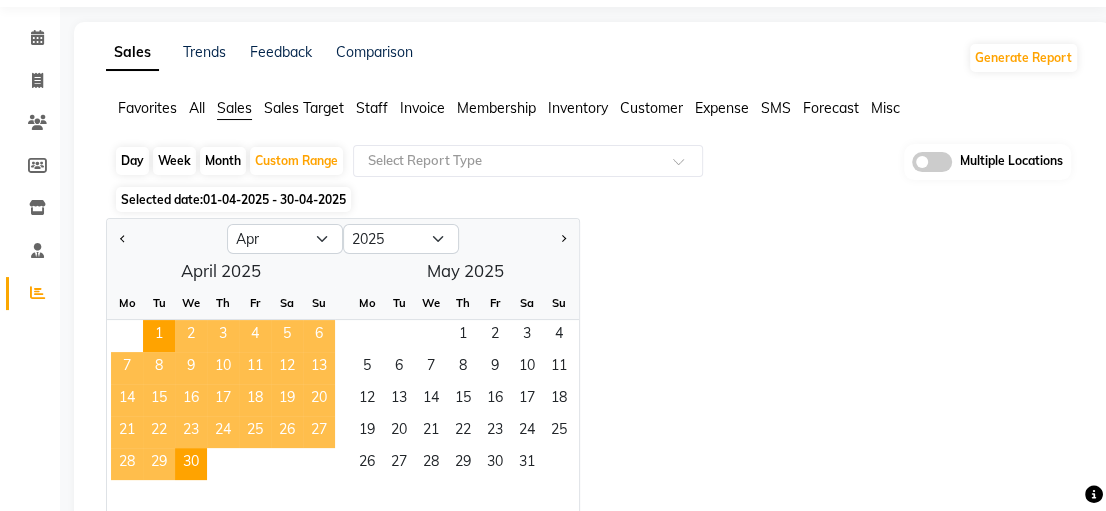 scroll, scrollTop: 100, scrollLeft: 0, axis: vertical 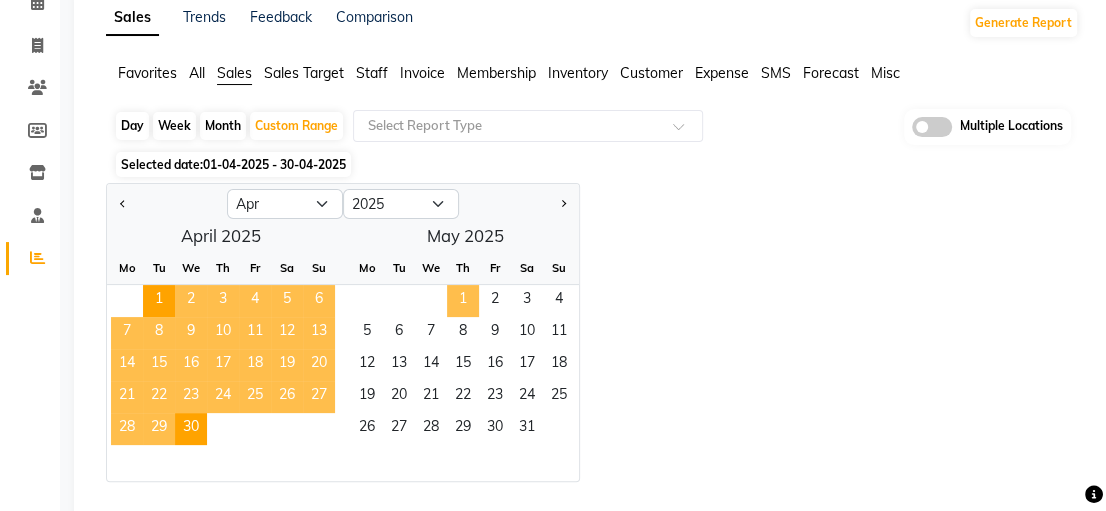click on "1" 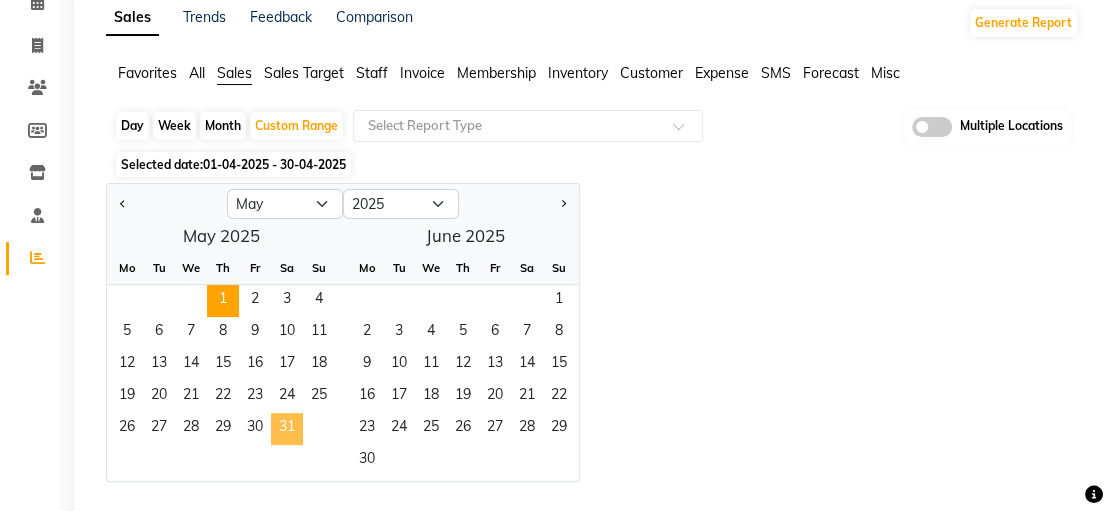 click on "31" 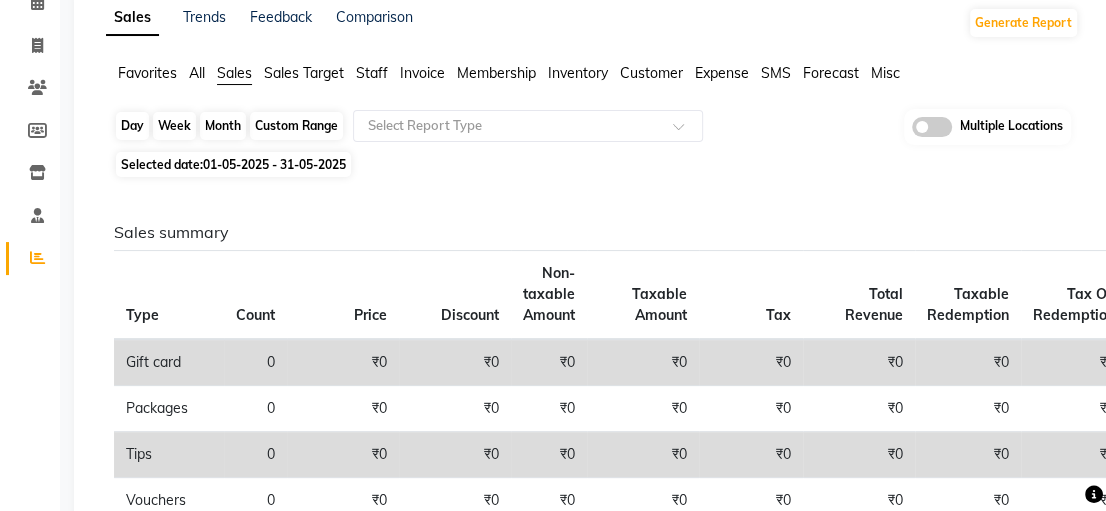 click on "Custom Range" 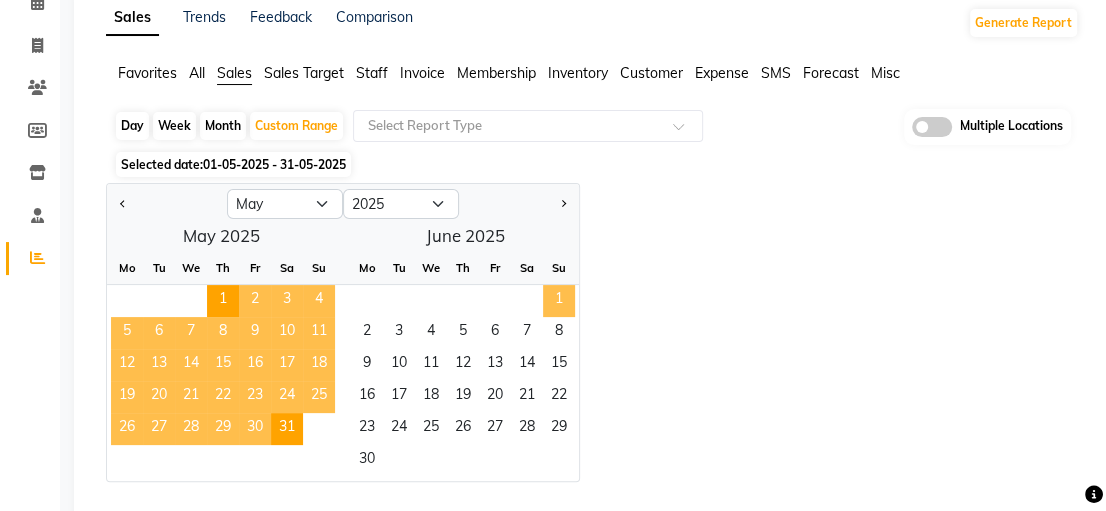 click on "1" 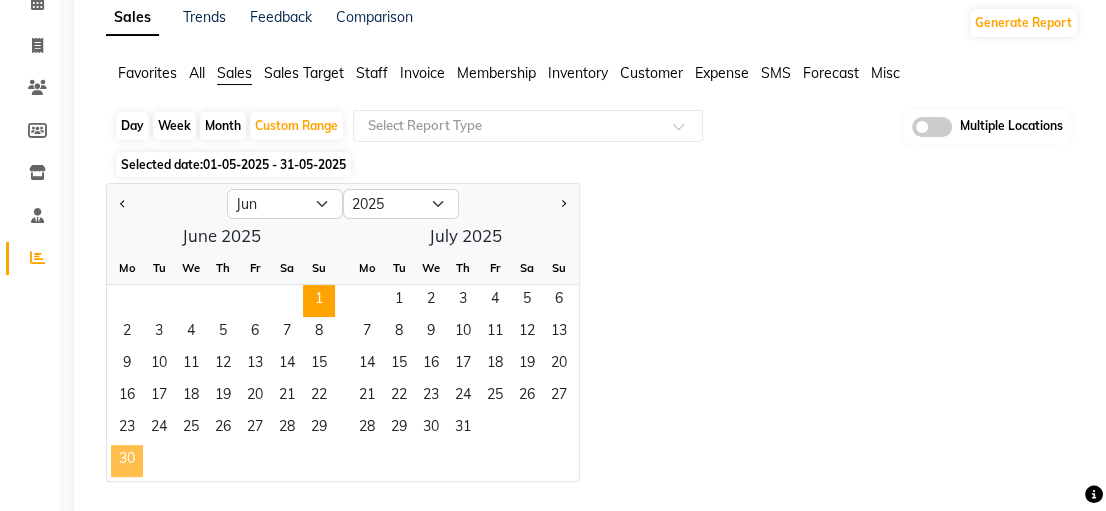 click on "30" 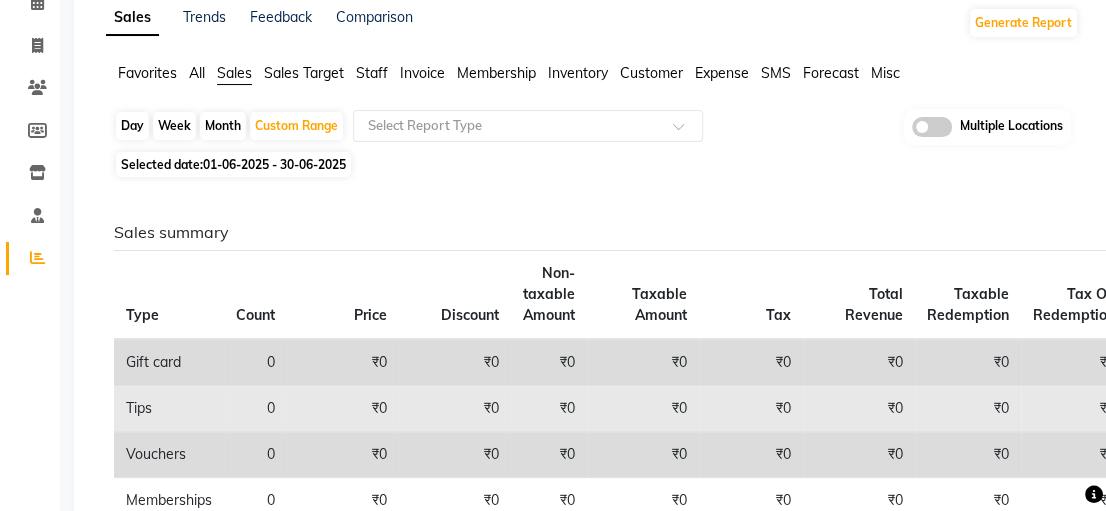 scroll, scrollTop: 0, scrollLeft: 0, axis: both 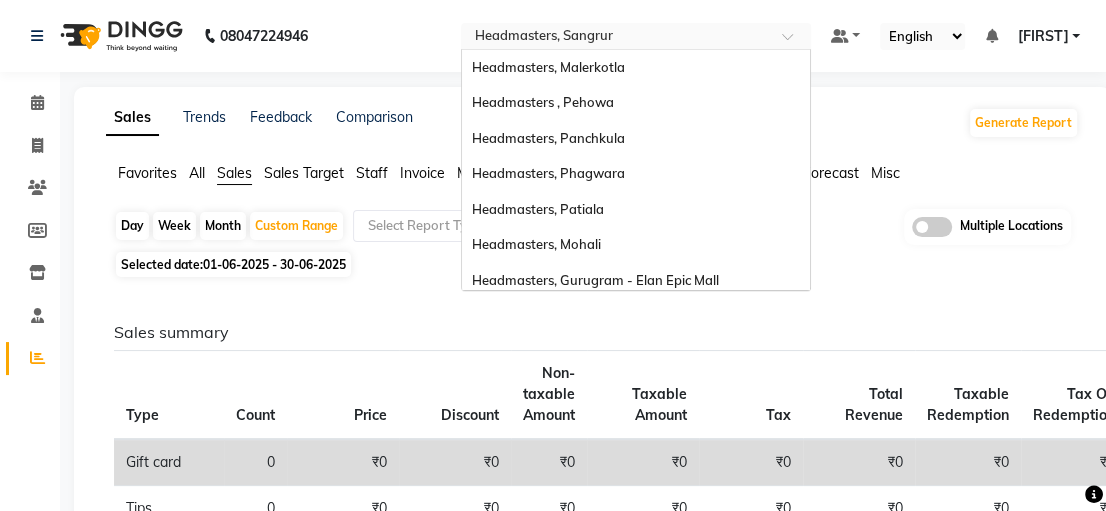 click at bounding box center [616, 38] 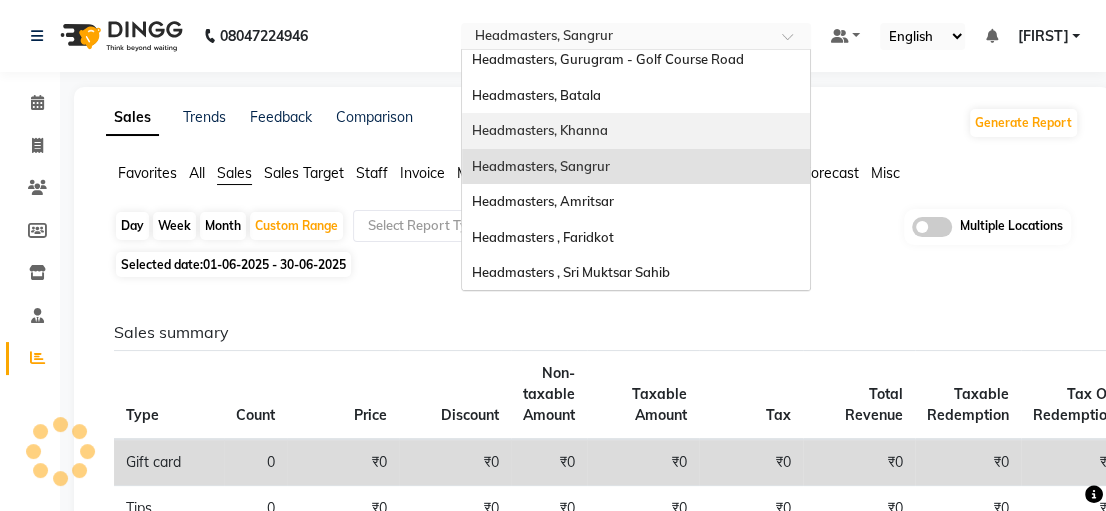 click on "Headmasters, Khanna" at bounding box center [636, 131] 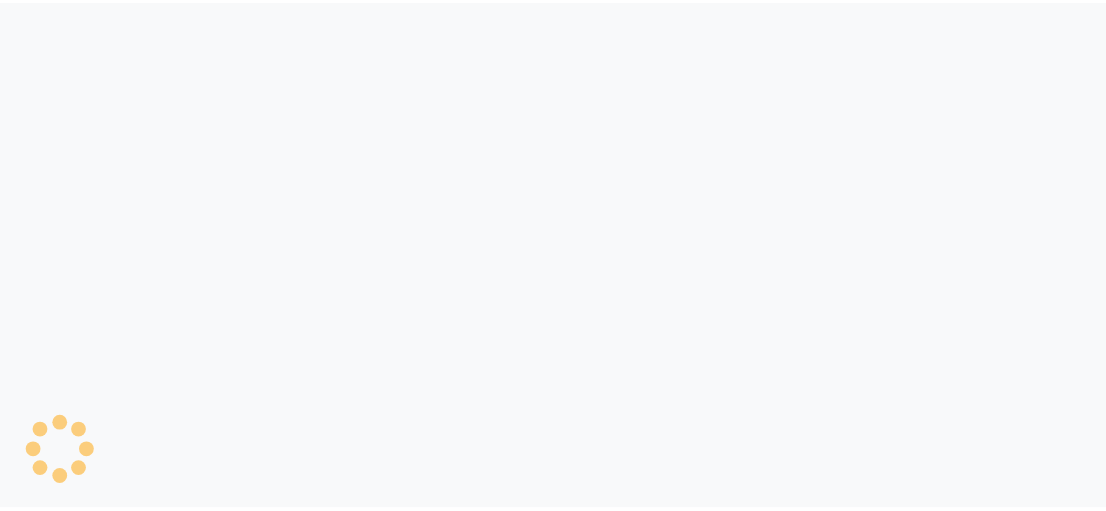 scroll, scrollTop: 0, scrollLeft: 0, axis: both 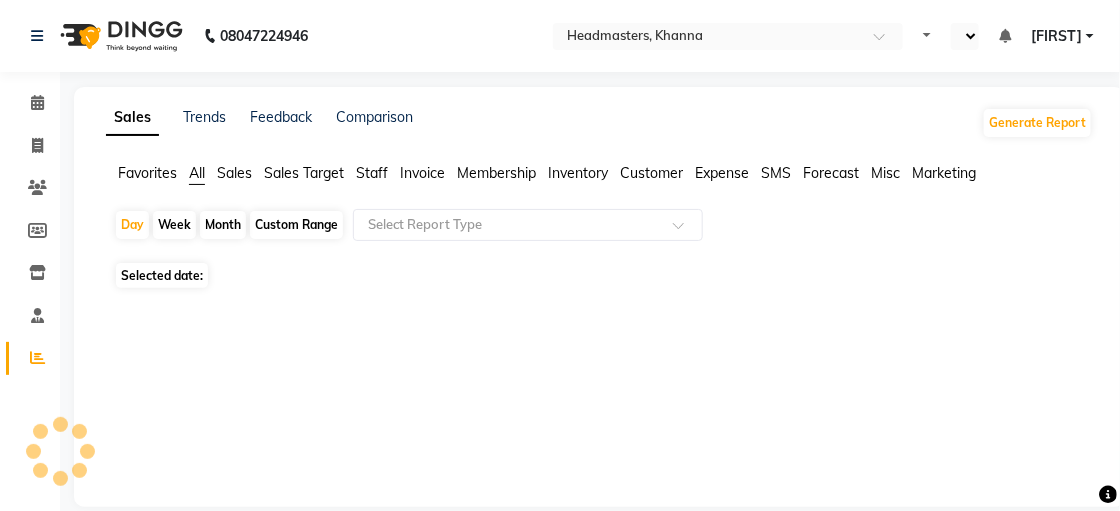 select on "en" 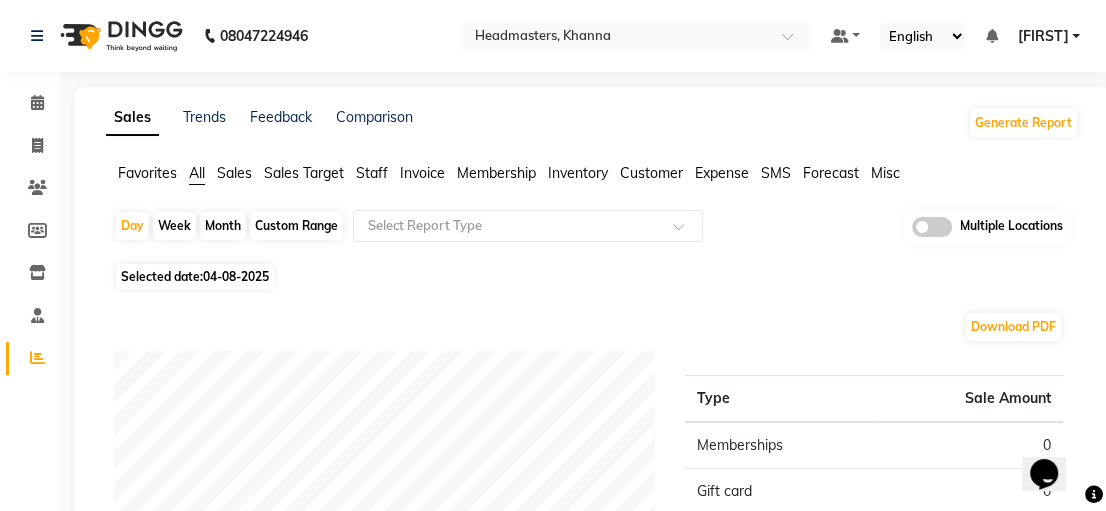 scroll, scrollTop: 0, scrollLeft: 0, axis: both 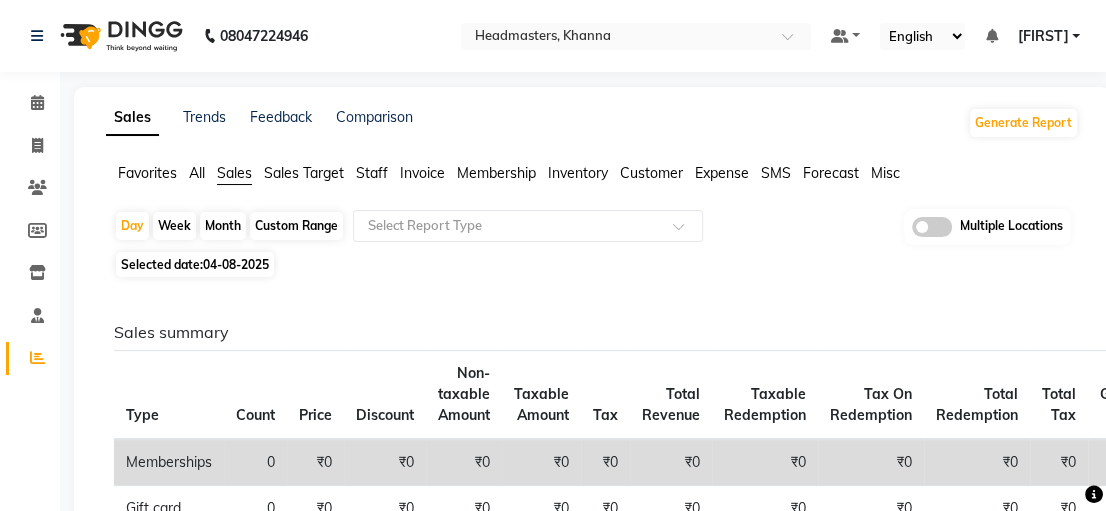 click on "Custom Range" 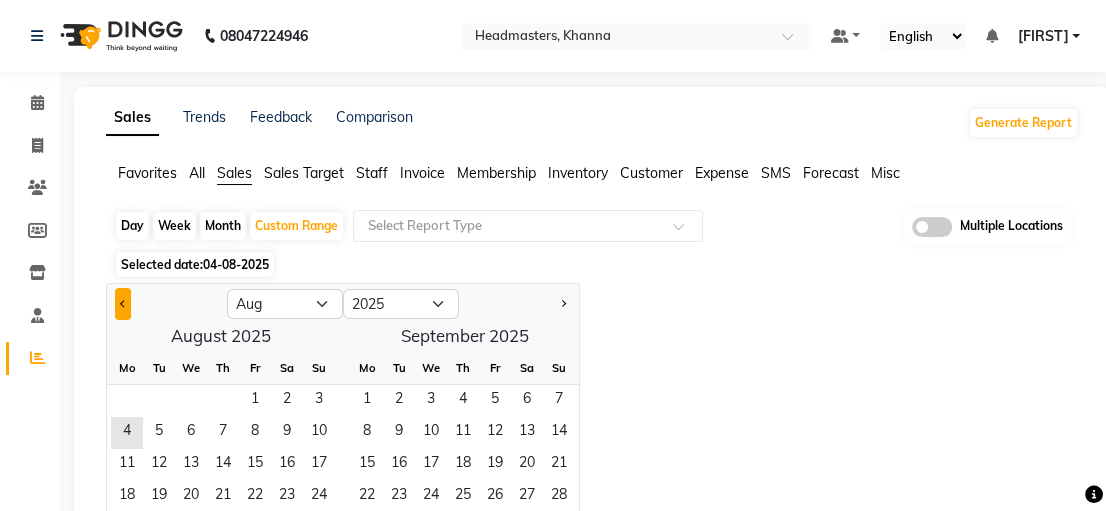 click 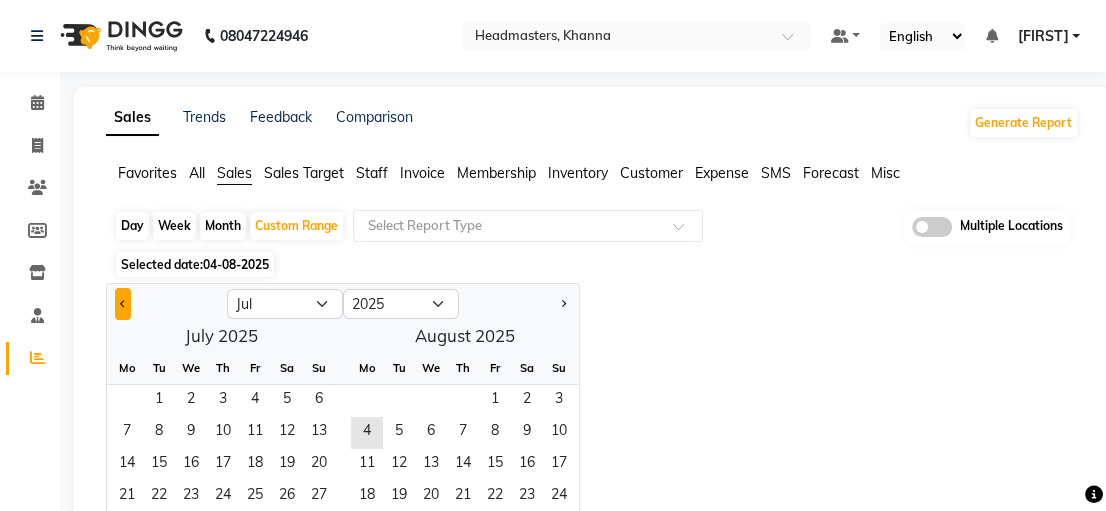 click 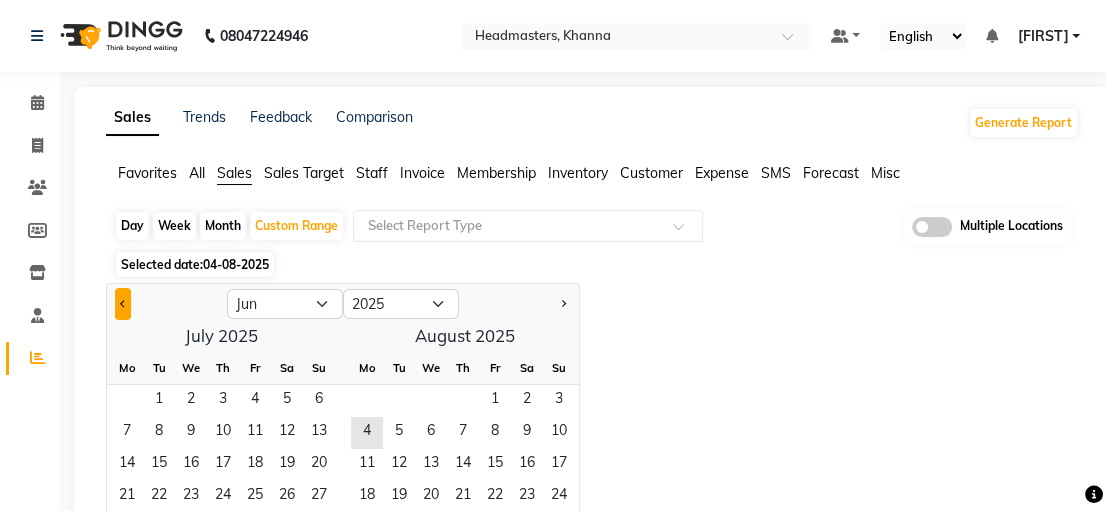 click 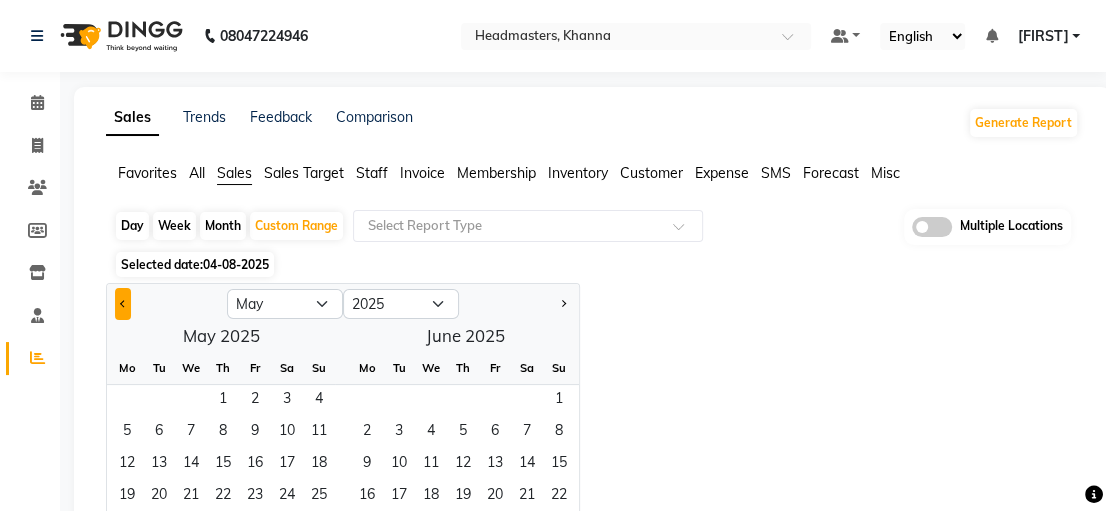 click 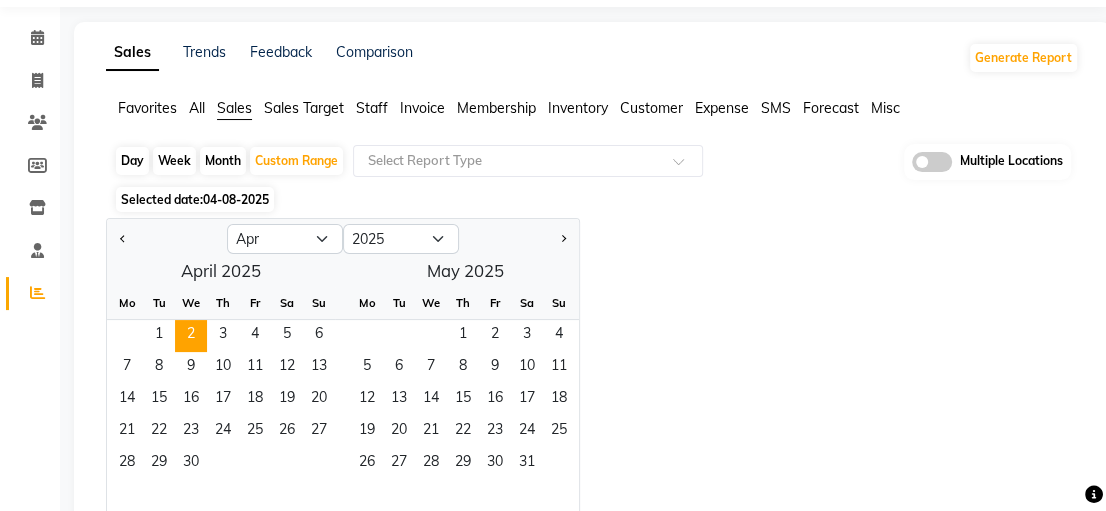 scroll, scrollTop: 100, scrollLeft: 0, axis: vertical 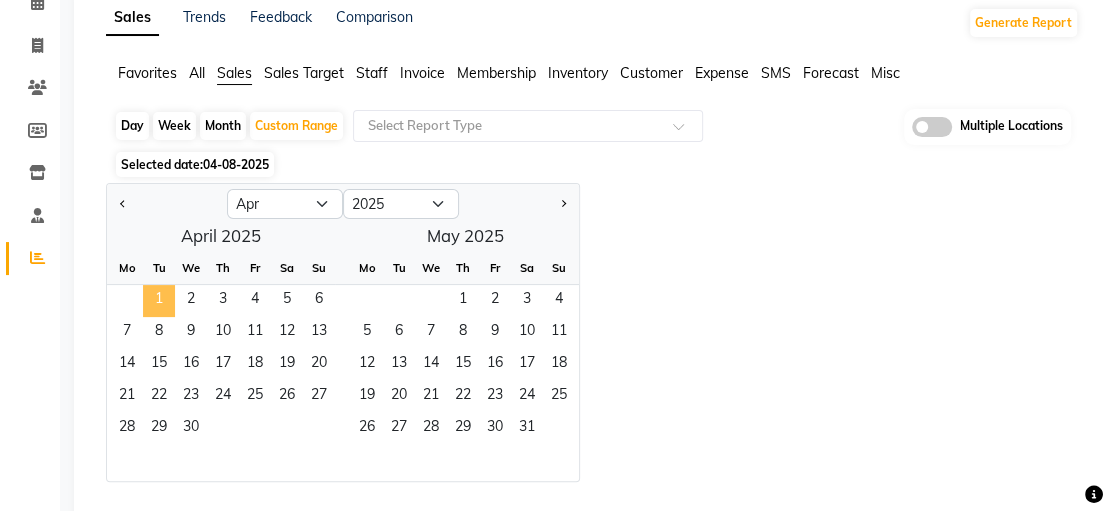 click on "1" 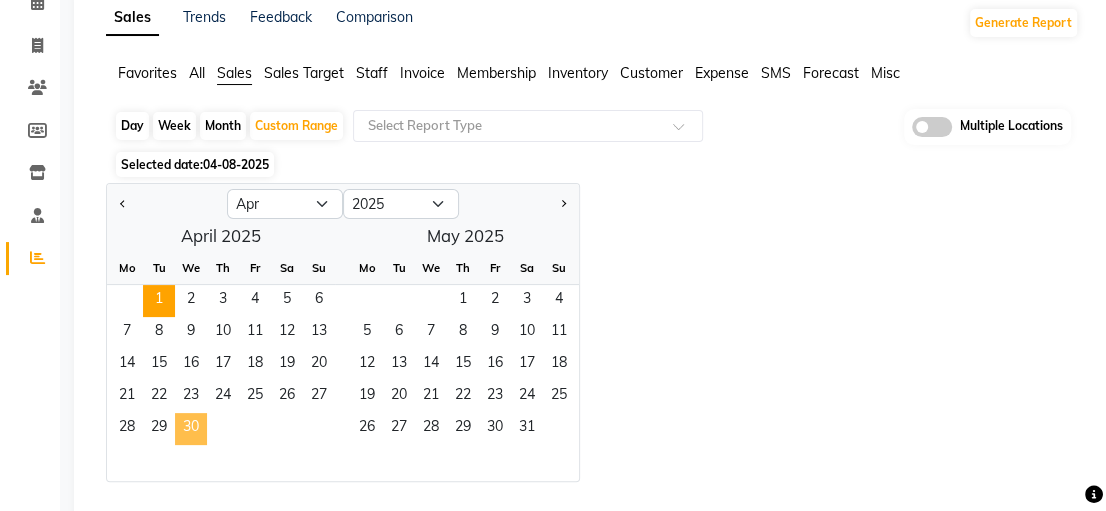click on "30" 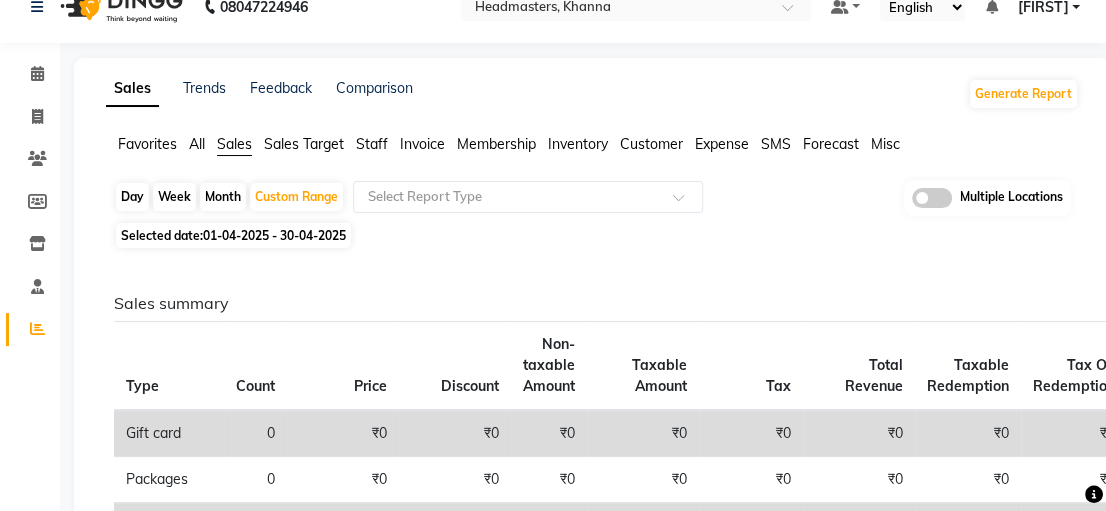 scroll, scrollTop: 0, scrollLeft: 0, axis: both 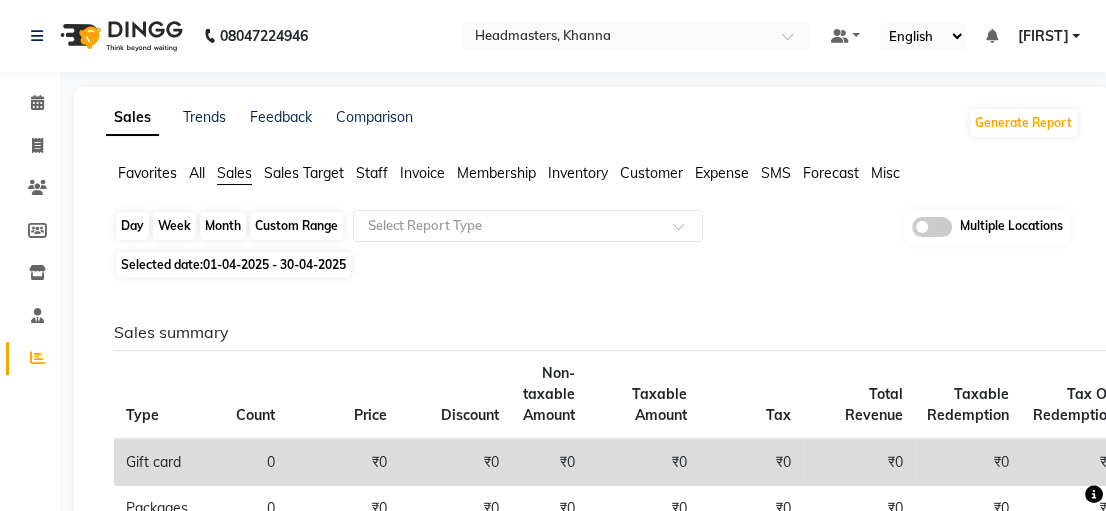 click on "Custom Range" 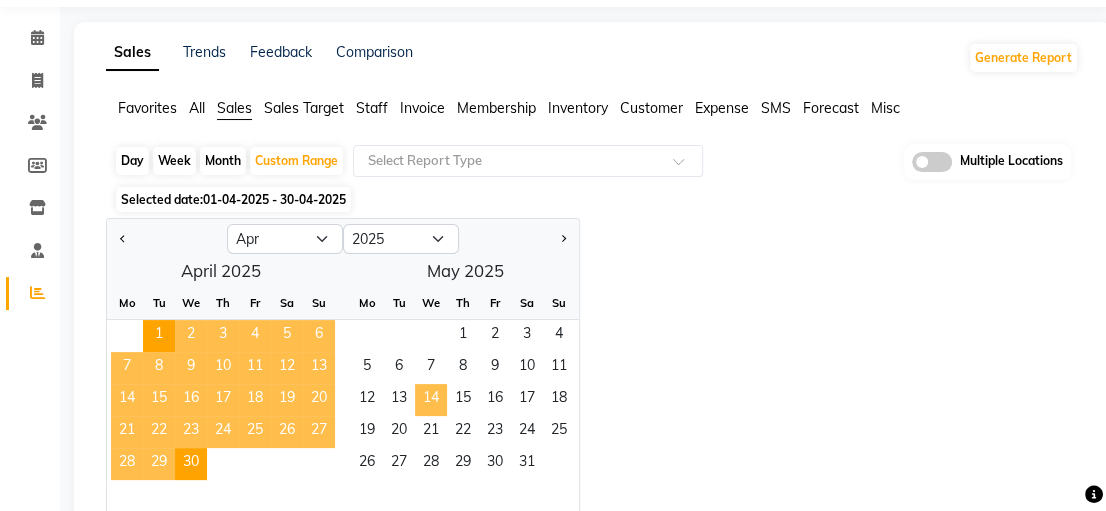 scroll, scrollTop: 100, scrollLeft: 0, axis: vertical 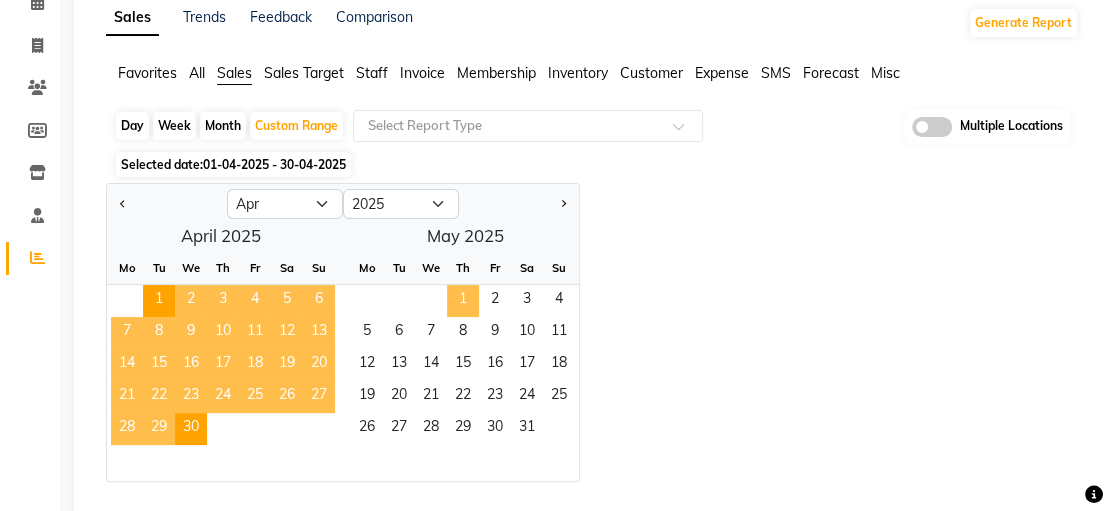 click on "1" 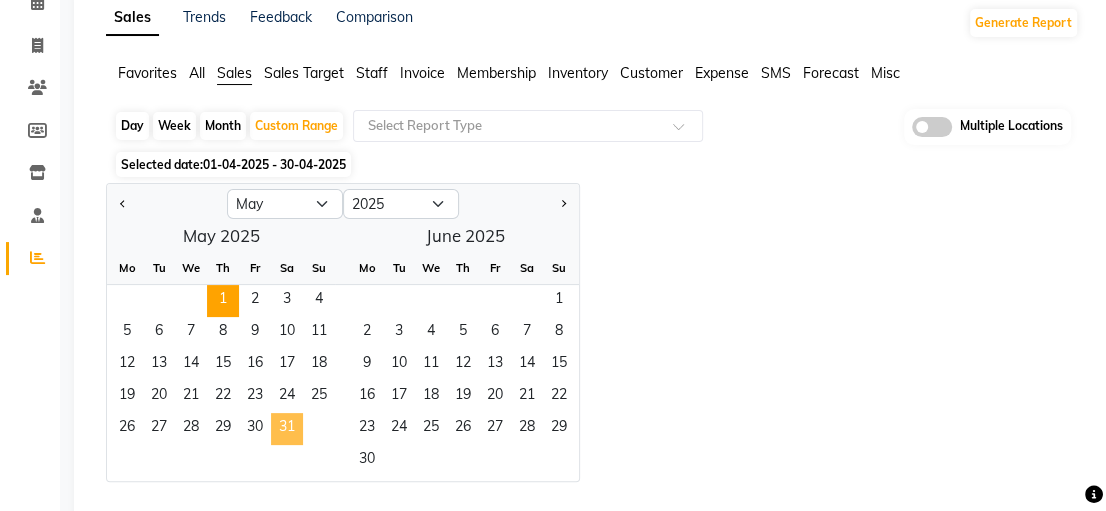 click on "31" 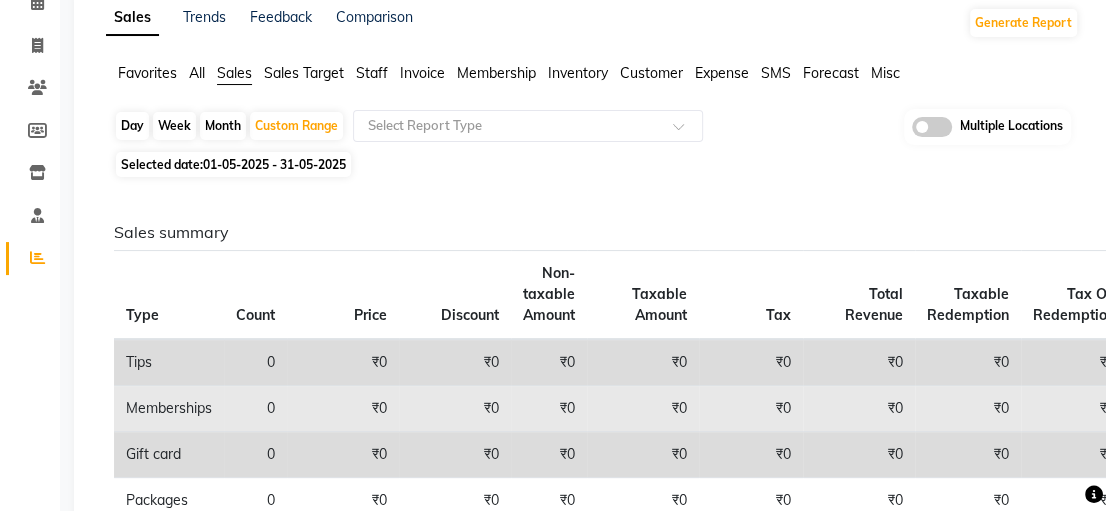 scroll, scrollTop: 200, scrollLeft: 0, axis: vertical 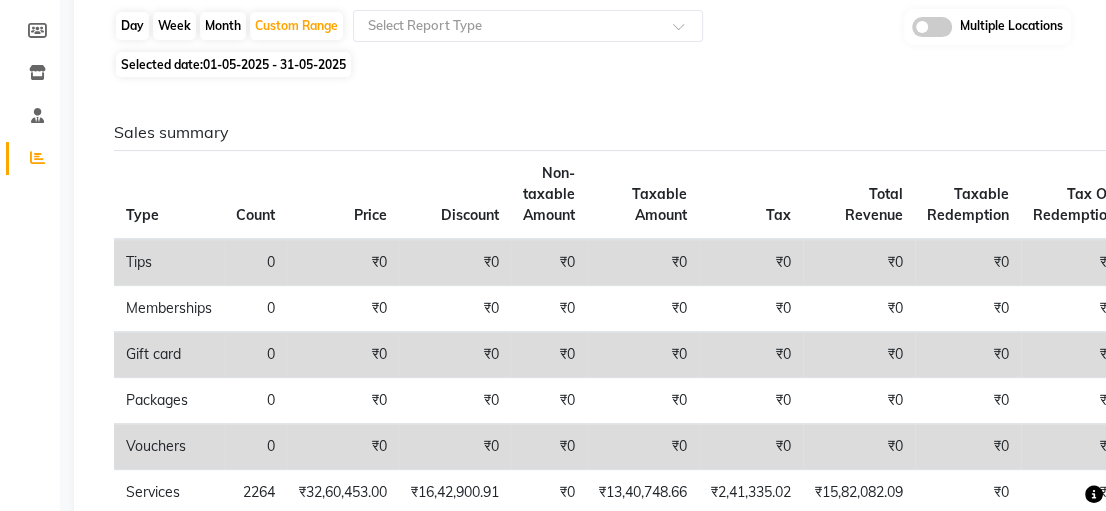 click on "01-05-2025 - 31-05-2025" 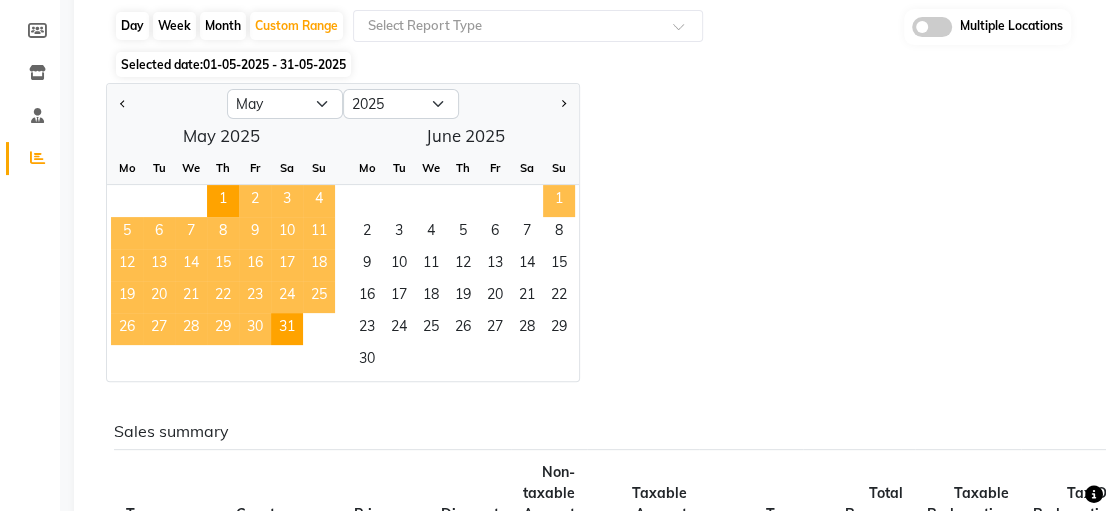 click on "1" 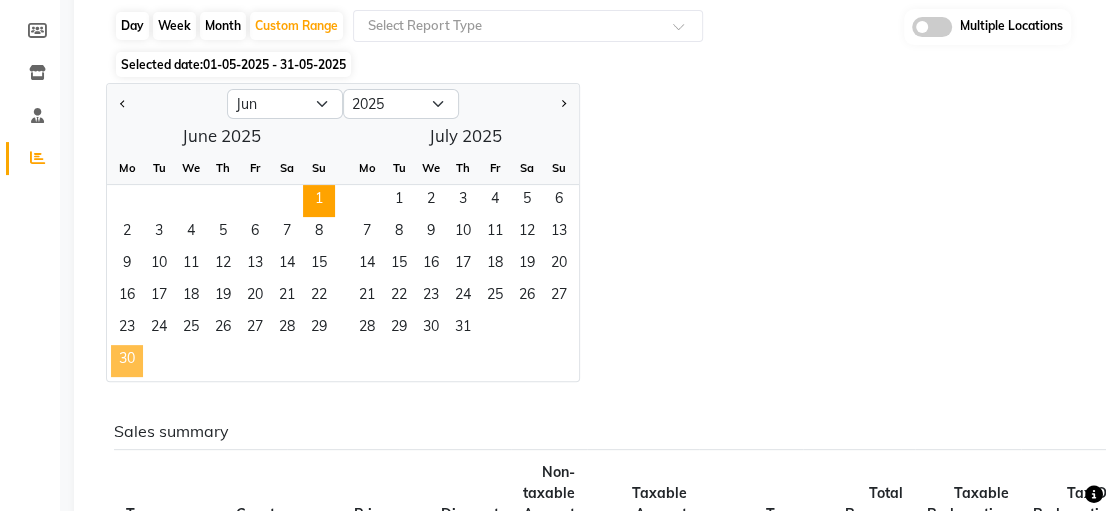 click on "30" 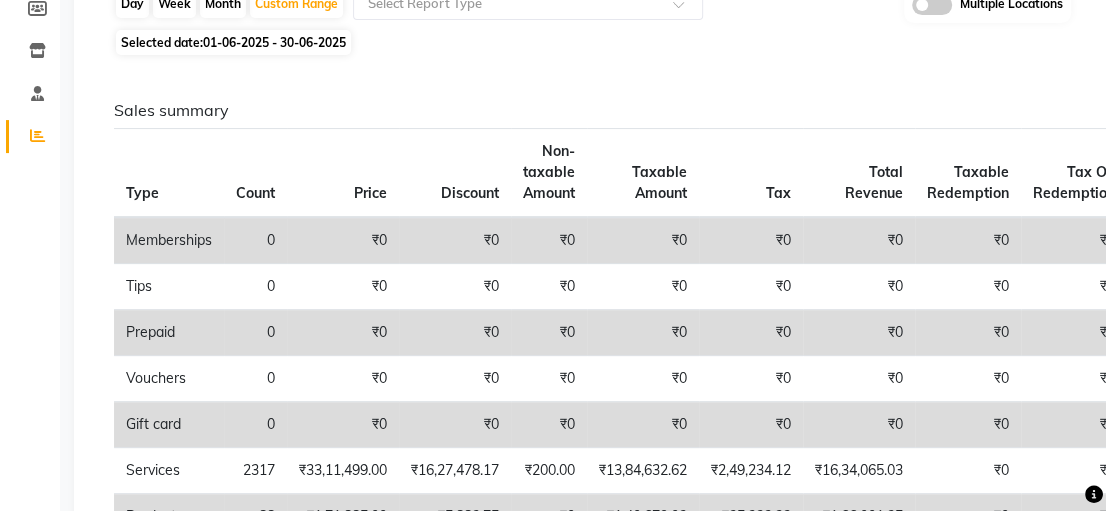 scroll, scrollTop: 300, scrollLeft: 0, axis: vertical 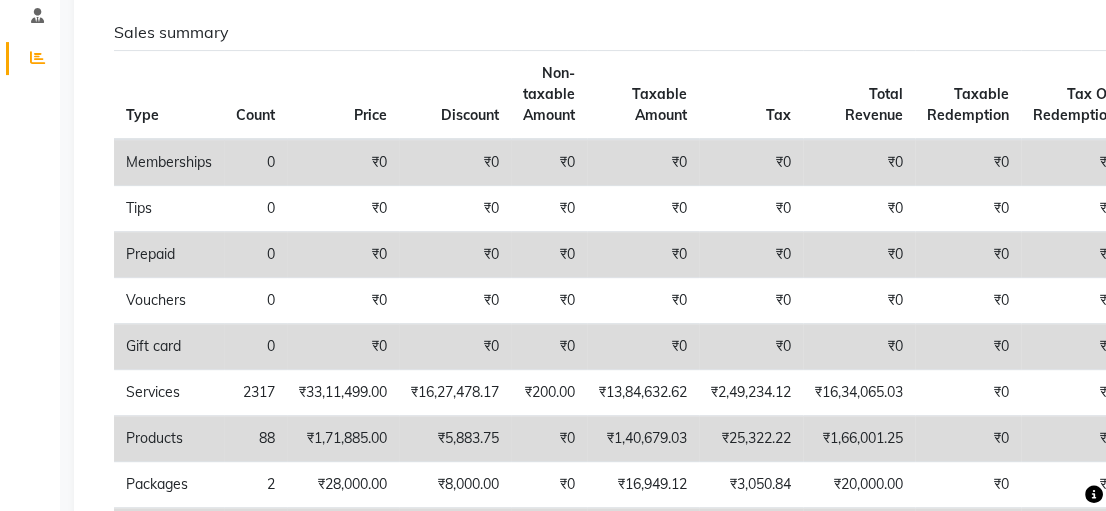 click on "₹0" 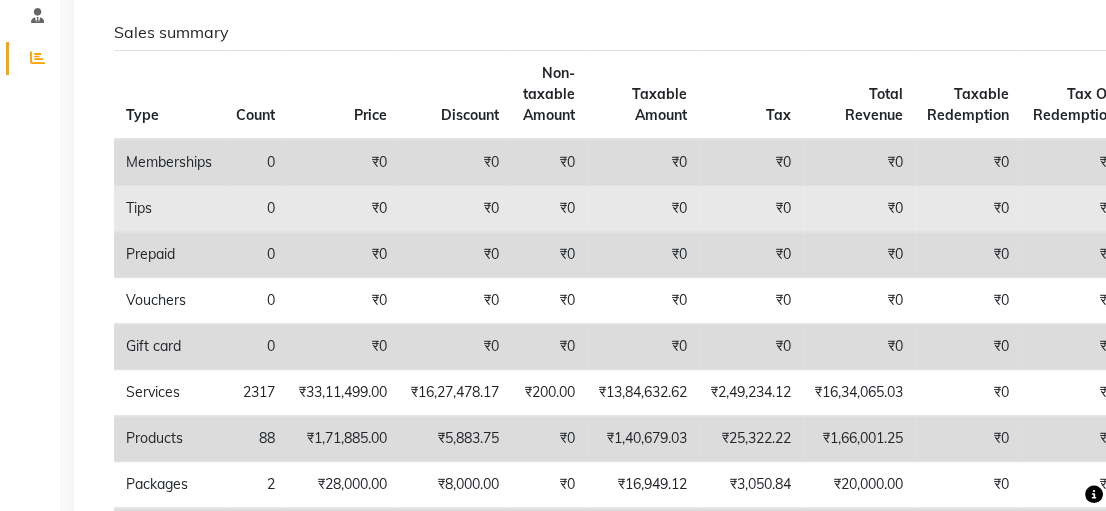 click on "₹0" 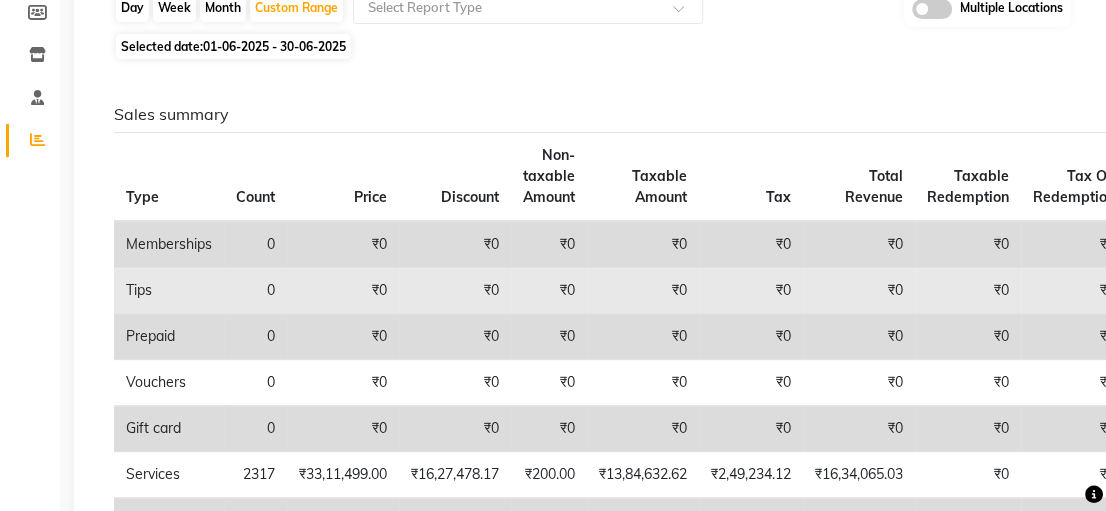 scroll, scrollTop: 0, scrollLeft: 0, axis: both 